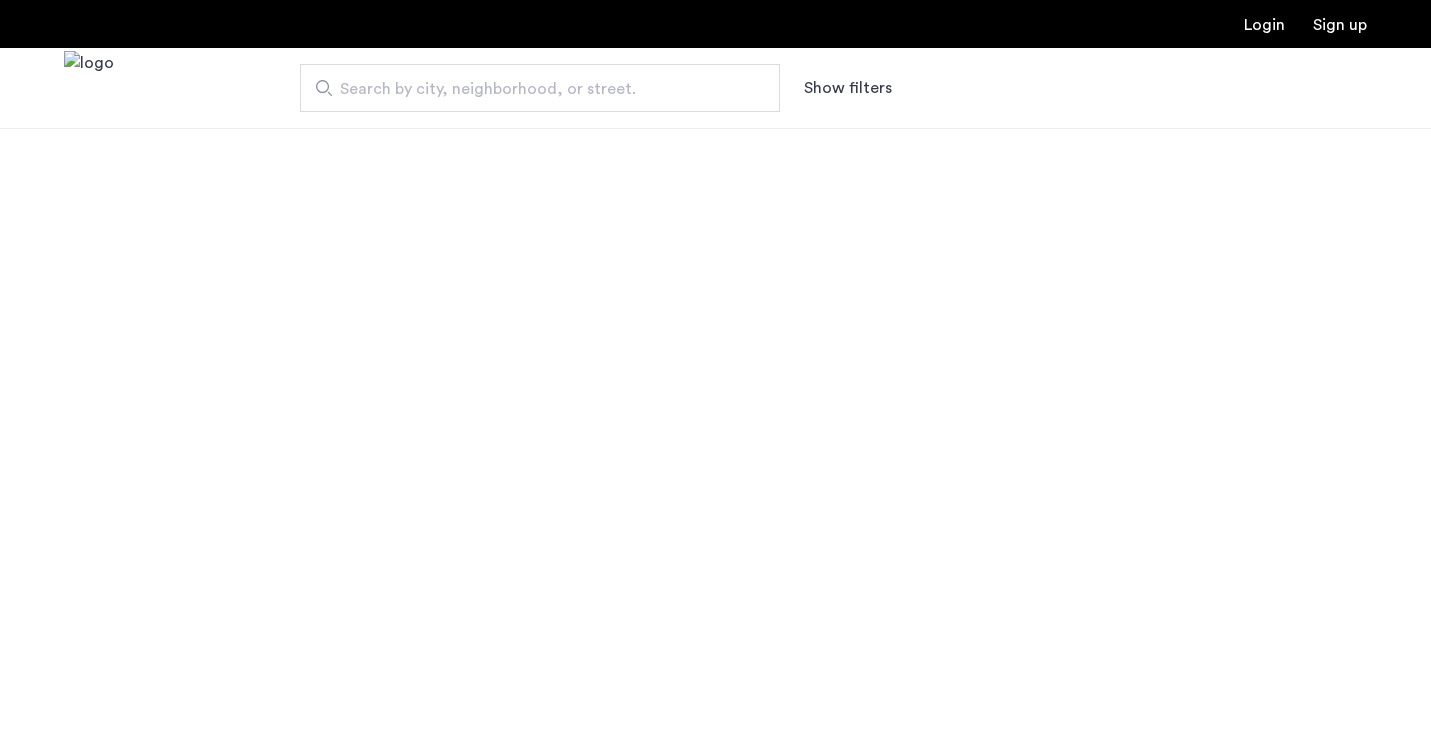 scroll, scrollTop: 0, scrollLeft: 0, axis: both 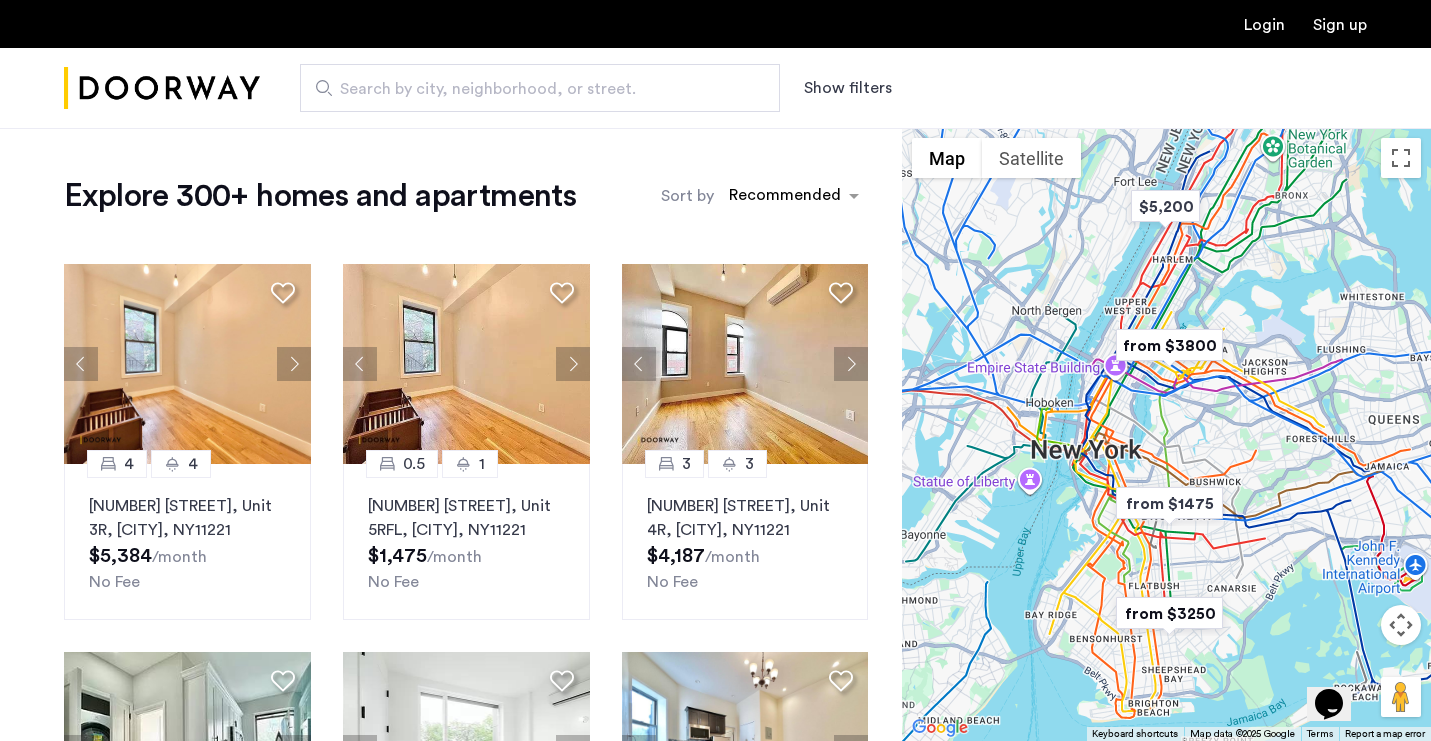 click on "Show filters" at bounding box center [848, 88] 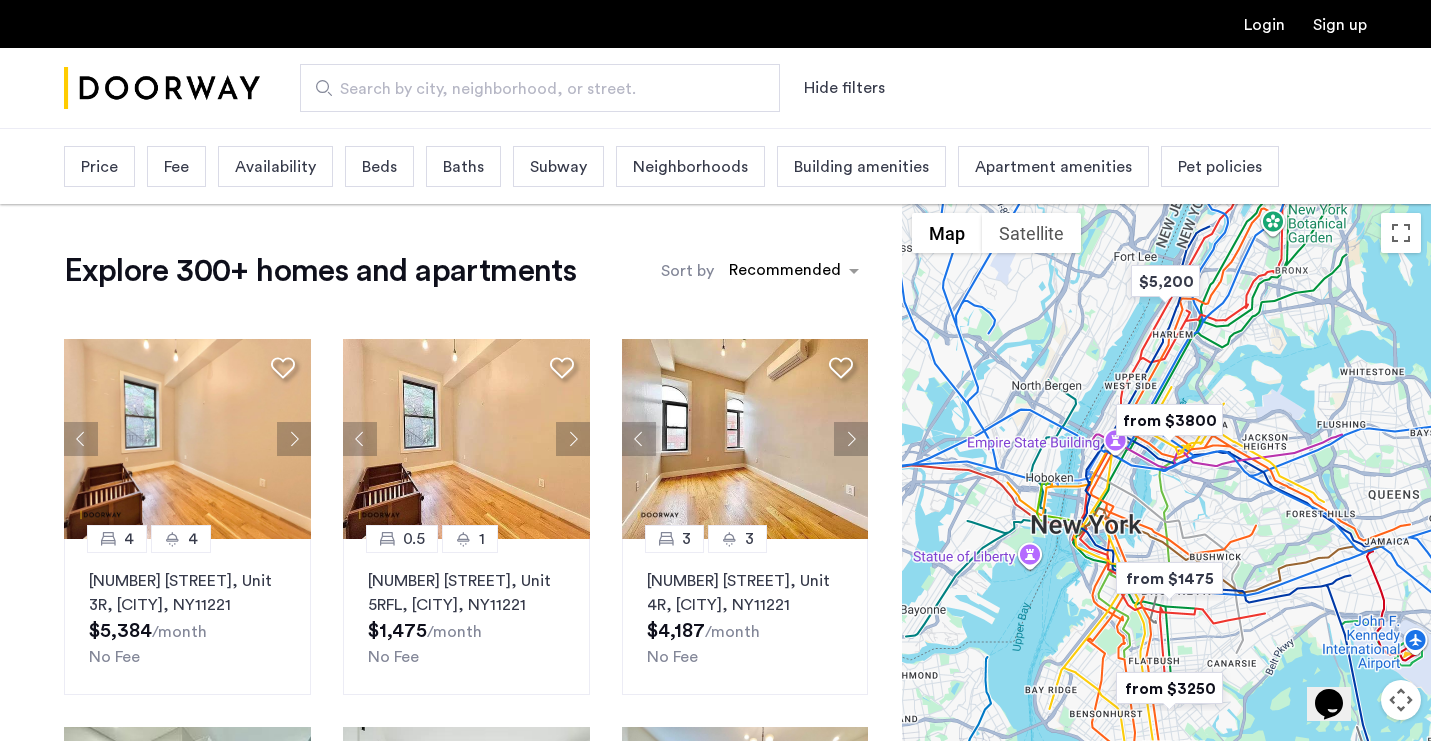 click on "Beds" at bounding box center (379, 167) 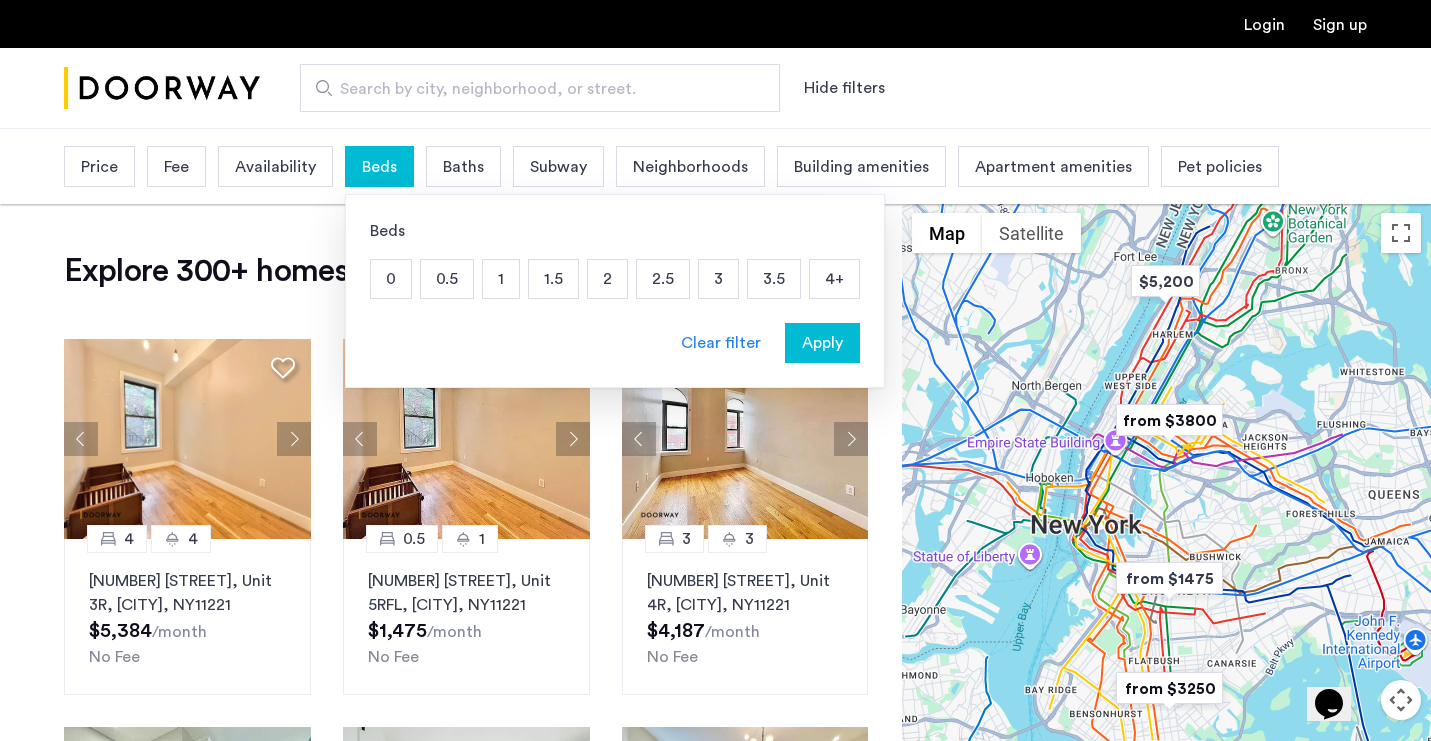 click on "4+" at bounding box center [834, 279] 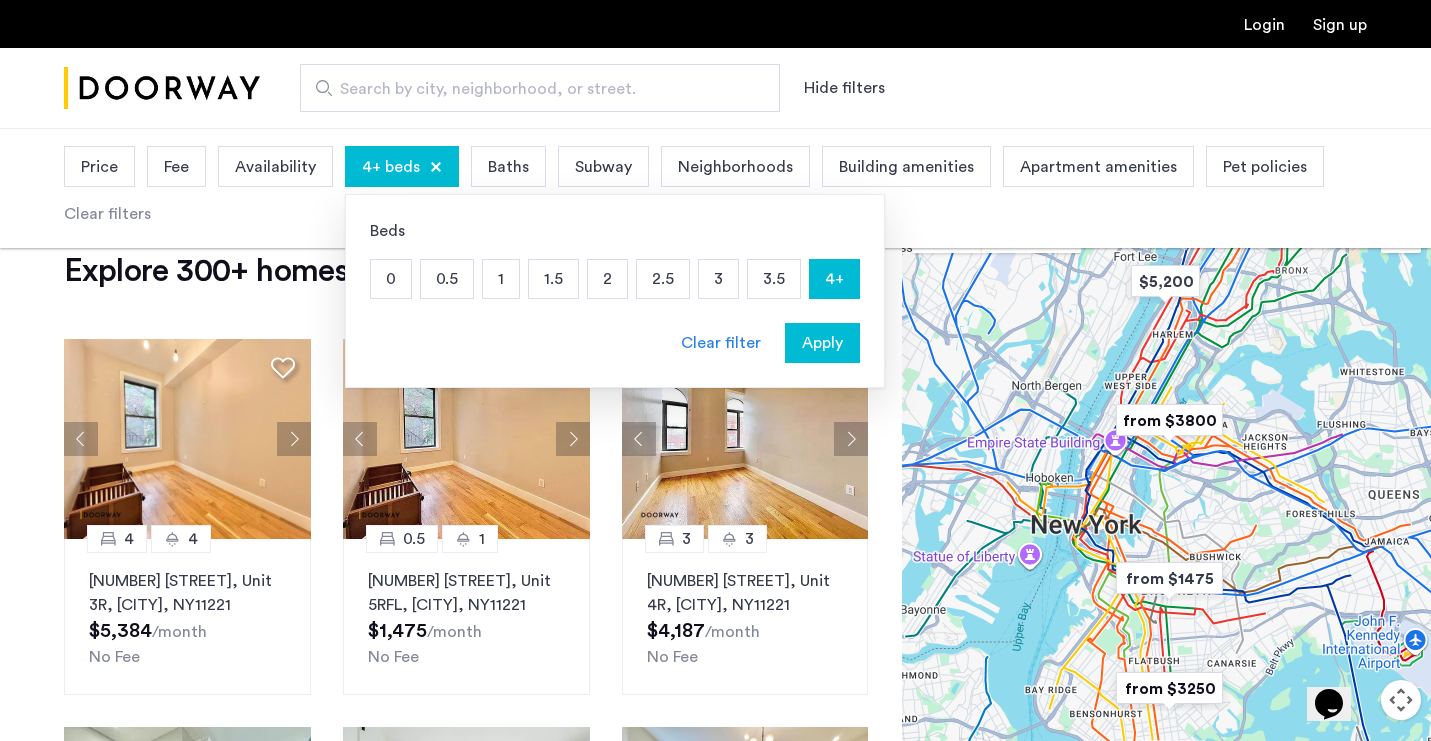 click on "Apply" at bounding box center [822, 343] 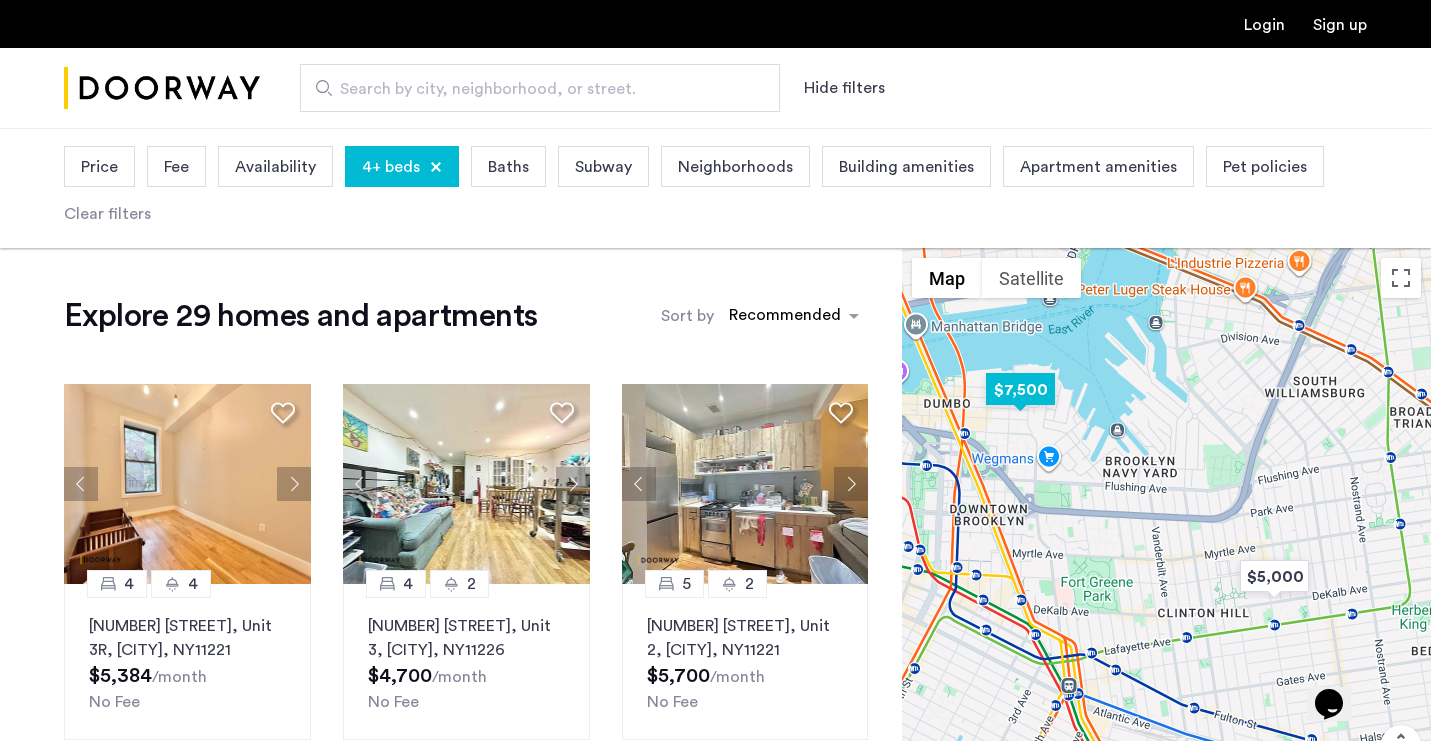 click at bounding box center [1020, 389] 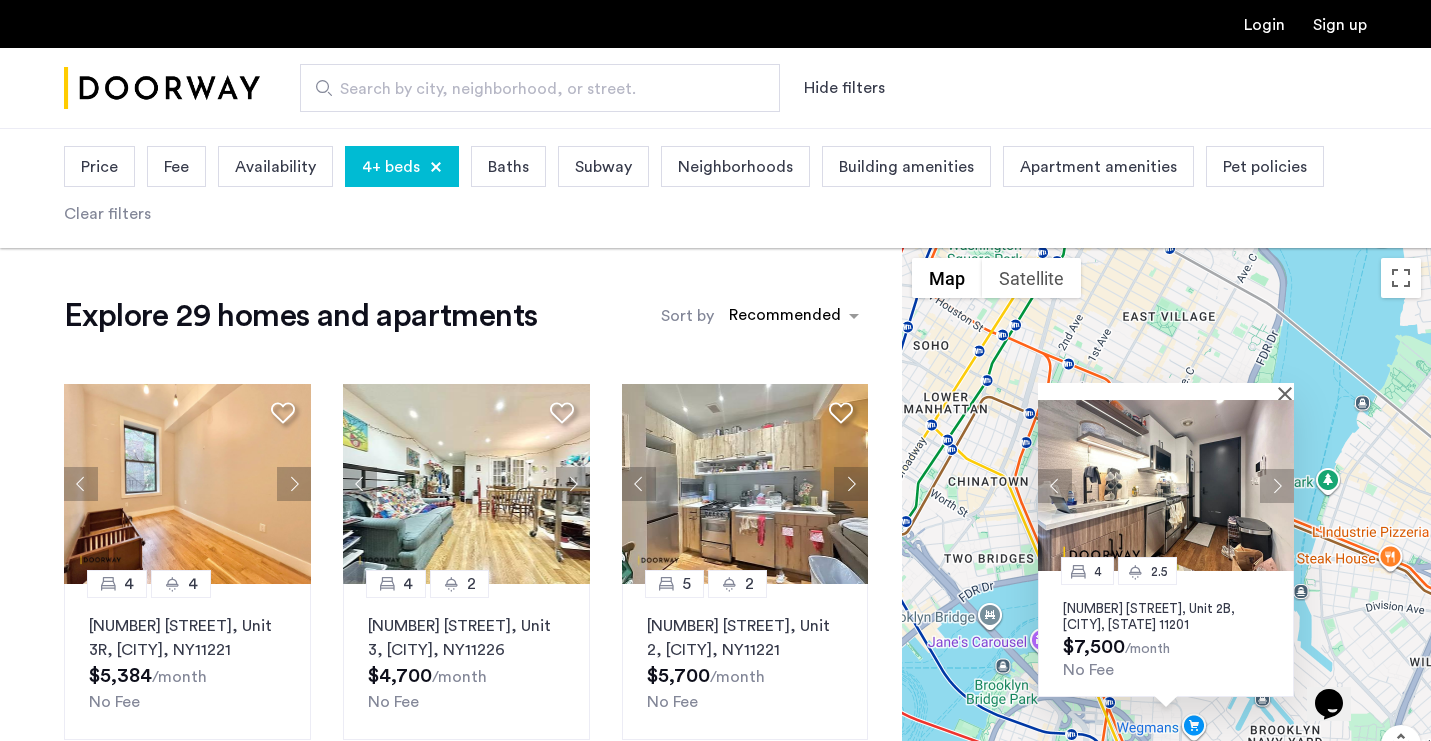 type 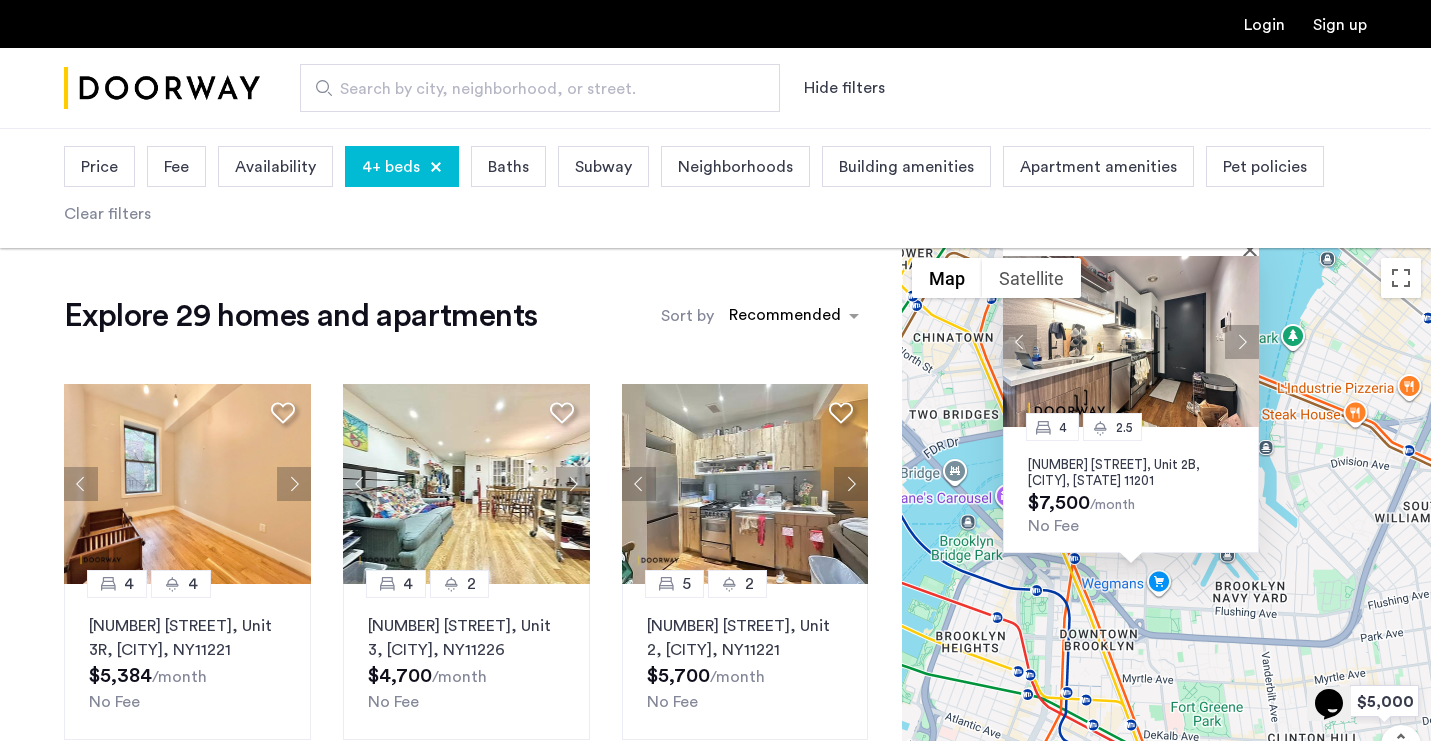 drag, startPoint x: 1022, startPoint y: 608, endPoint x: 1065, endPoint y: 506, distance: 110.69327 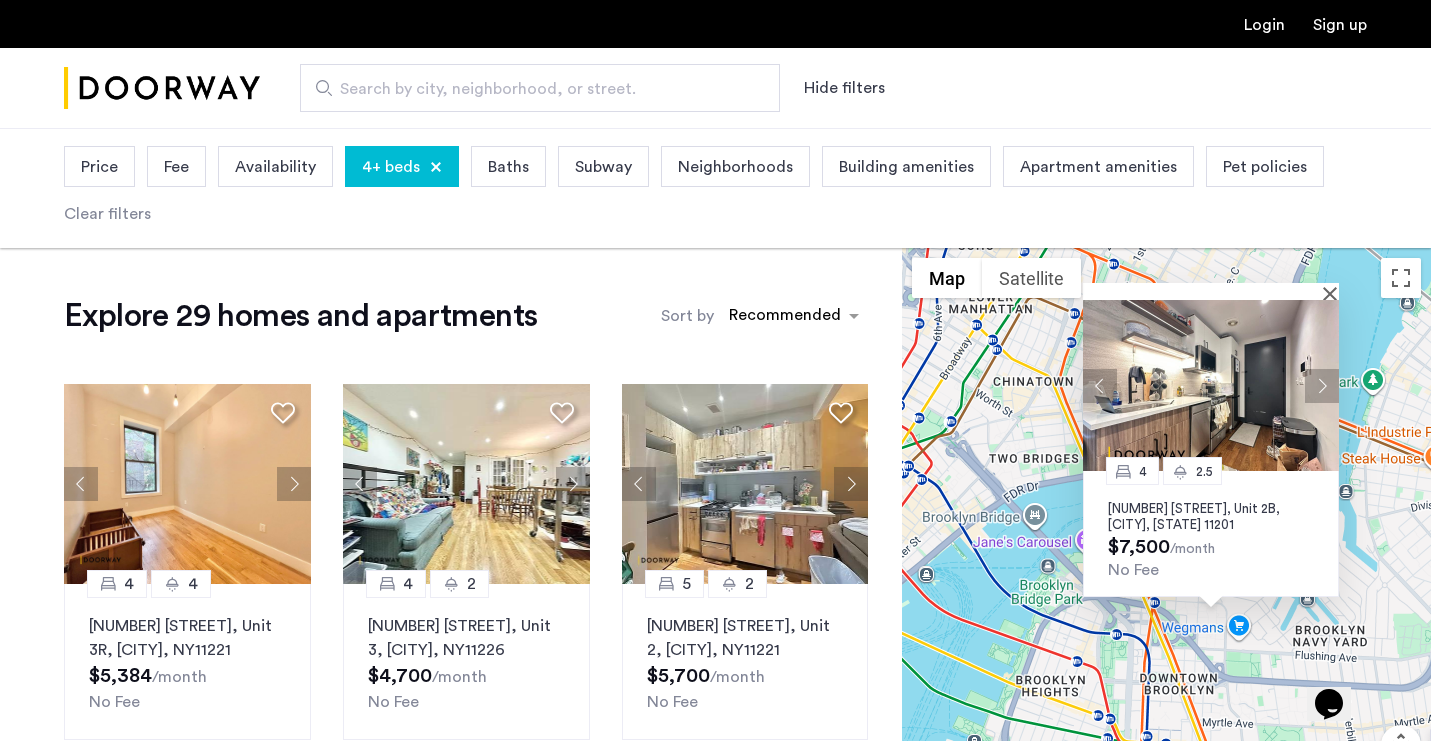 click on "[NUMBER] [STREET], Unit 2B, [CITY], [STATE] 11201" at bounding box center [1211, 517] 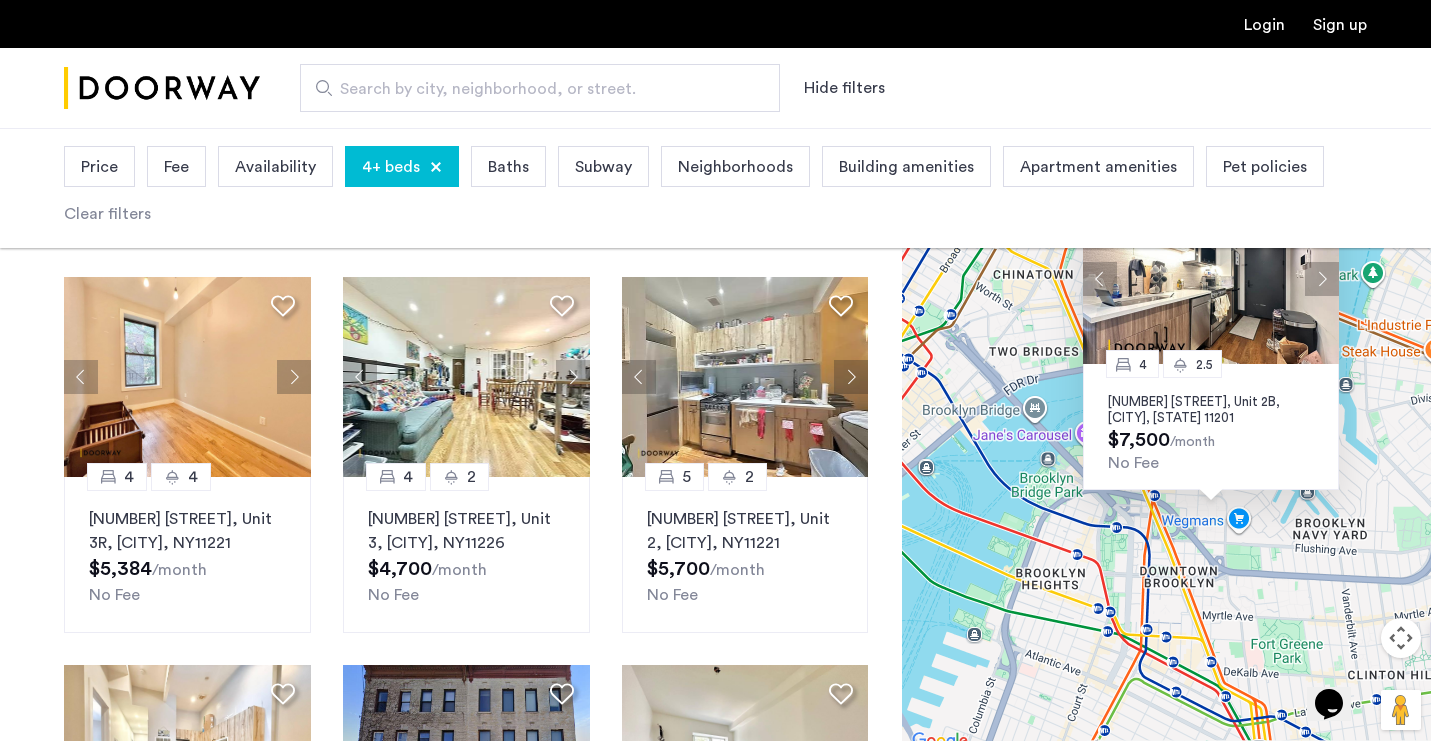 scroll, scrollTop: 108, scrollLeft: 0, axis: vertical 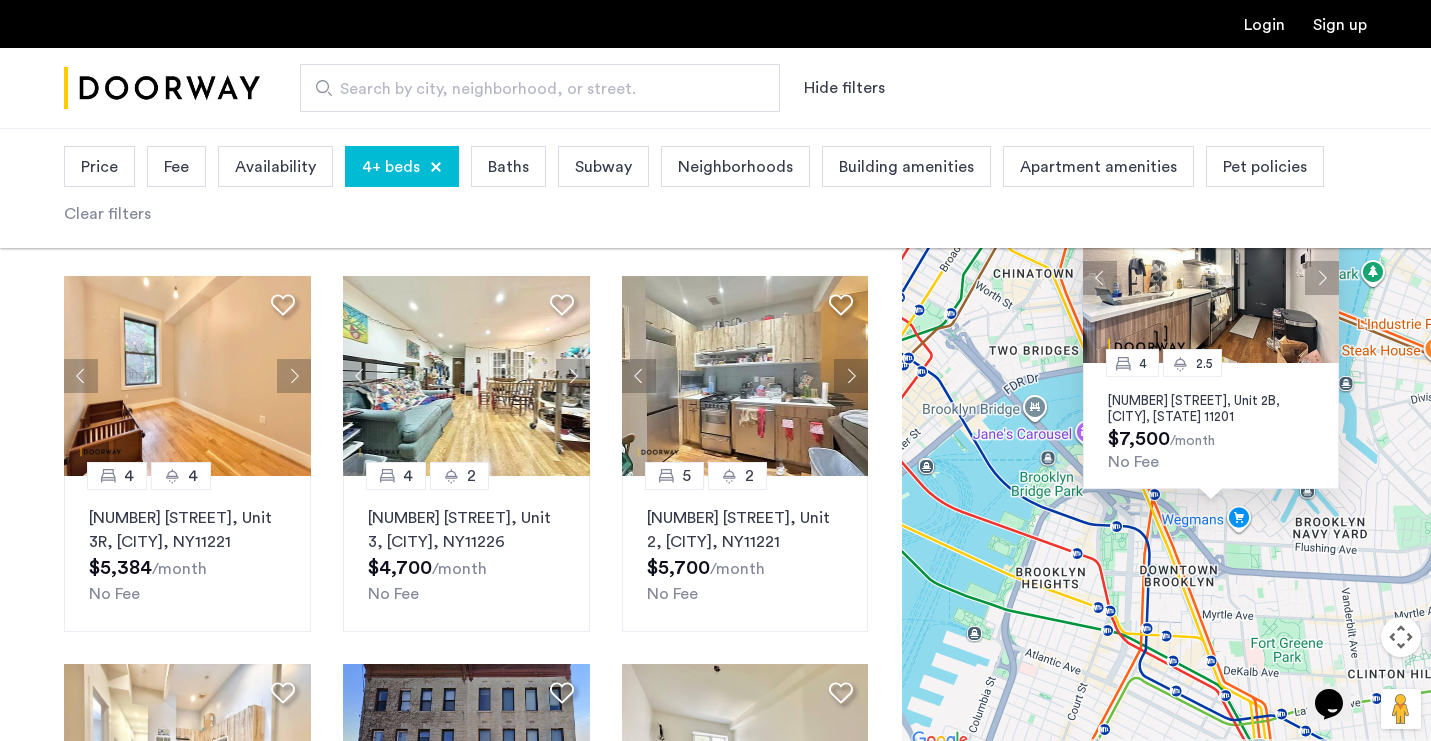 click on "4 2.5 [NUMBER] [STREET], Unit 2B, [CITY], [STATE] 11201 $7,500 /month No Fee" at bounding box center (1166, 446) 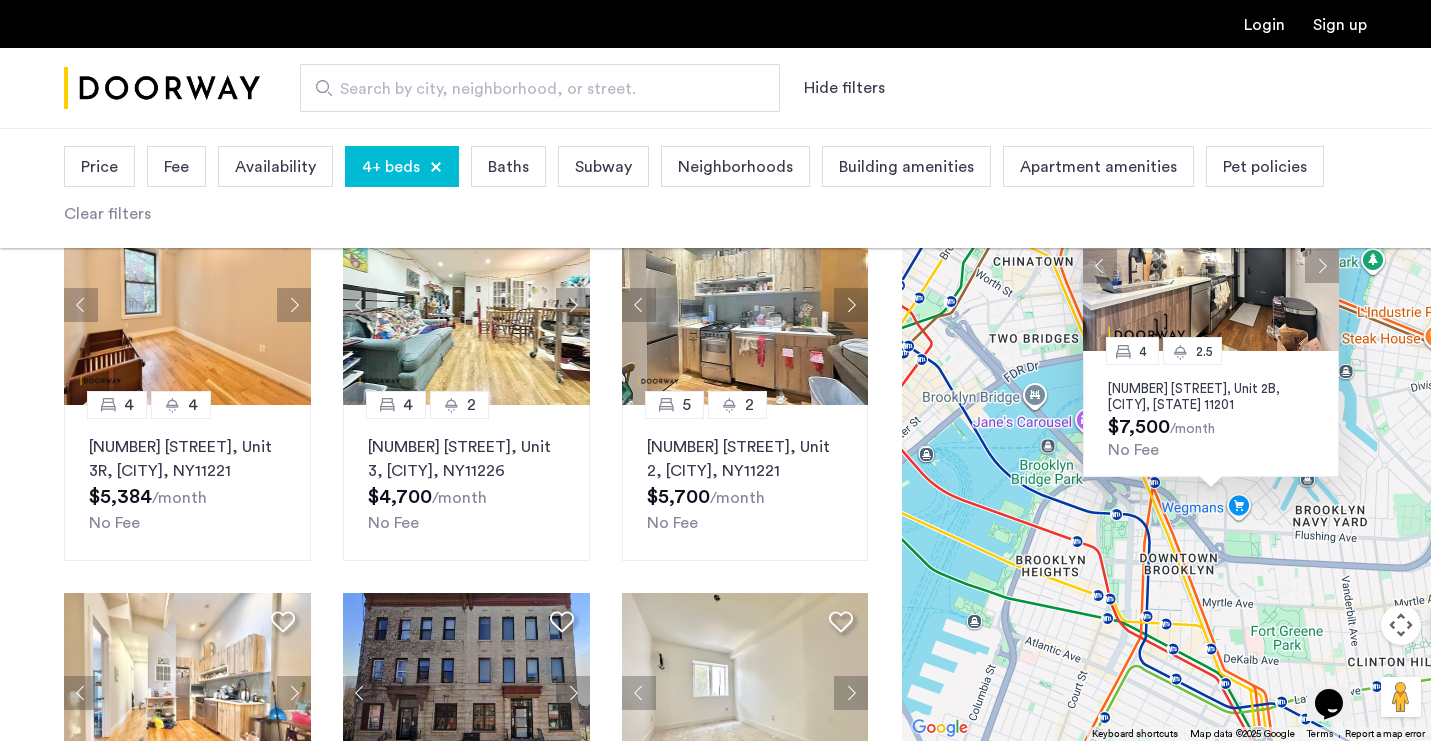 scroll, scrollTop: 180, scrollLeft: 0, axis: vertical 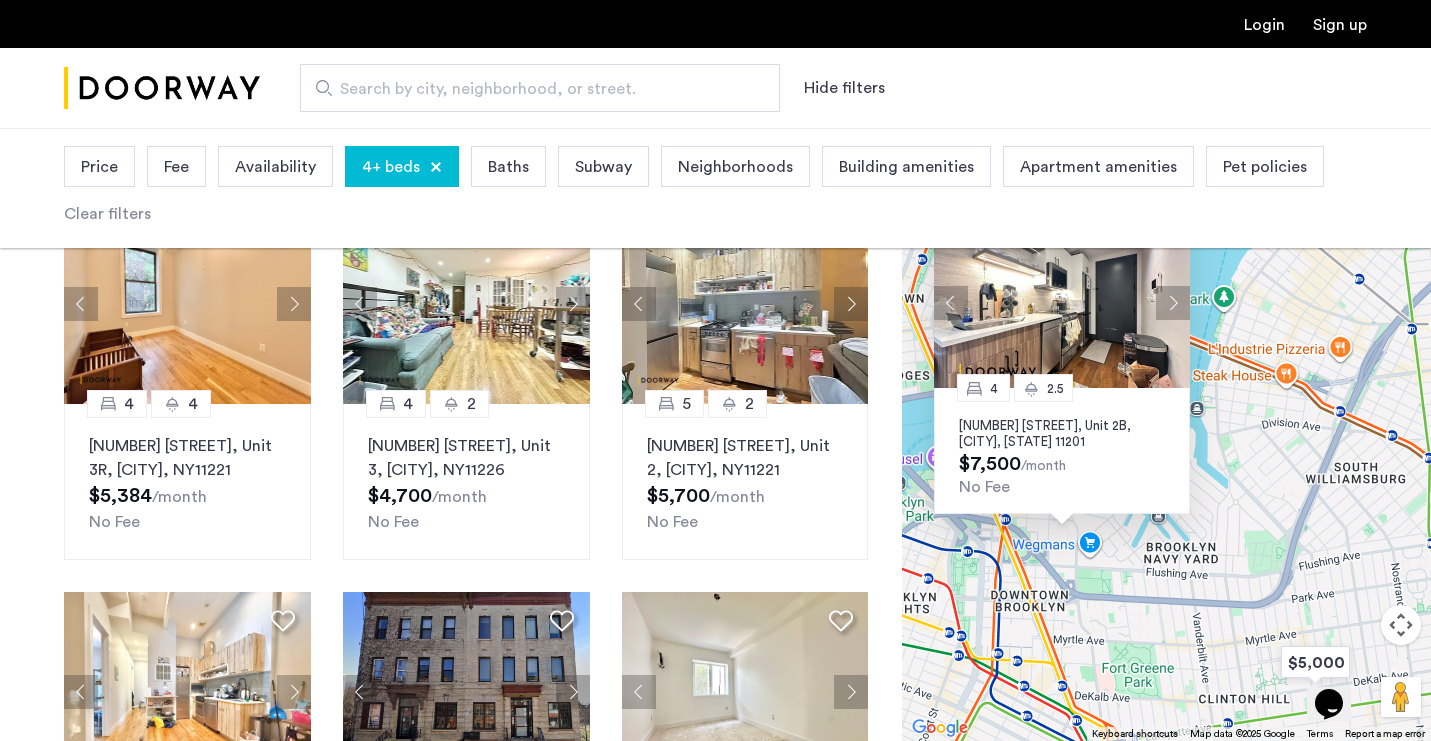 drag, startPoint x: 1079, startPoint y: 520, endPoint x: 915, endPoint y: 567, distance: 170.60188 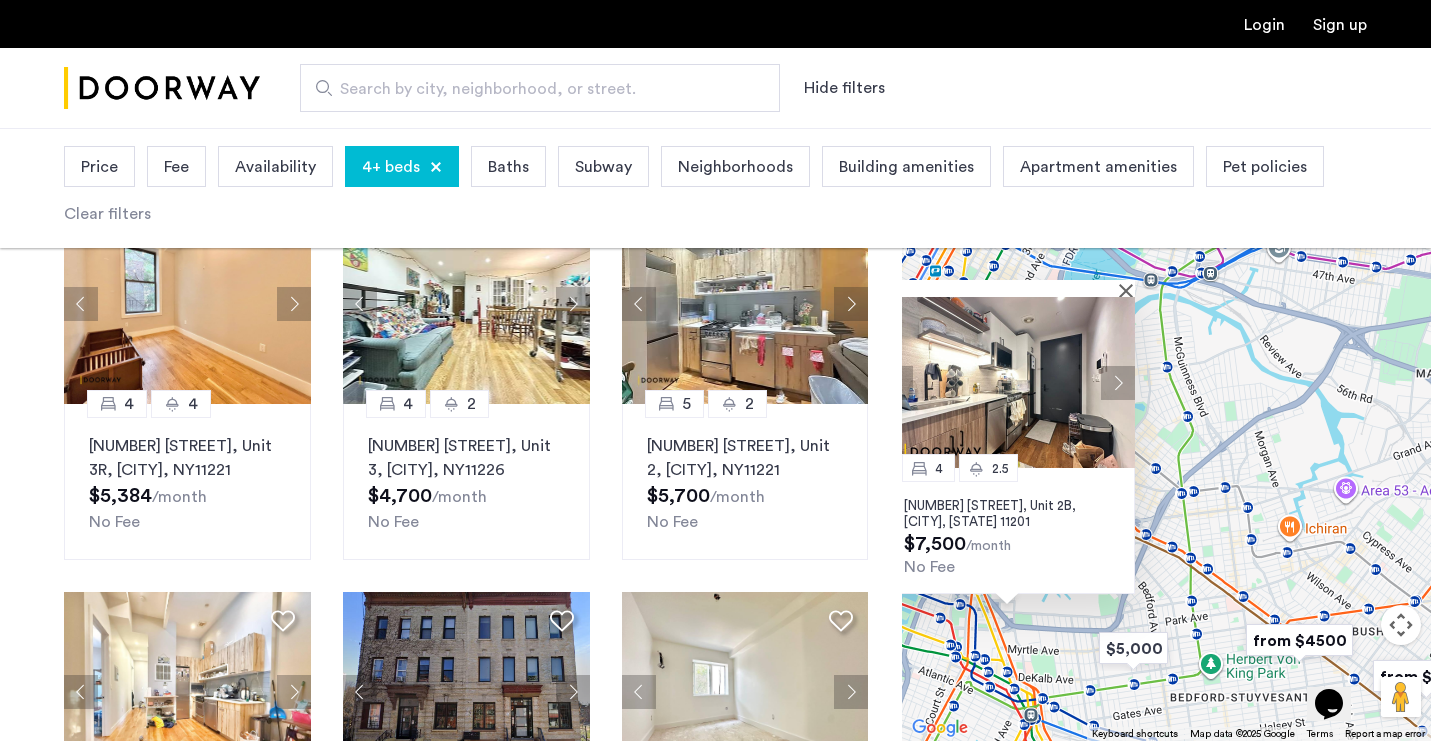 click on "4 2.5 [NUMBER] [STREET], Unit 2B, [CITY], [STATE] 11201 $7,500 /month No Fee" at bounding box center [1166, 434] 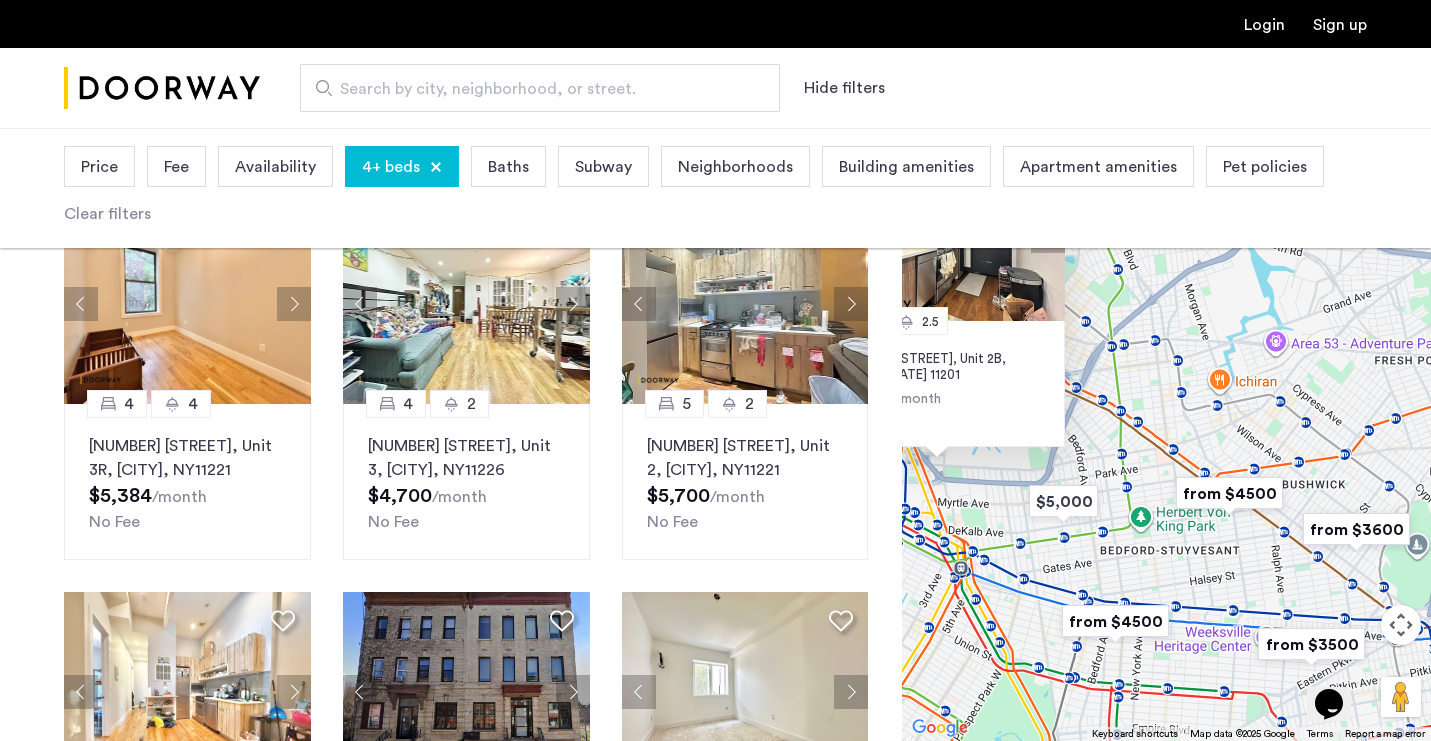 drag, startPoint x: 1263, startPoint y: 586, endPoint x: 1187, endPoint y: 433, distance: 170.83618 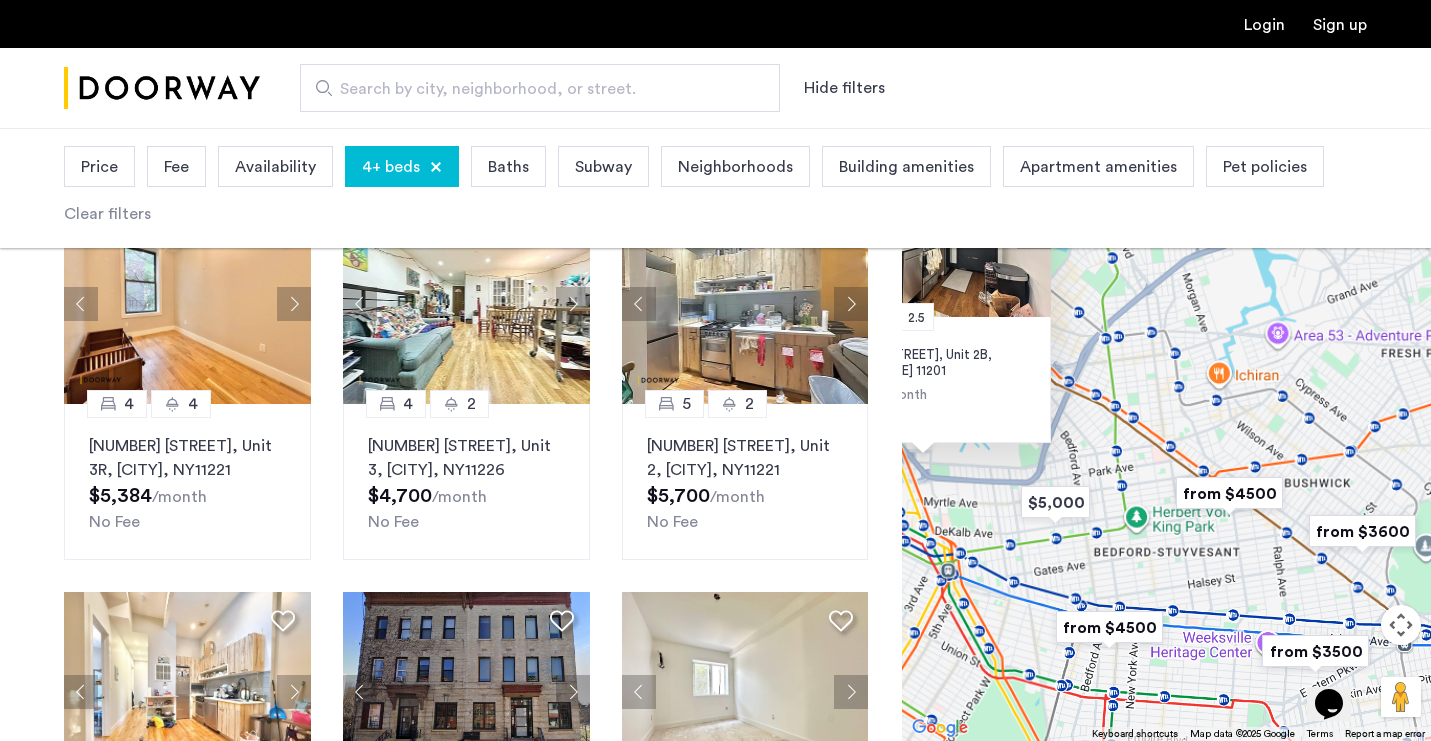 click on "4 2.5 [NUMBER] [STREET], Unit 2B, [CITY], [STATE] 11201 $7,500 /month No Fee" at bounding box center (1166, 434) 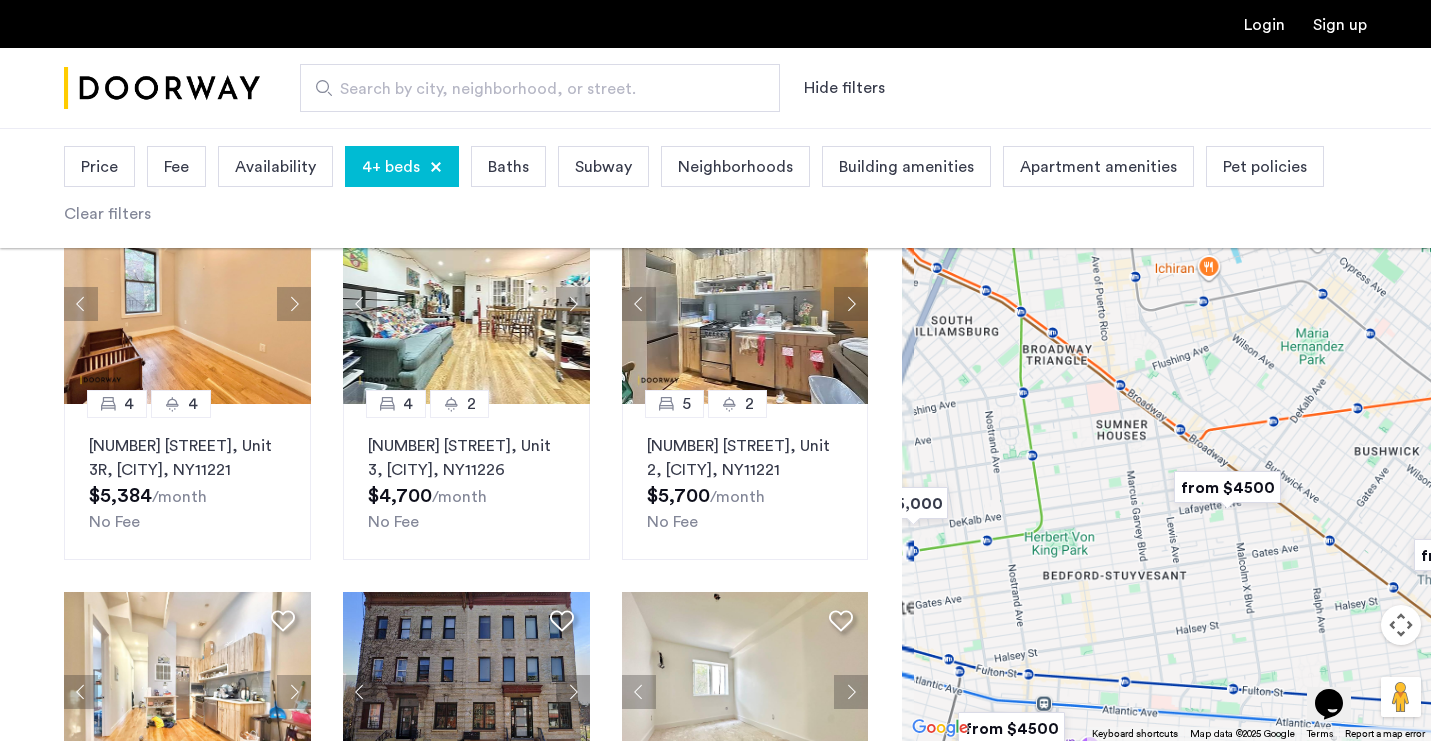 click on "4 2.5 [NUMBER] [STREET], Unit 2B, [CITY], [STATE] 11201 $7,500 /month No Fee" at bounding box center [1166, 434] 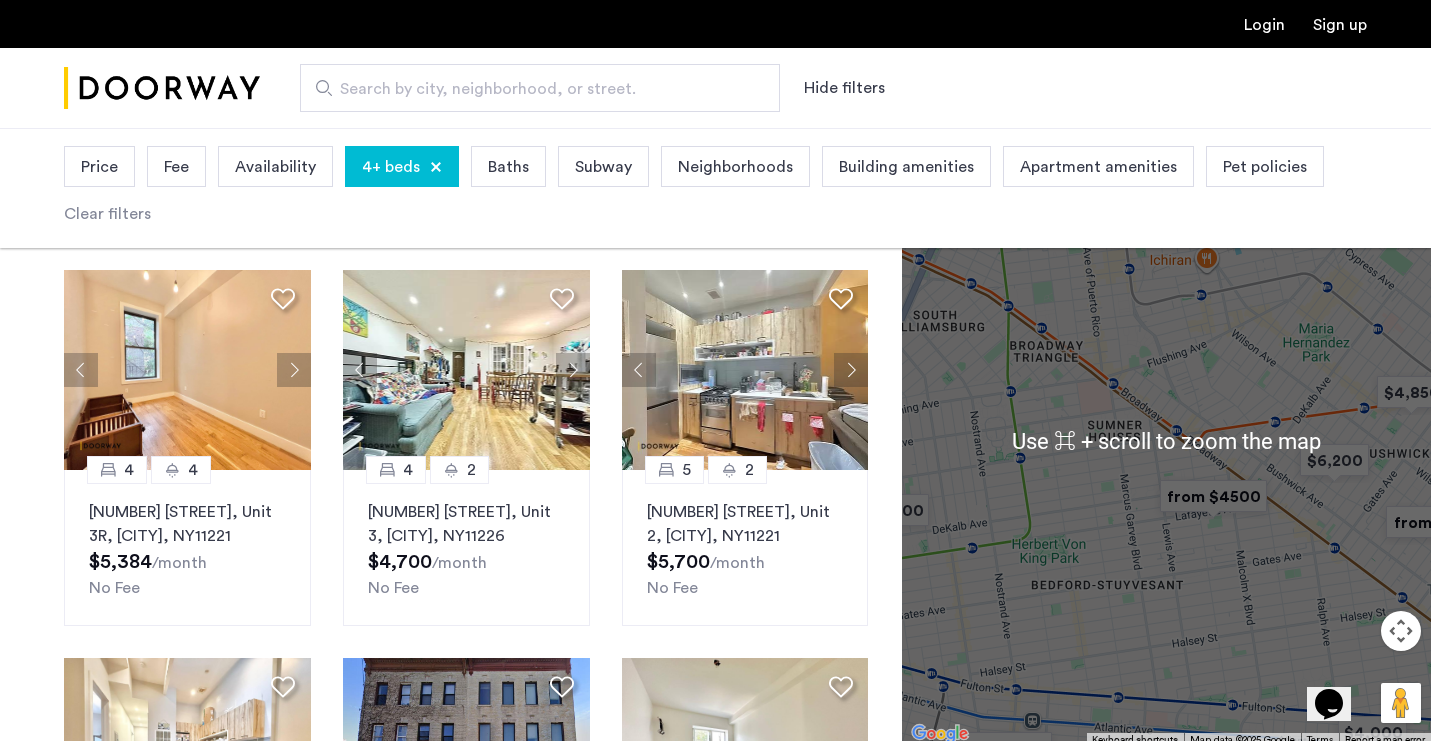 scroll, scrollTop: 136, scrollLeft: 0, axis: vertical 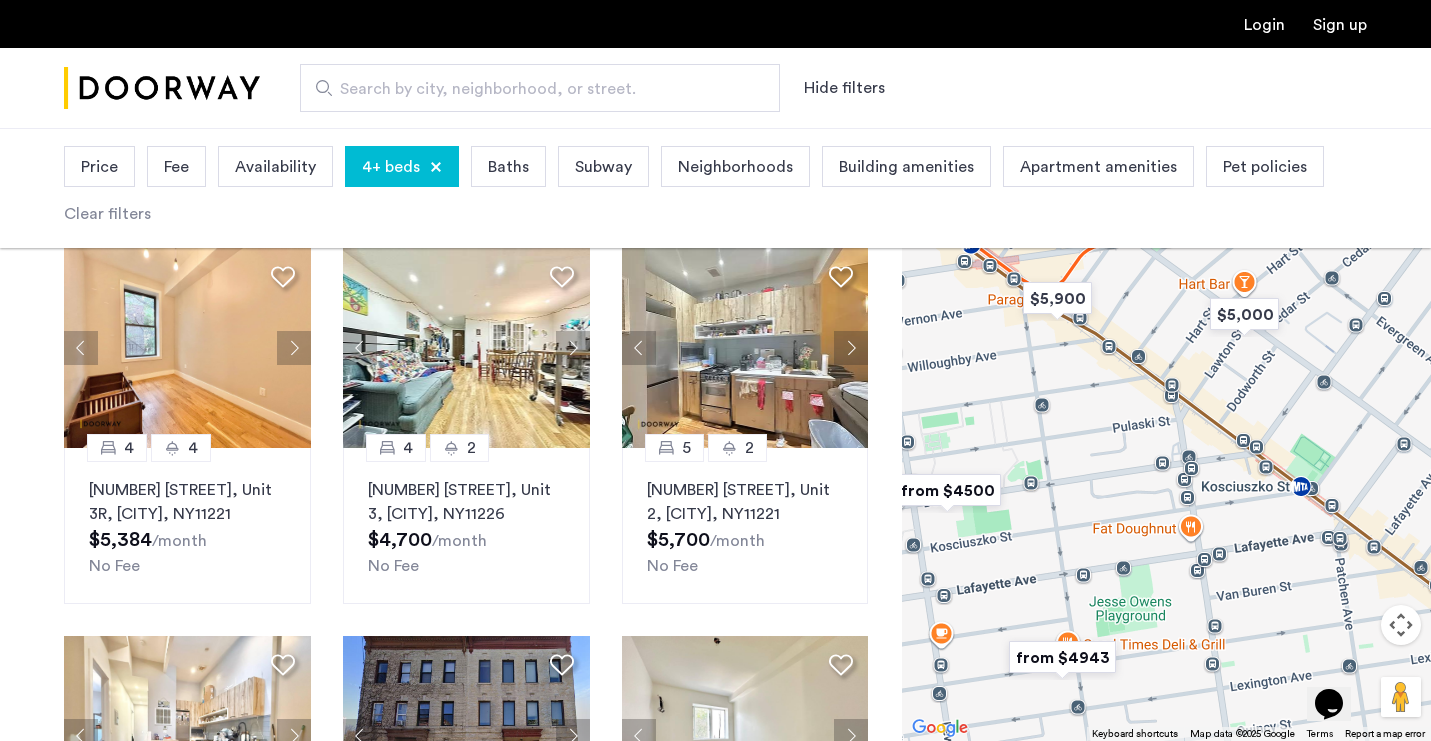 click at bounding box center (1062, 657) 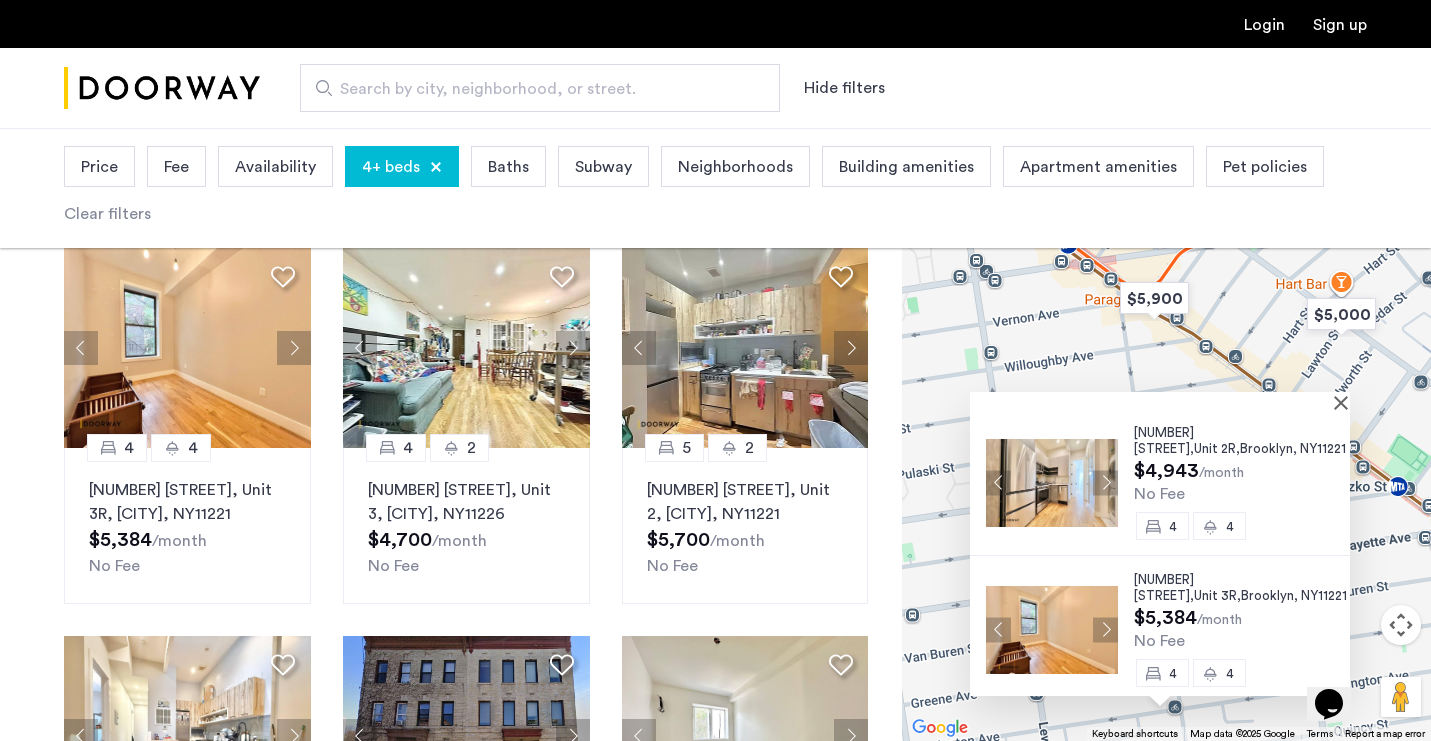 scroll, scrollTop: 11, scrollLeft: 0, axis: vertical 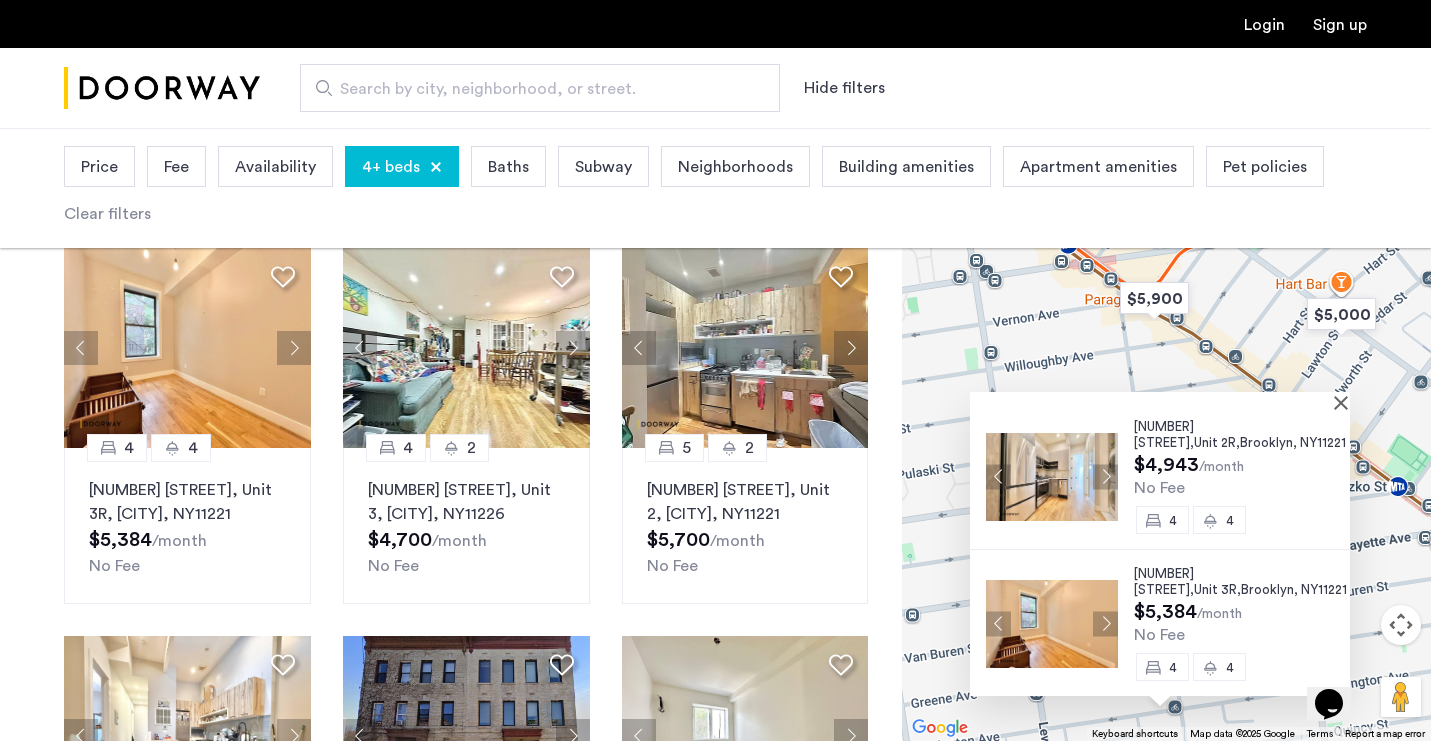 click on "[NUMBER] [STREET], Unit 2R, [CITY] , [STATE] 11221 $4,943 /month No Fee 4 4 [NUMBER] [STREET], Unit 3R, [CITY] , [STATE] 11221 $5,384 /month No Fee 4 4" at bounding box center [1166, 434] 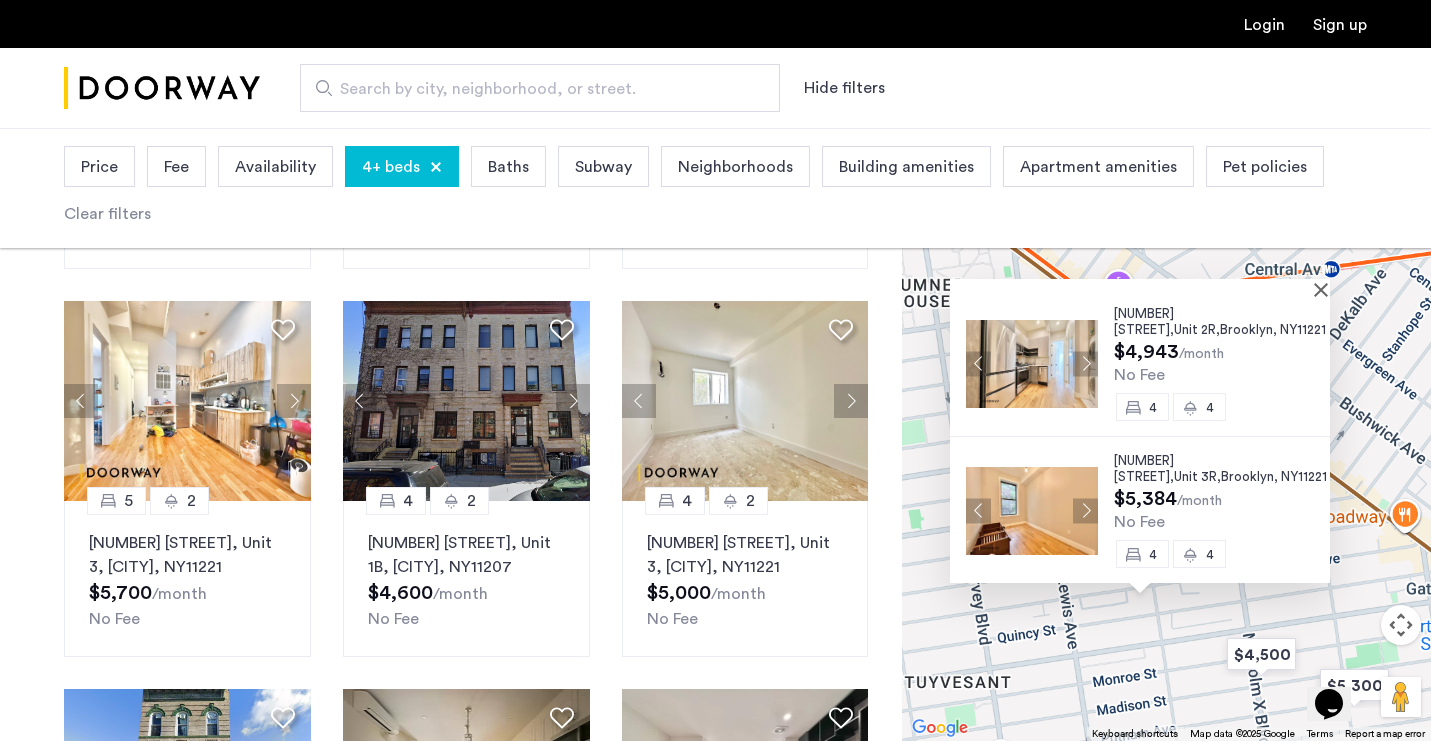 scroll, scrollTop: 528, scrollLeft: 0, axis: vertical 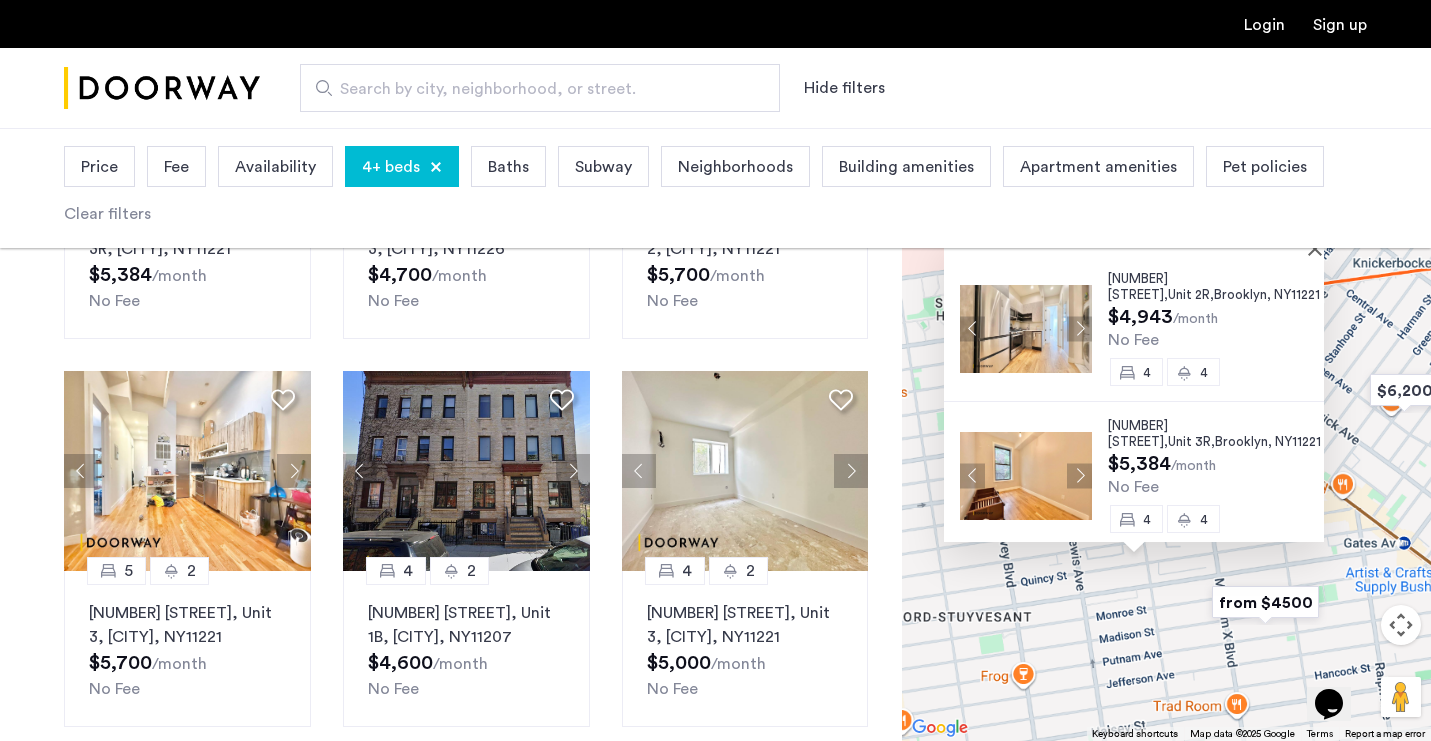 click on "[NUMBER] [STREET], Unit 2R, [CITY] , [STATE] 11221 $4,943 /month No Fee 4 4 [NUMBER] [STREET], Unit 3R, [CITY] , [STATE] 11221 $5,384 /month No Fee 4 4" at bounding box center (1166, 434) 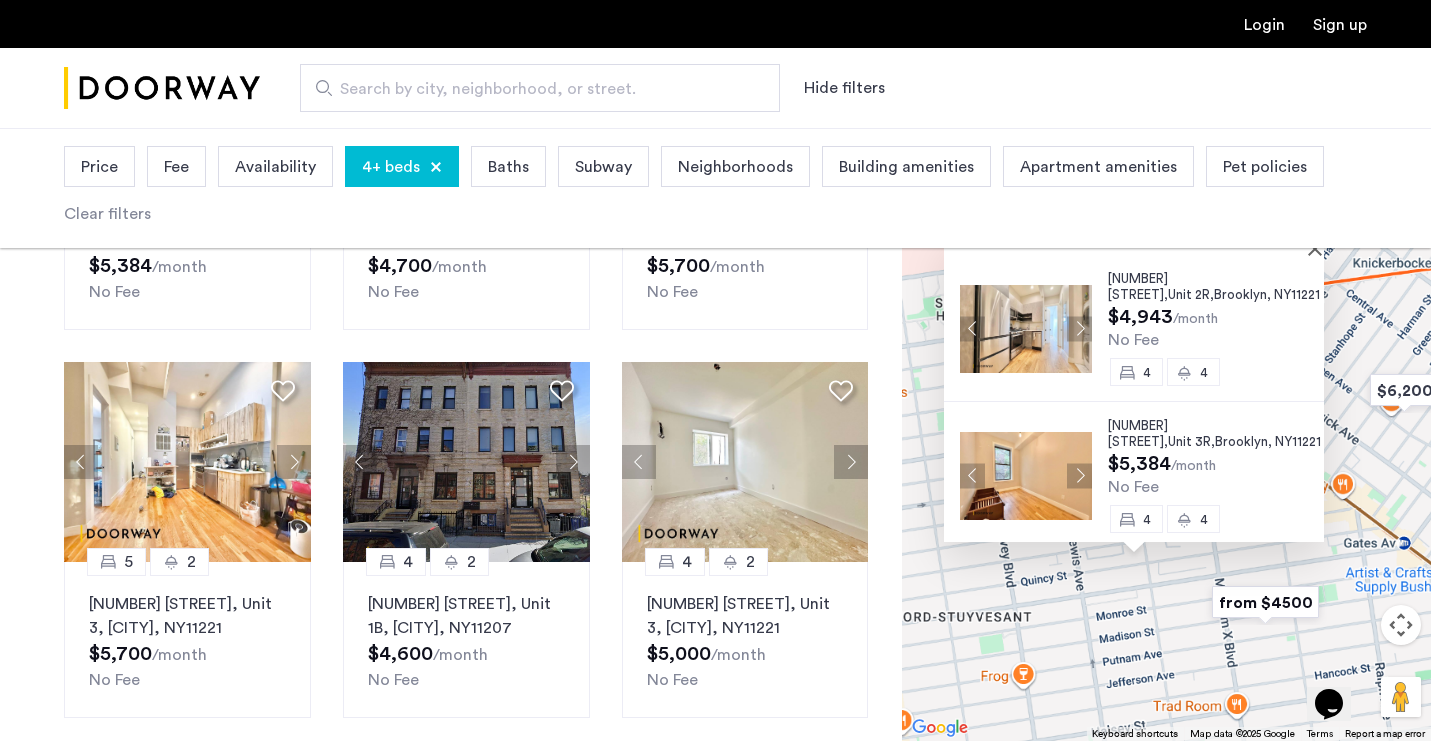 scroll, scrollTop: 408, scrollLeft: 0, axis: vertical 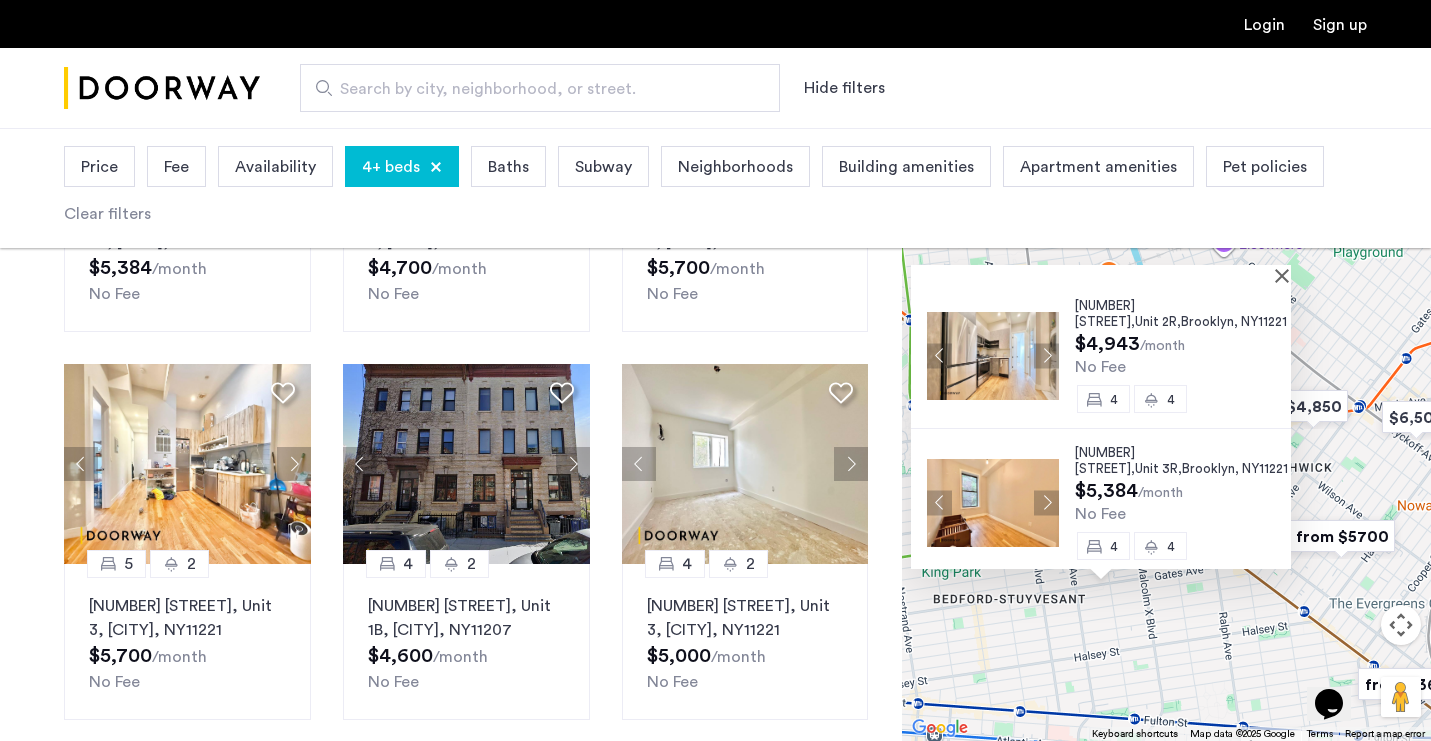 click on "[NUMBER] [STREET], Unit 2R, [CITY] , [STATE] 11221 $4,943 /month No Fee 4 4 [NUMBER] [STREET], Unit 3R, [CITY] , [STATE] 11221 $5,384 /month No Fee 4 4" at bounding box center (1166, 434) 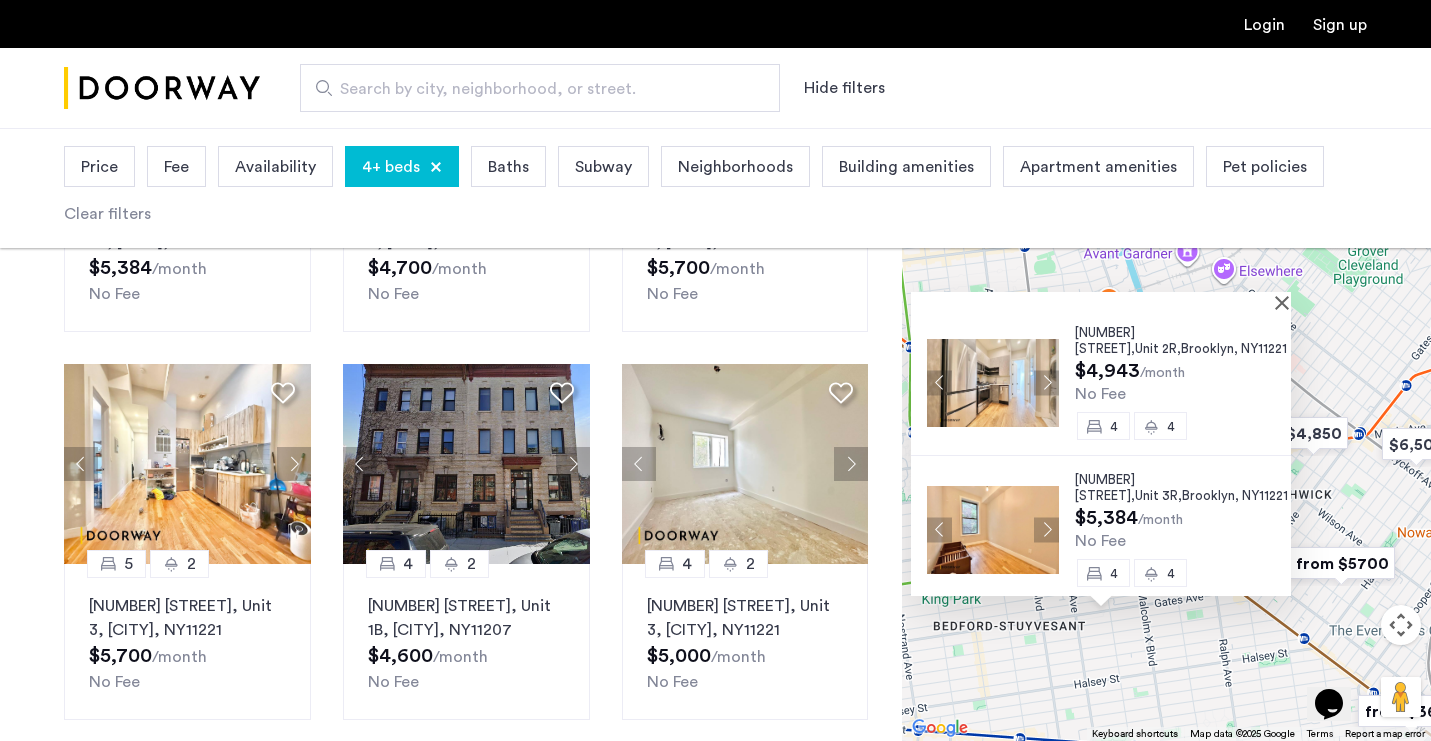 drag, startPoint x: 1082, startPoint y: 637, endPoint x: 1084, endPoint y: 689, distance: 52.03845 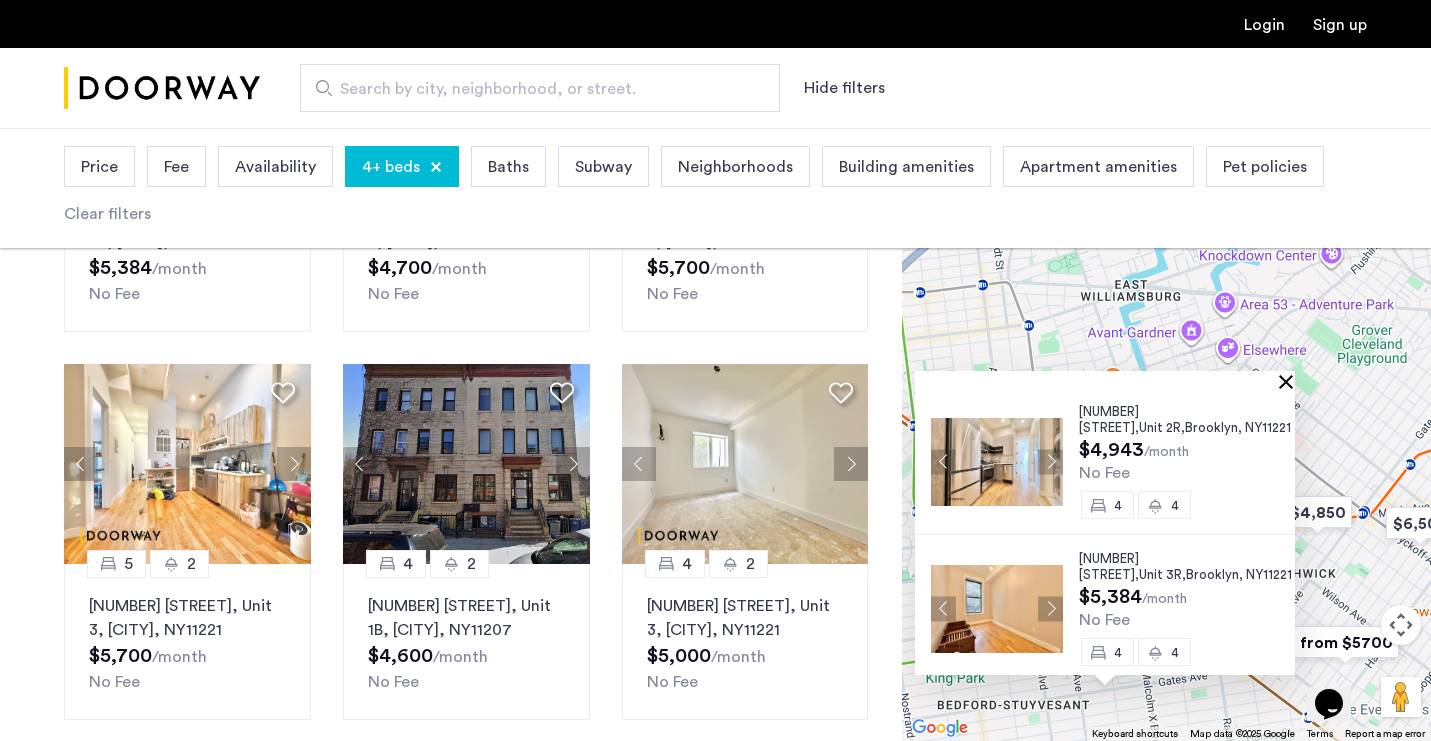 click at bounding box center (1290, 381) 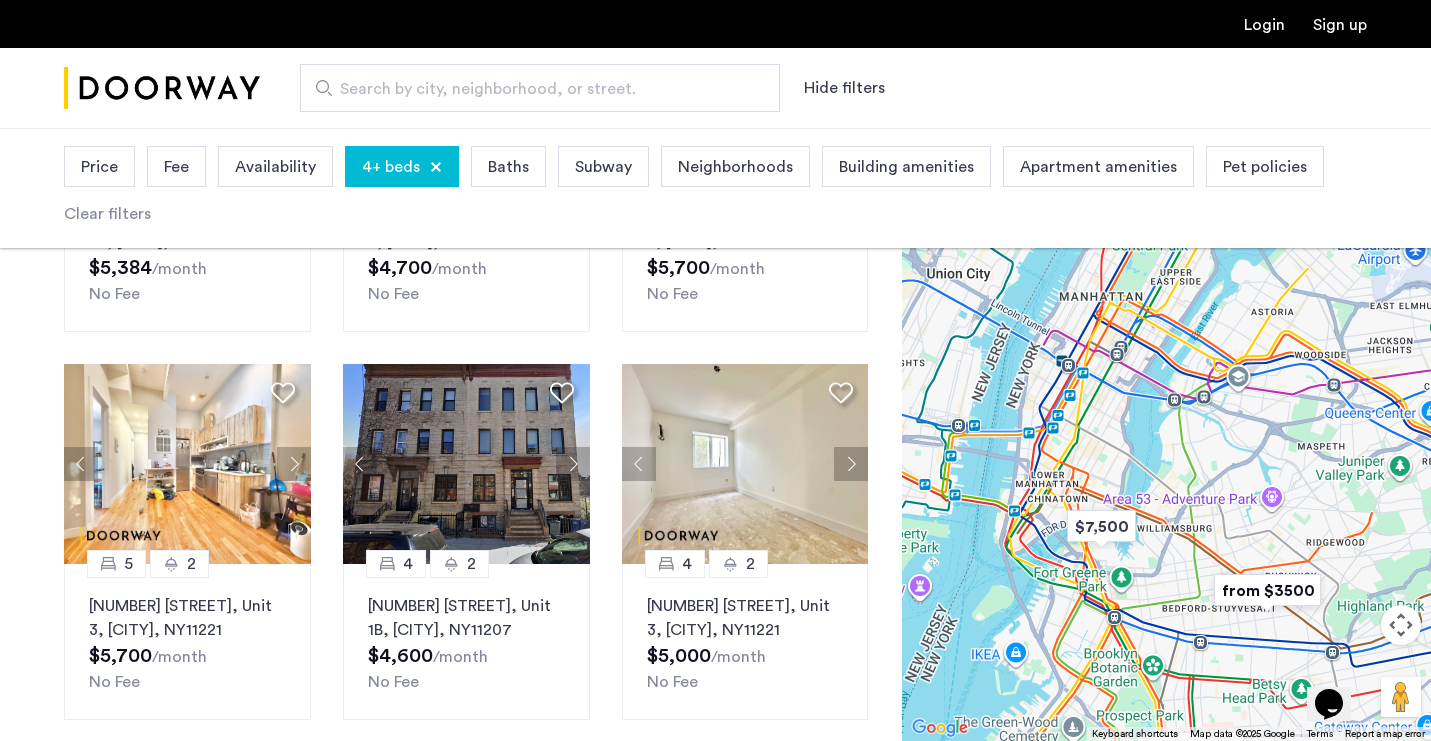drag, startPoint x: 1106, startPoint y: 360, endPoint x: 1171, endPoint y: 462, distance: 120.9504 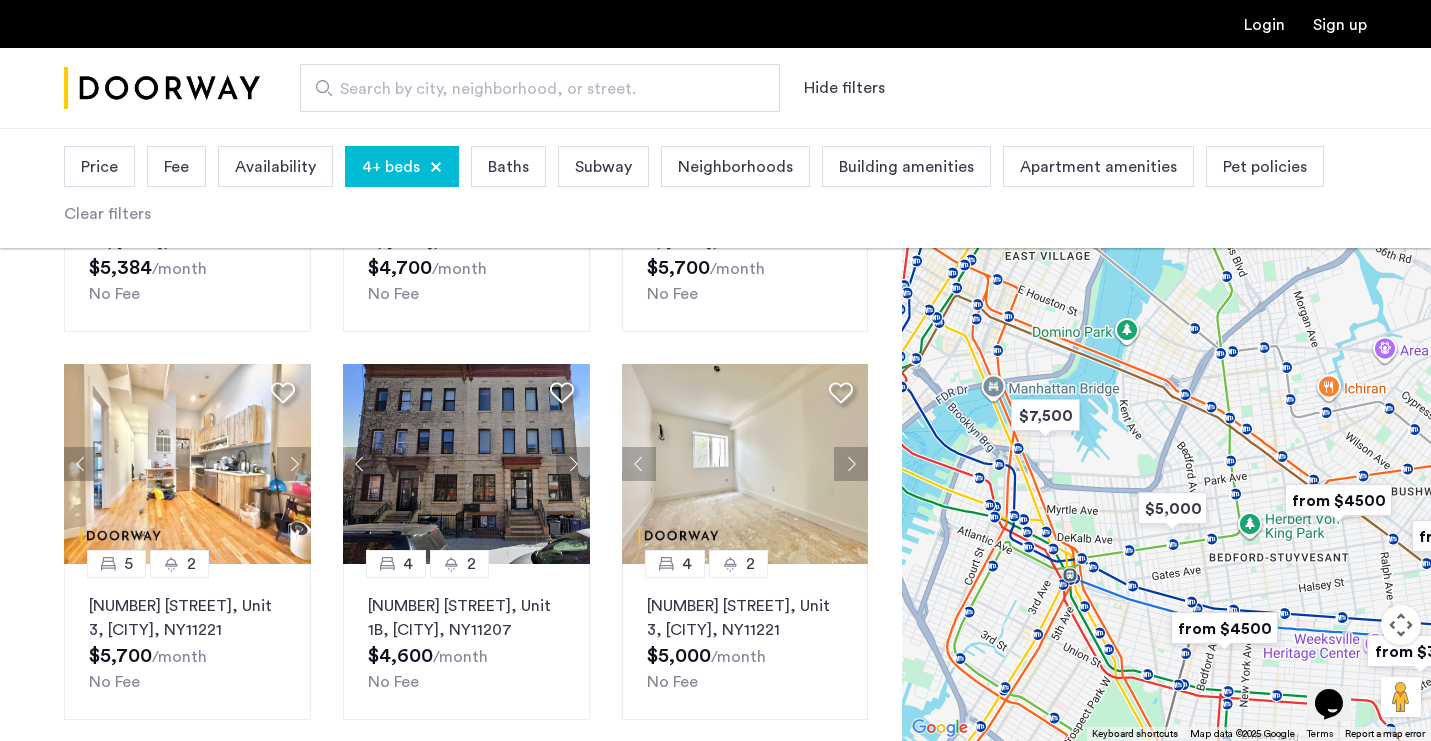 drag, startPoint x: 1168, startPoint y: 576, endPoint x: 1128, endPoint y: 405, distance: 175.61606 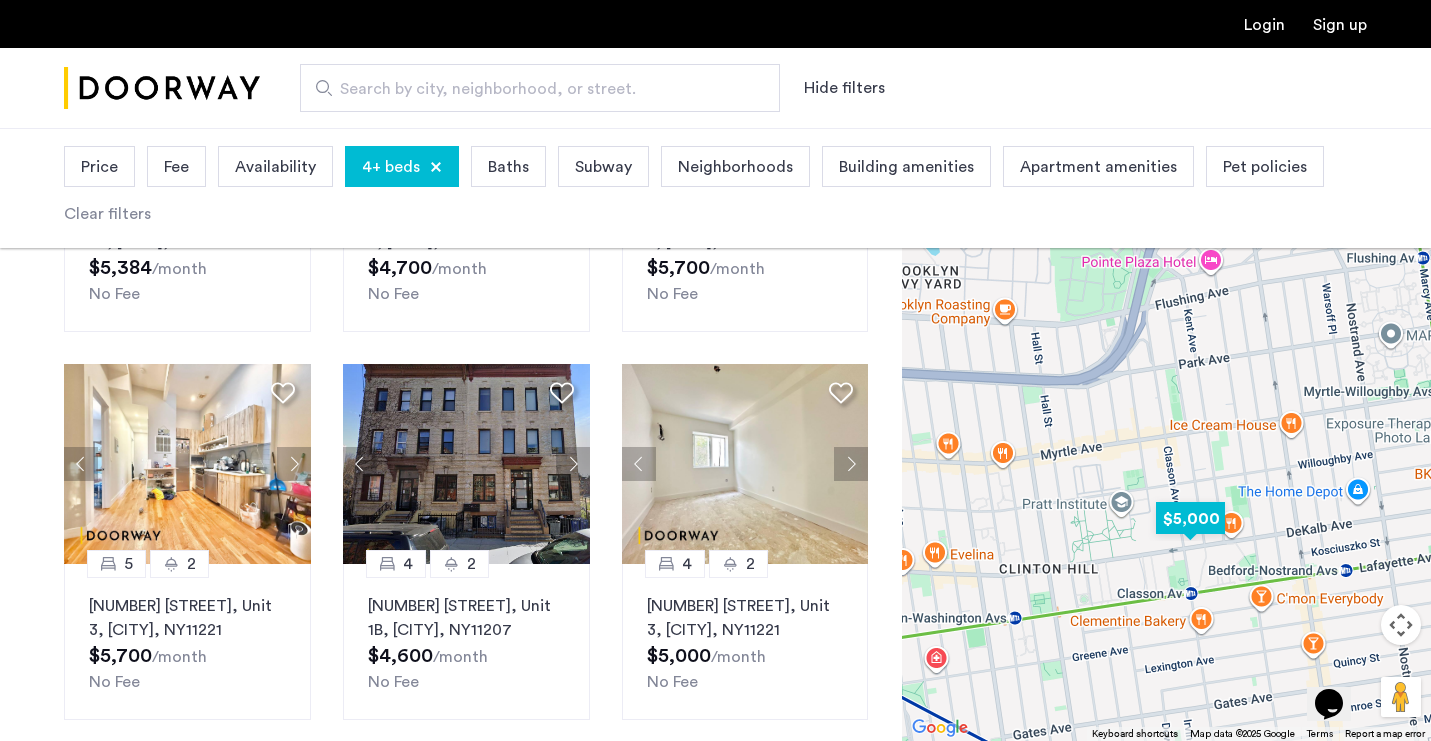 click at bounding box center [1190, 518] 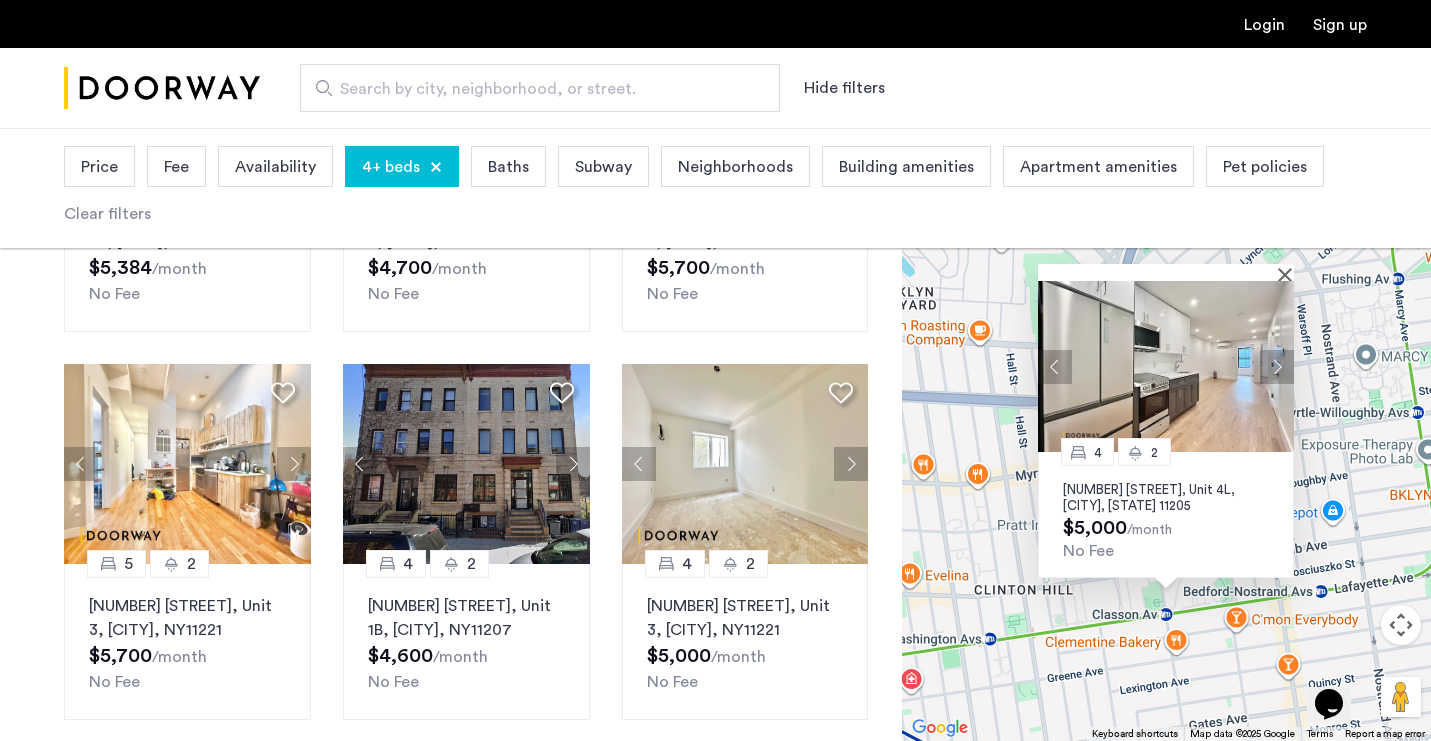 click at bounding box center [1166, 366] 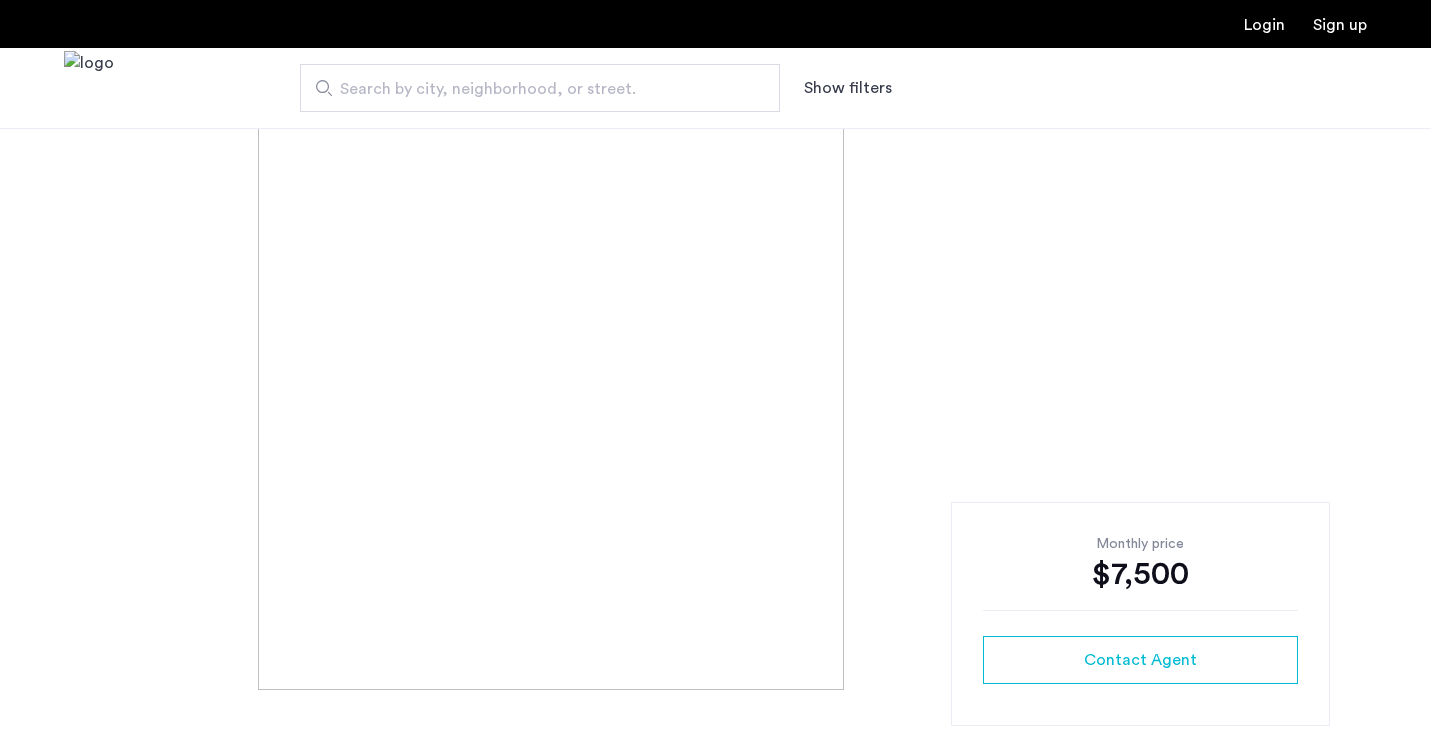 scroll, scrollTop: 60, scrollLeft: 0, axis: vertical 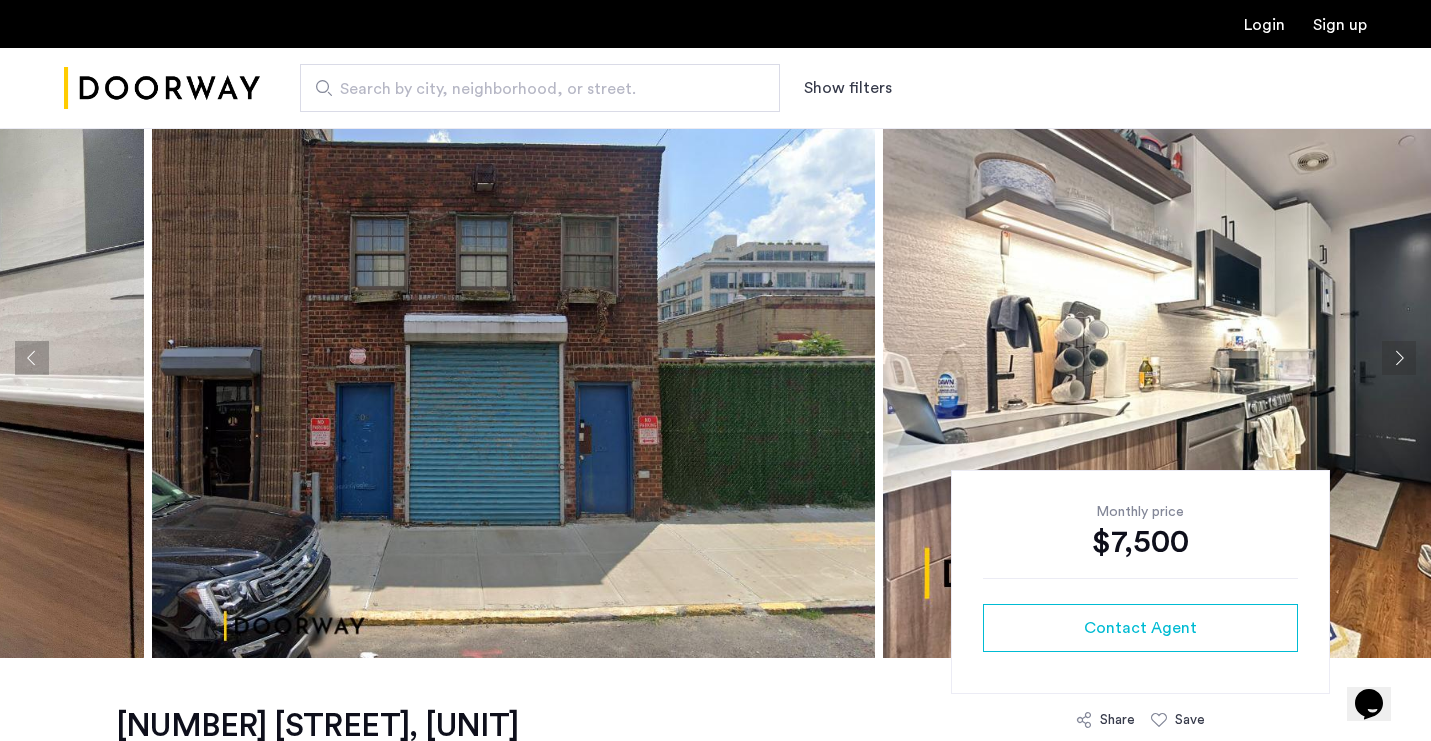drag, startPoint x: 266, startPoint y: 227, endPoint x: 809, endPoint y: 238, distance: 543.1114 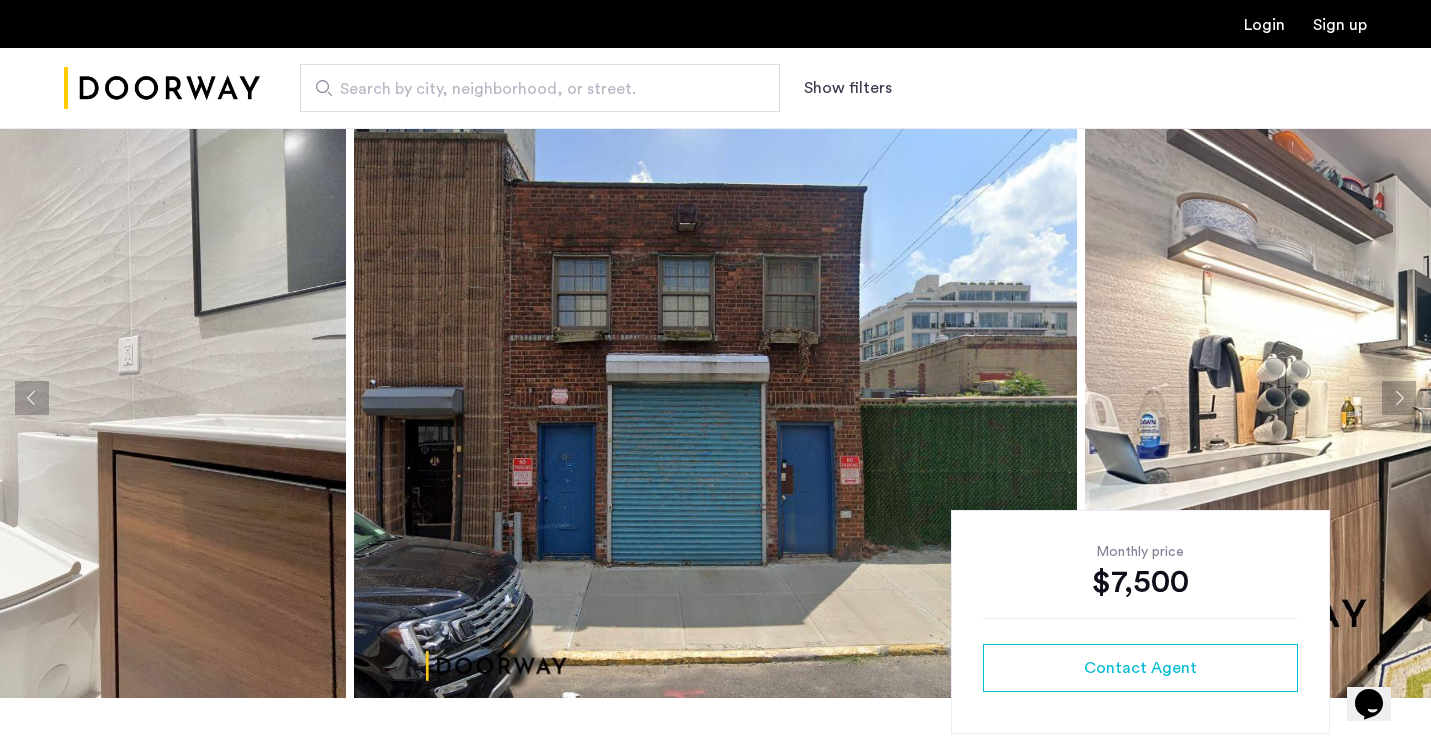scroll, scrollTop: 31, scrollLeft: 0, axis: vertical 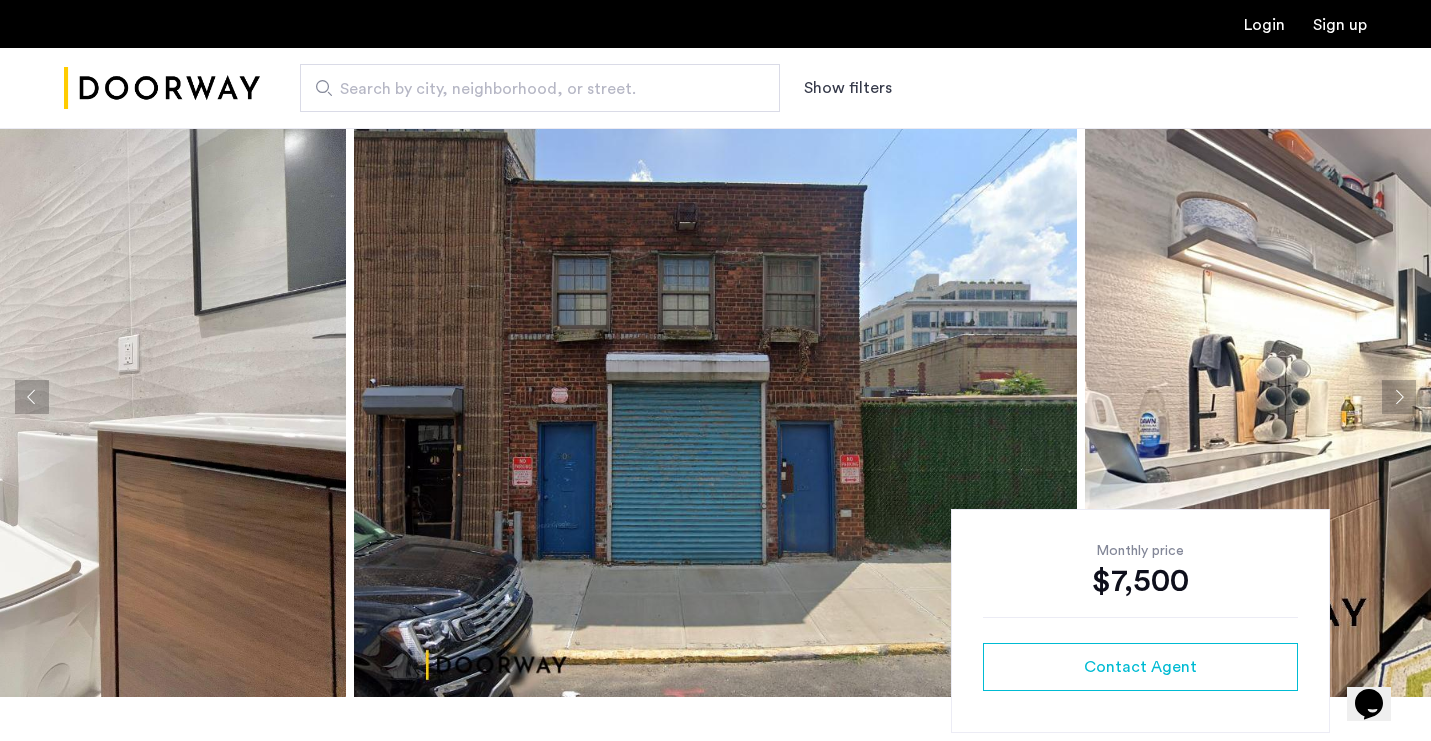 drag, startPoint x: 966, startPoint y: 333, endPoint x: 528, endPoint y: 333, distance: 438 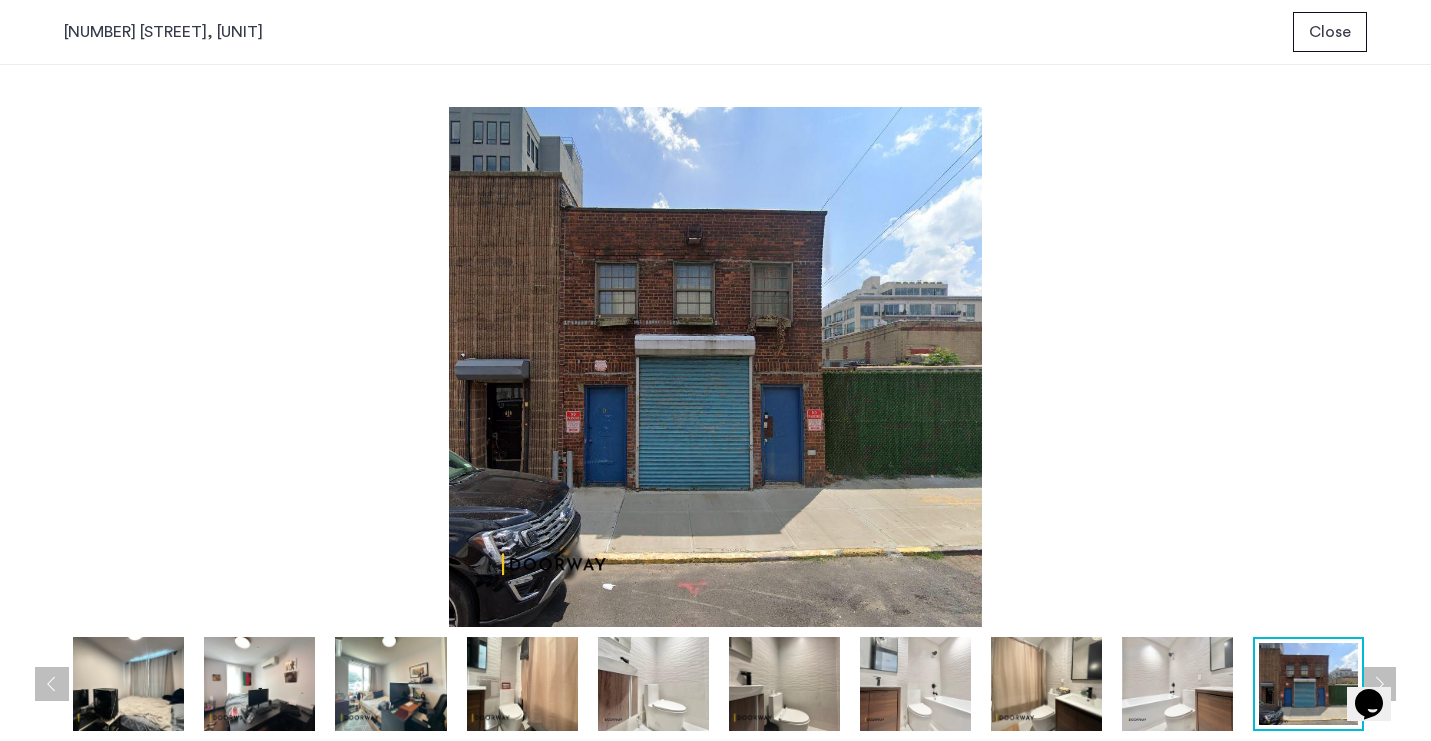 scroll, scrollTop: 0, scrollLeft: 0, axis: both 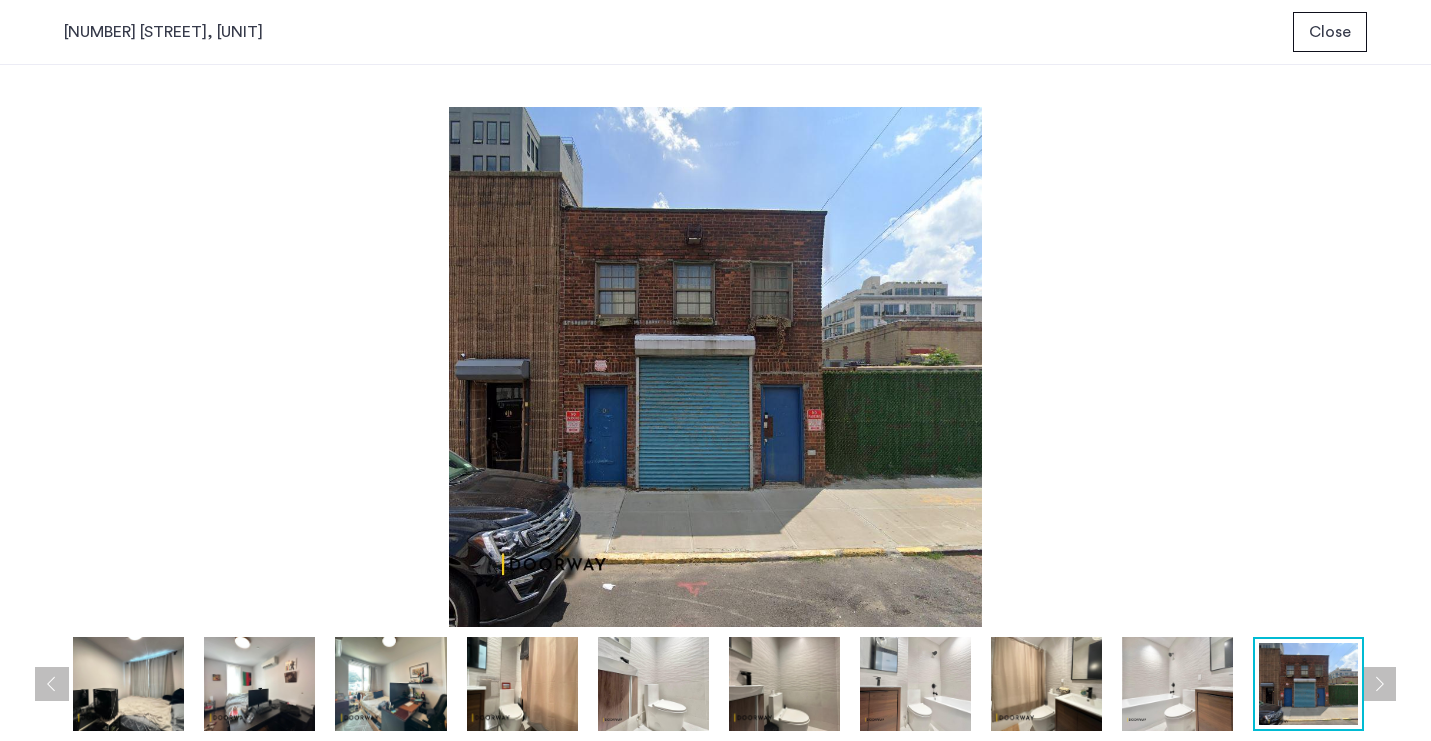click at bounding box center (128, 684) 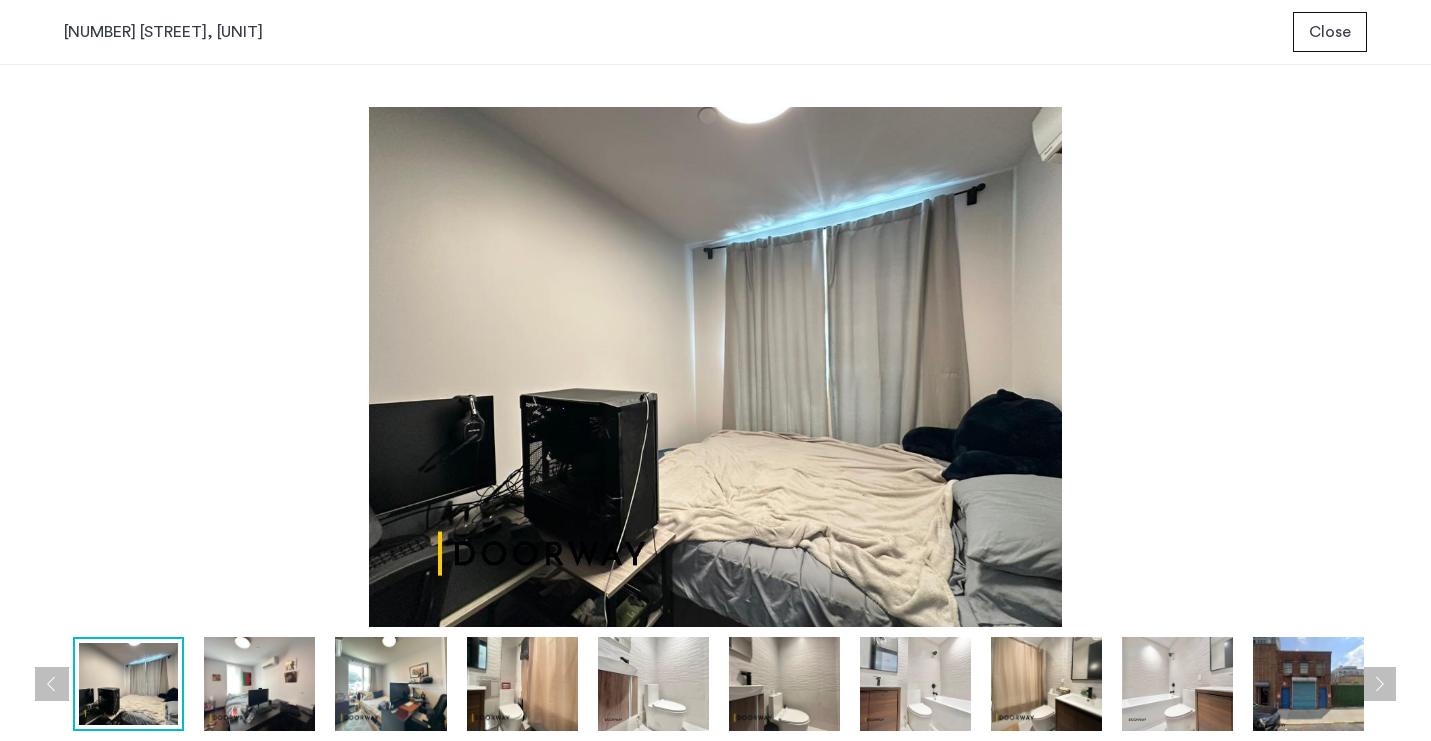 click at bounding box center (259, 684) 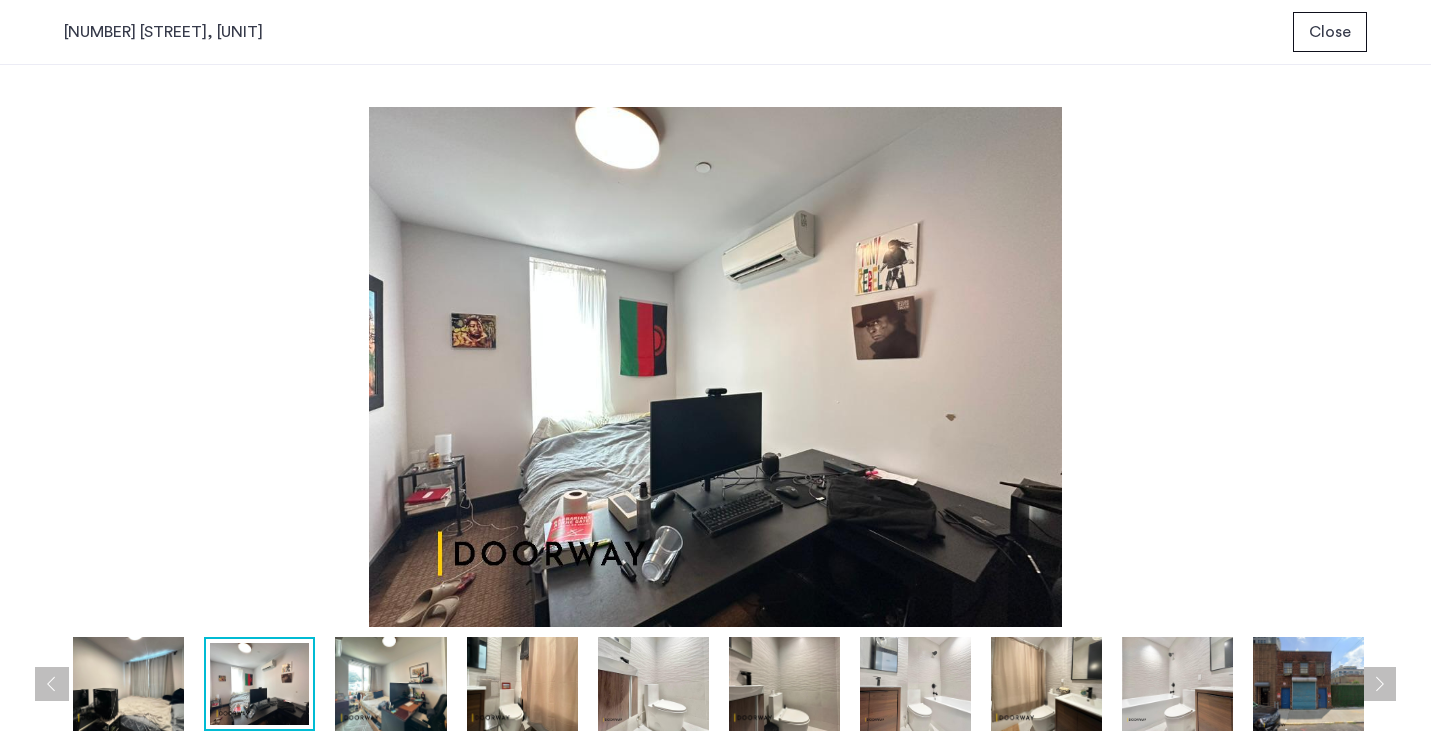 click at bounding box center [390, 684] 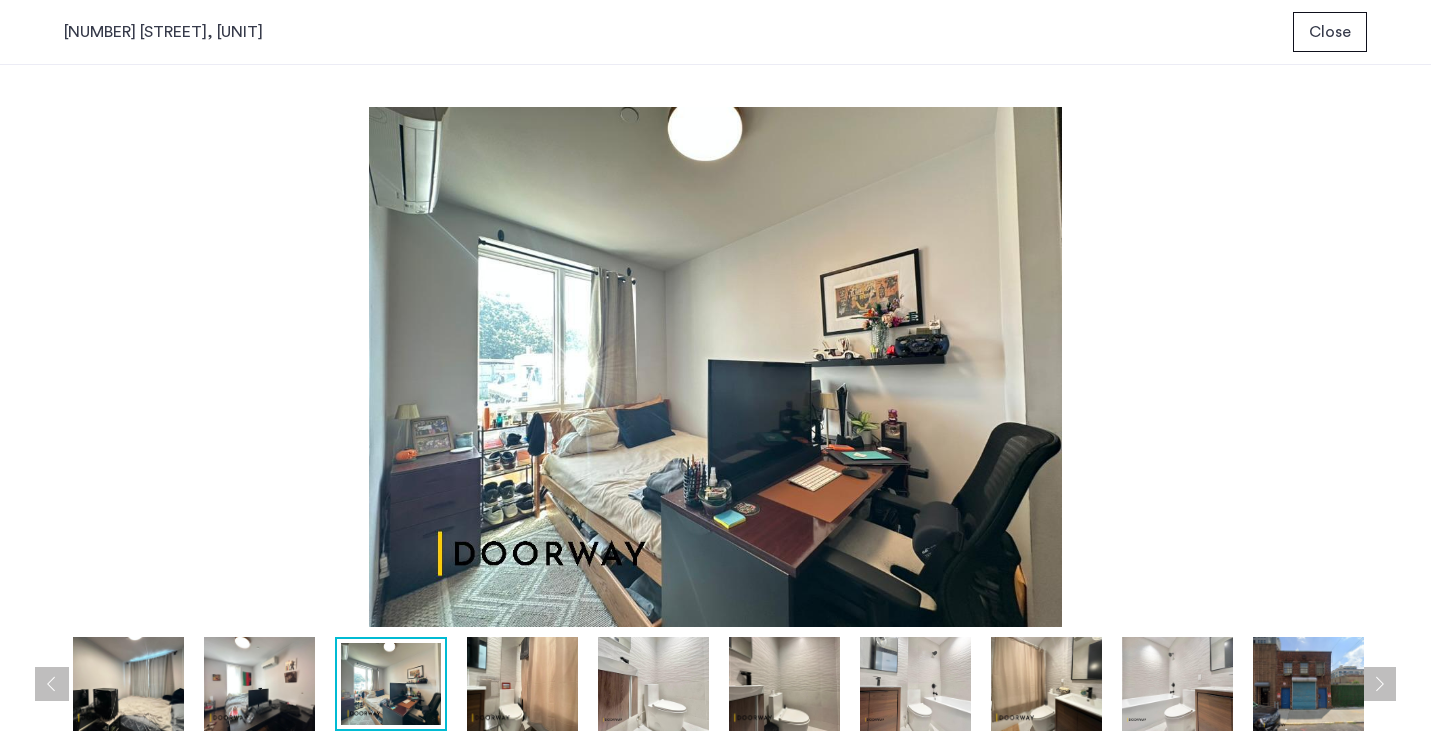 click at bounding box center [522, 684] 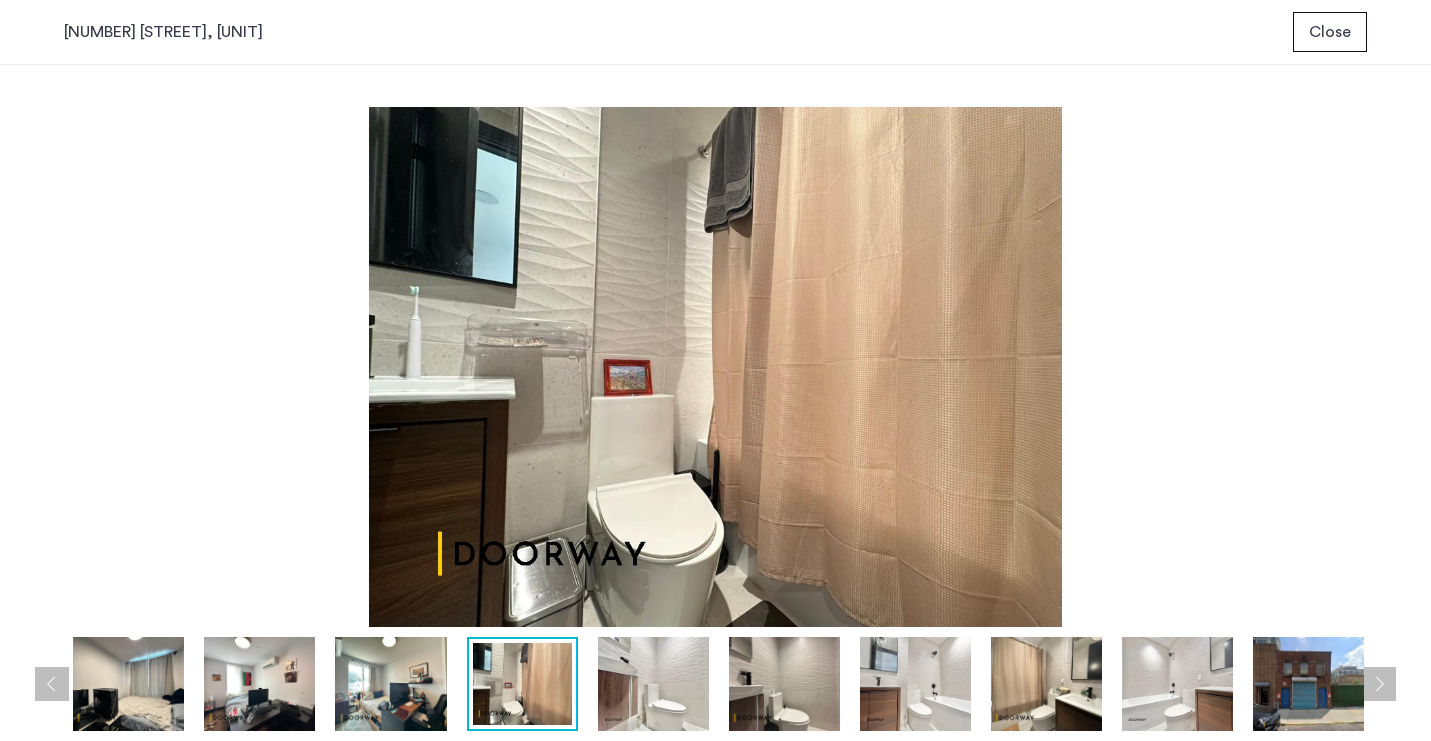 click at bounding box center [653, 684] 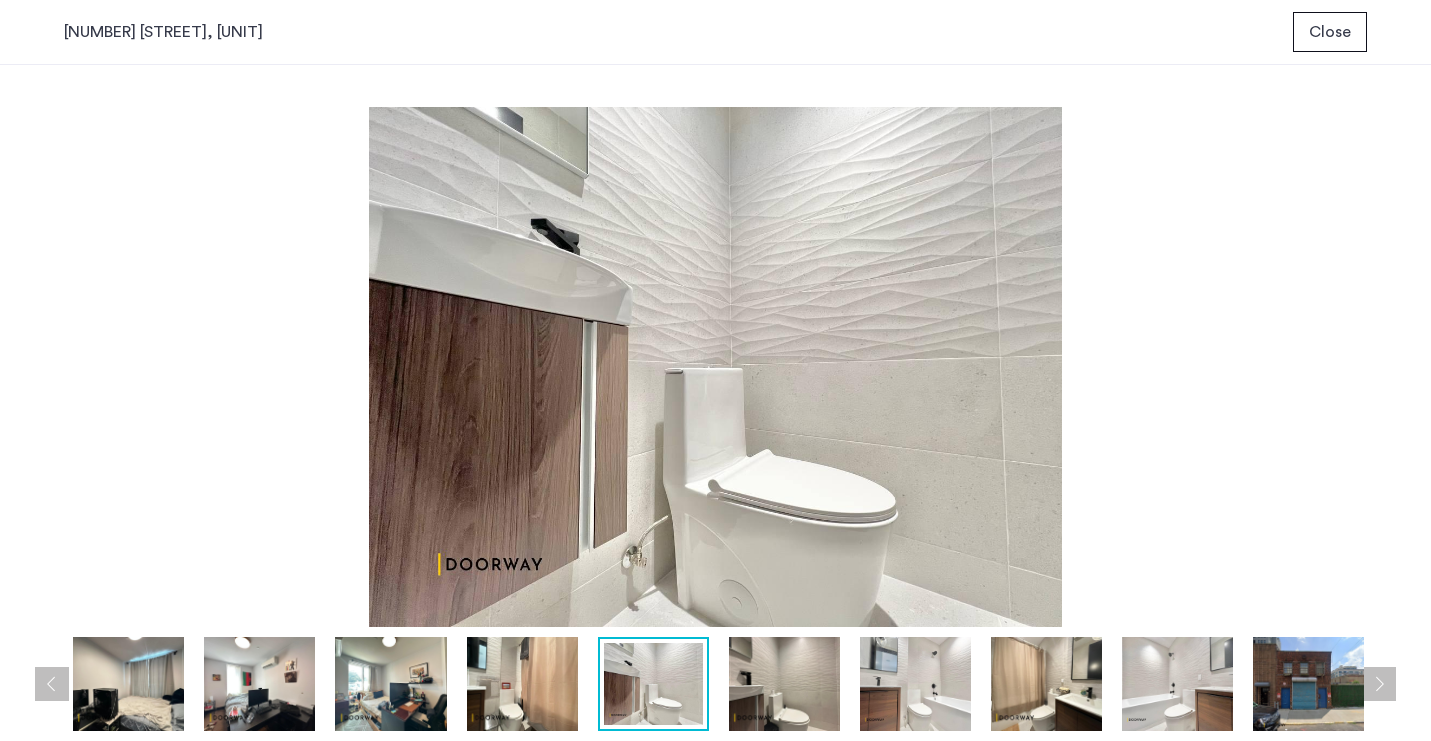 click at bounding box center (784, 684) 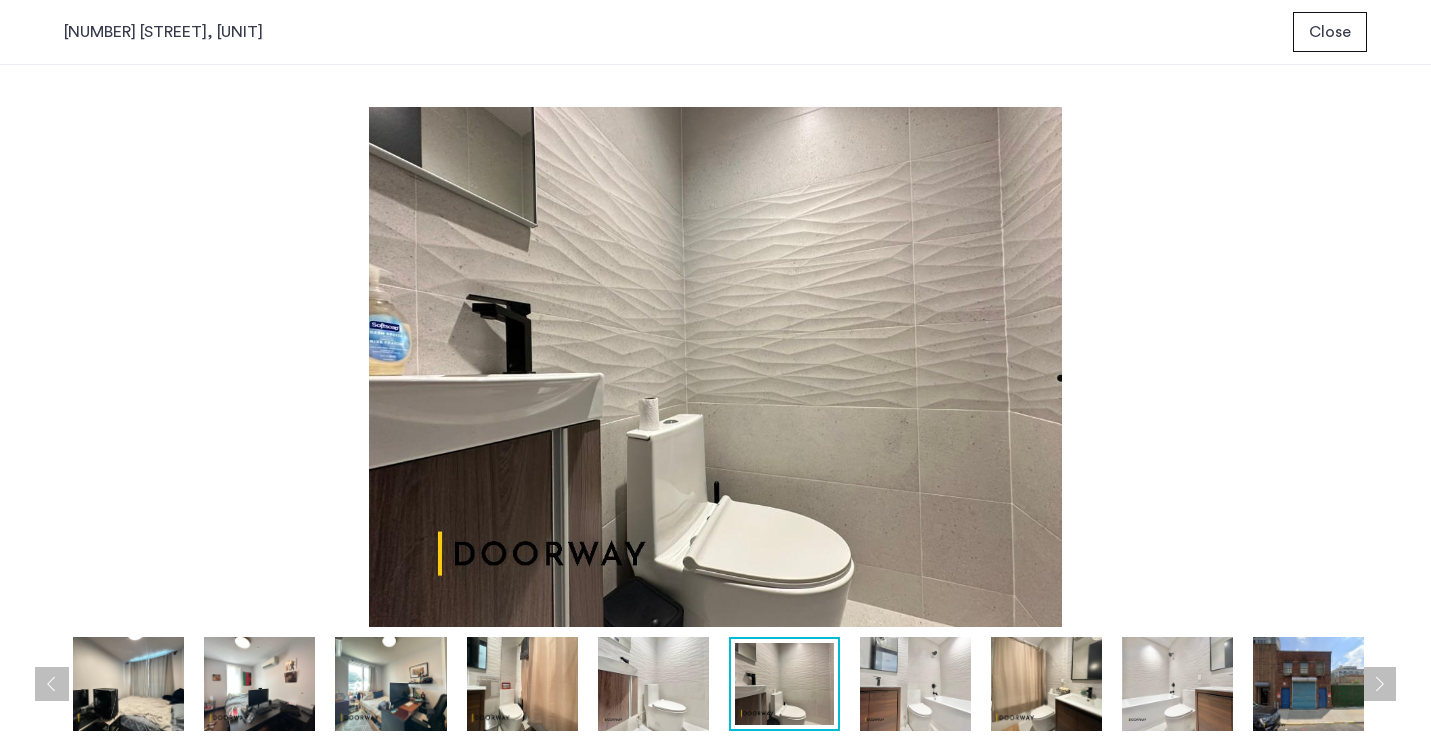 click at bounding box center [915, 684] 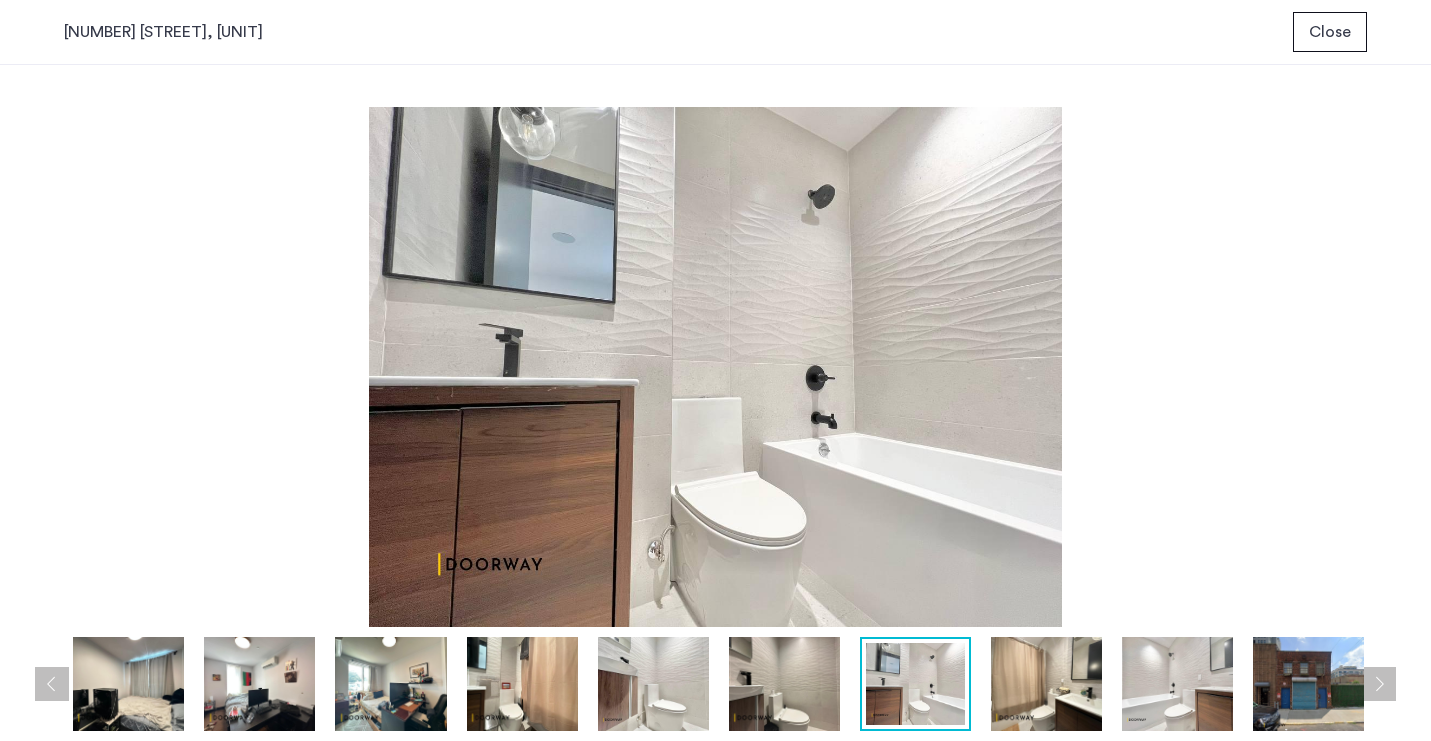 click at bounding box center [1046, 684] 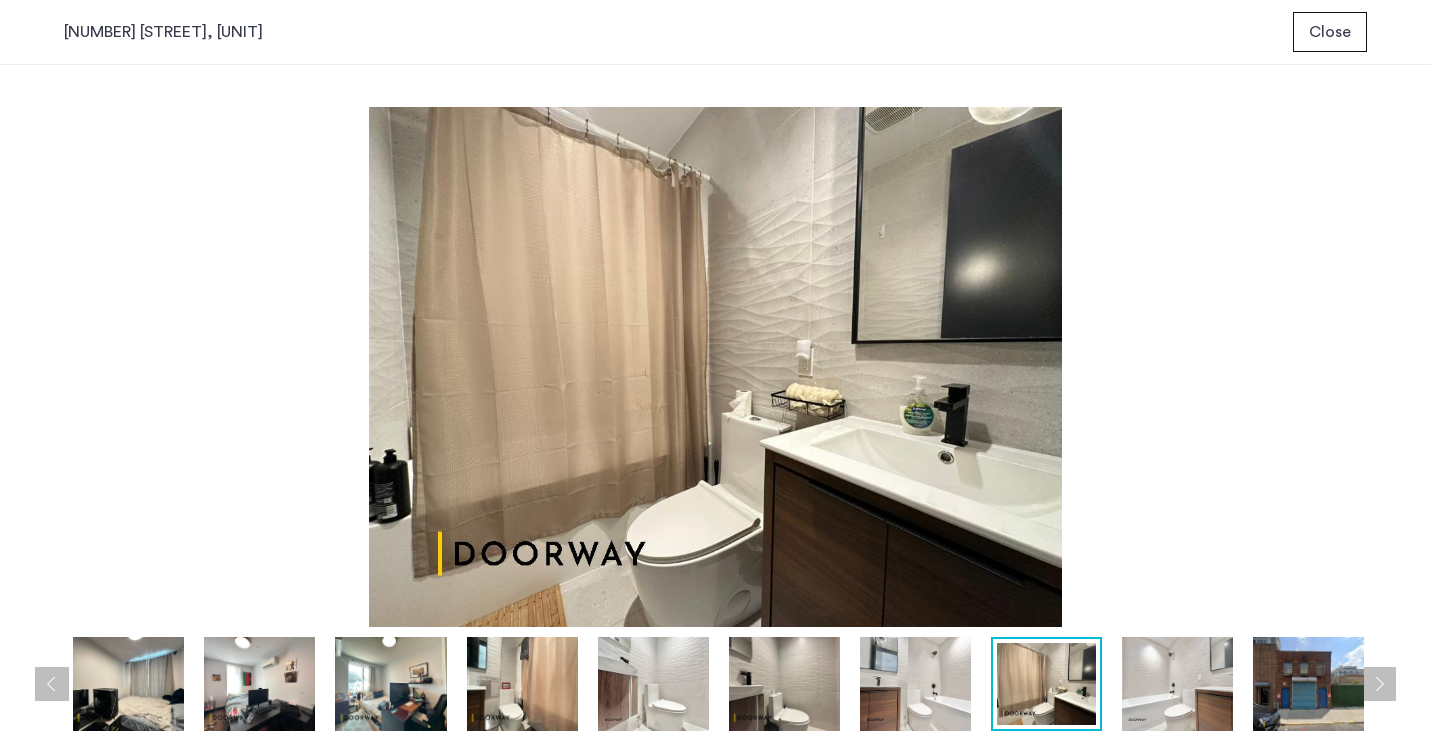 click at bounding box center (1379, 684) 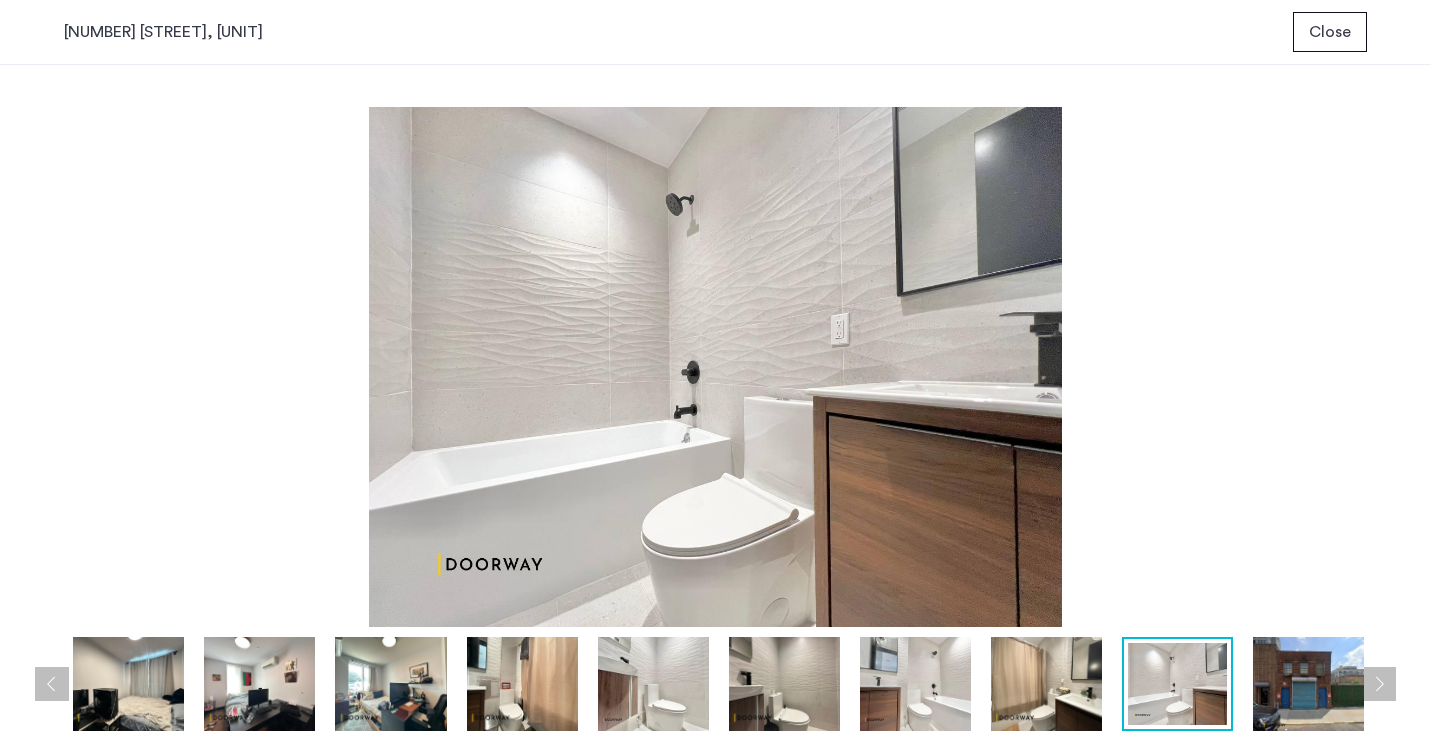 click at bounding box center [1379, 684] 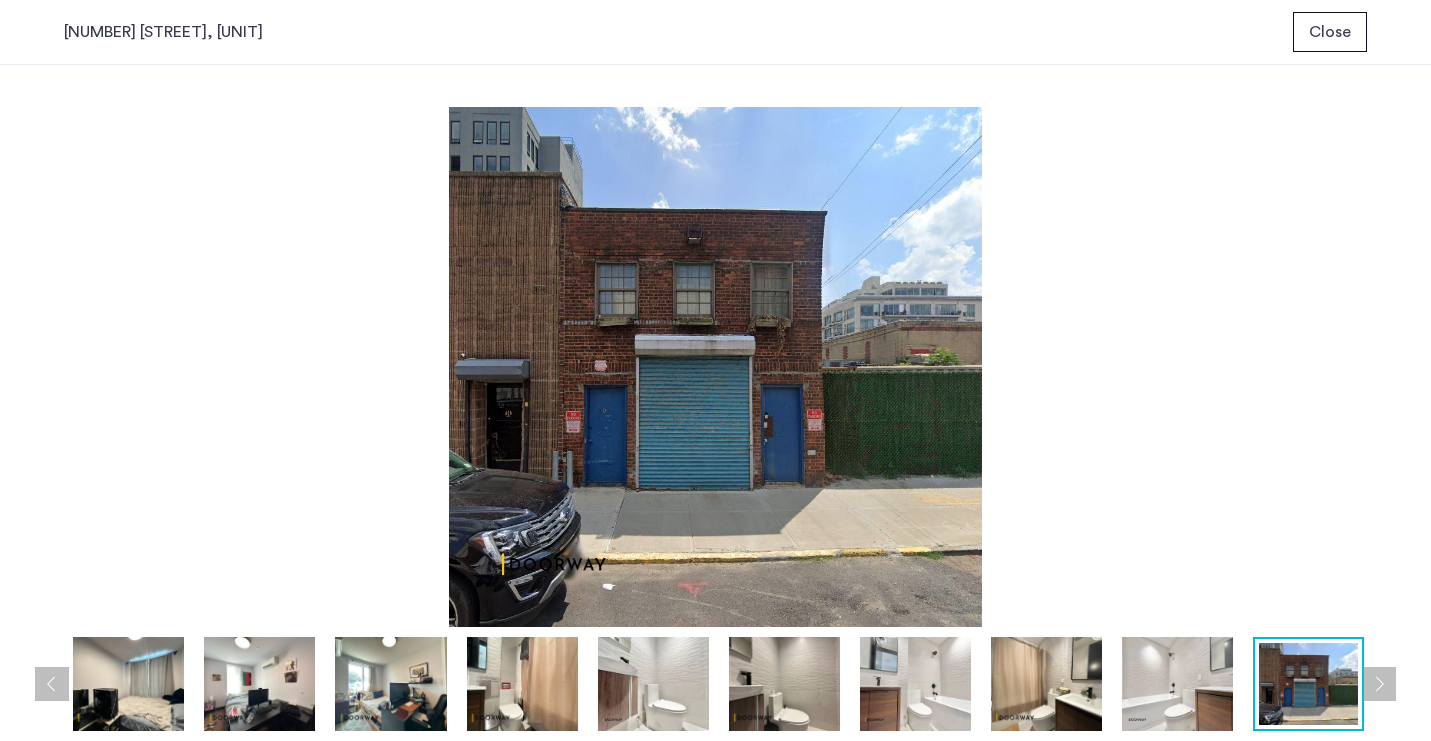 click at bounding box center (1379, 684) 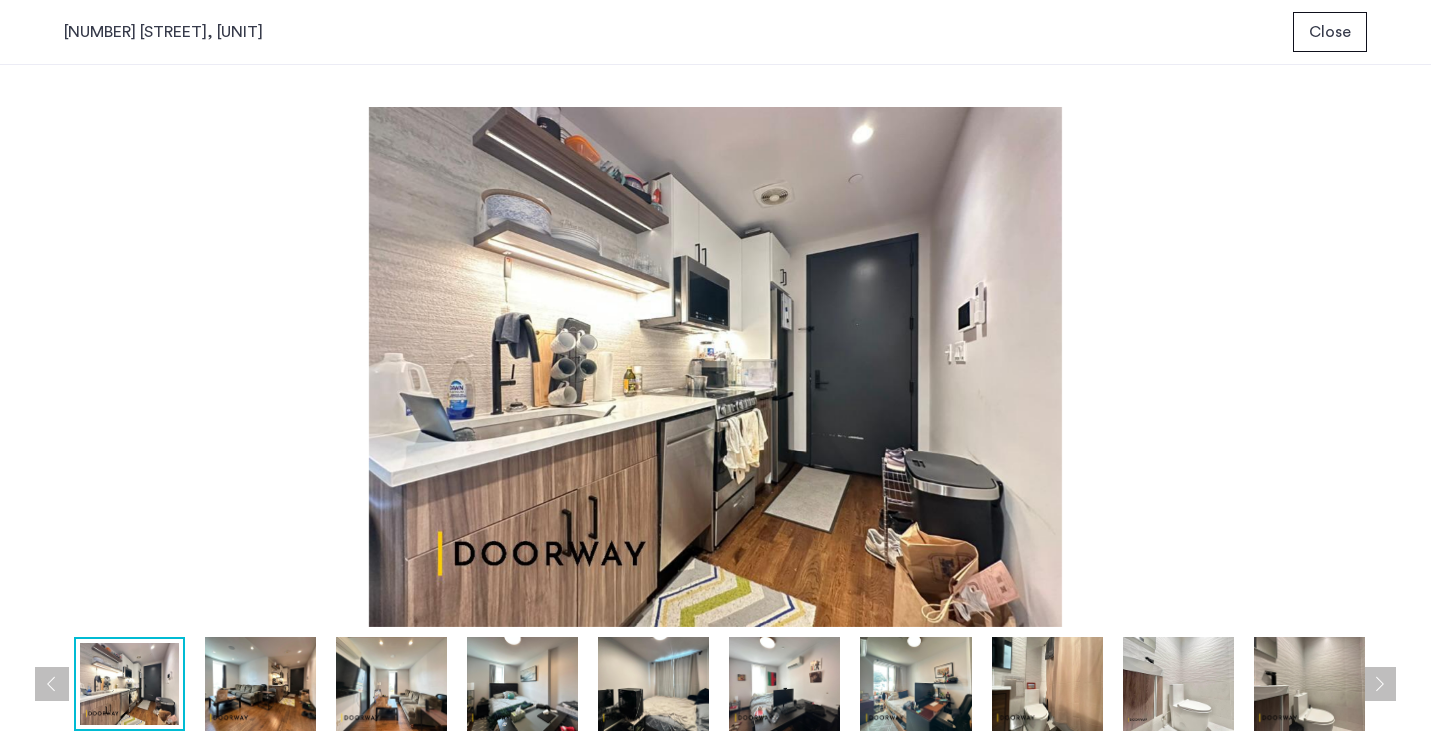 click at bounding box center [1379, 684] 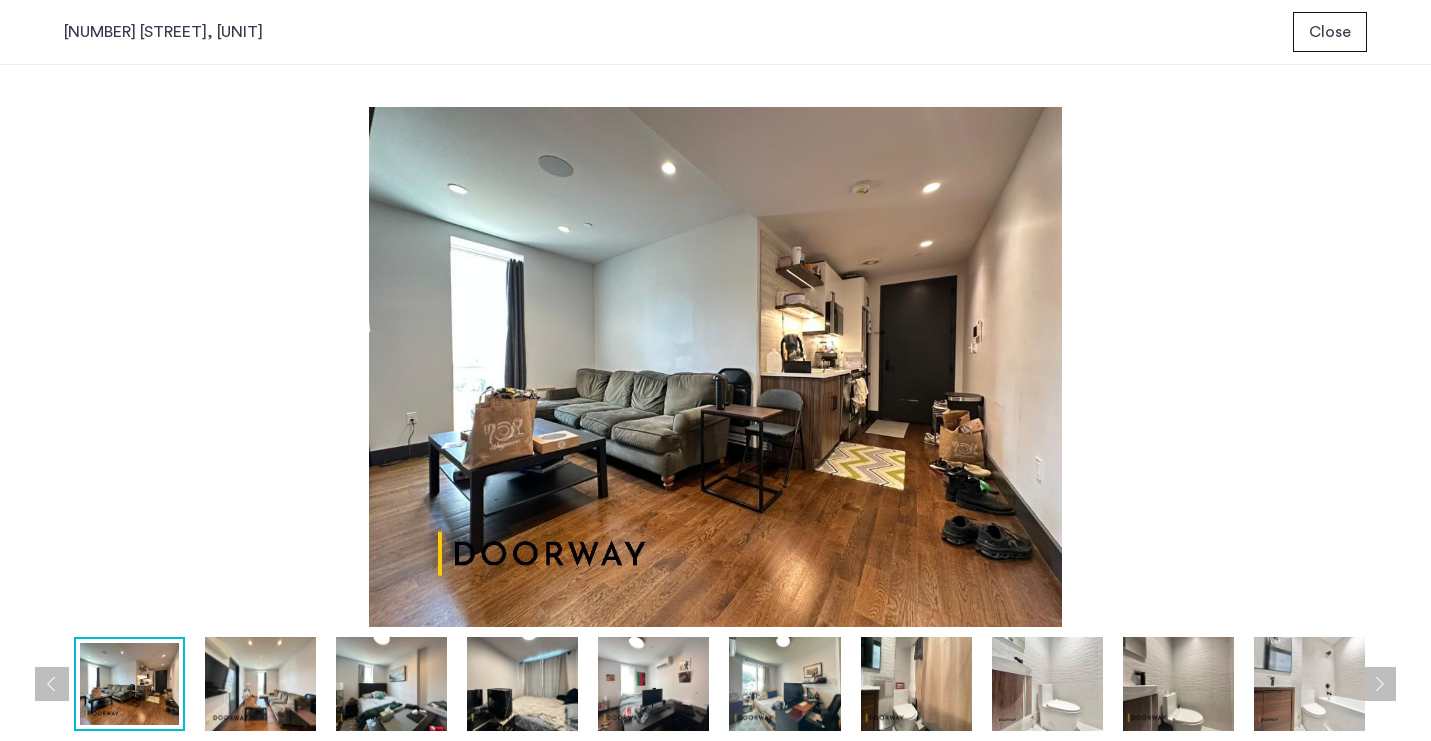 click at bounding box center (1379, 684) 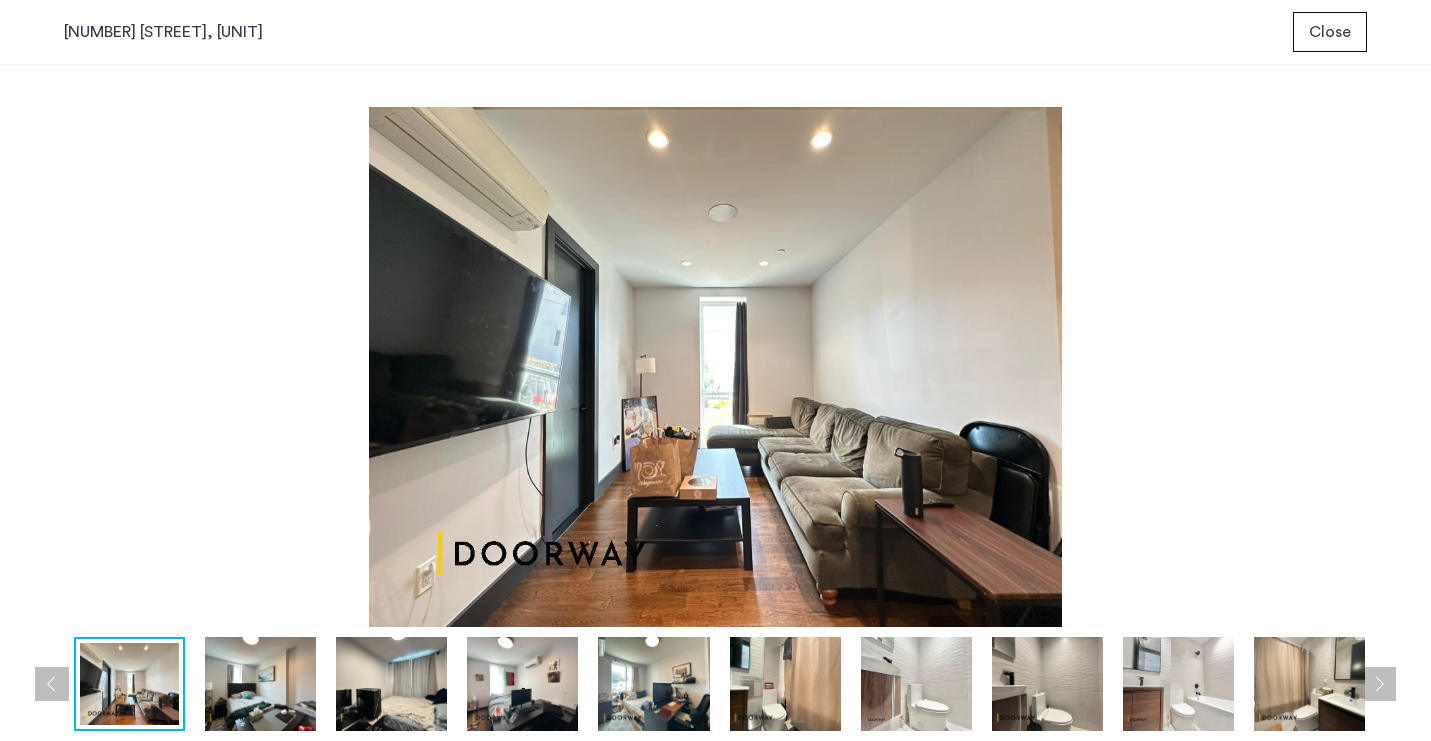 click at bounding box center (1379, 684) 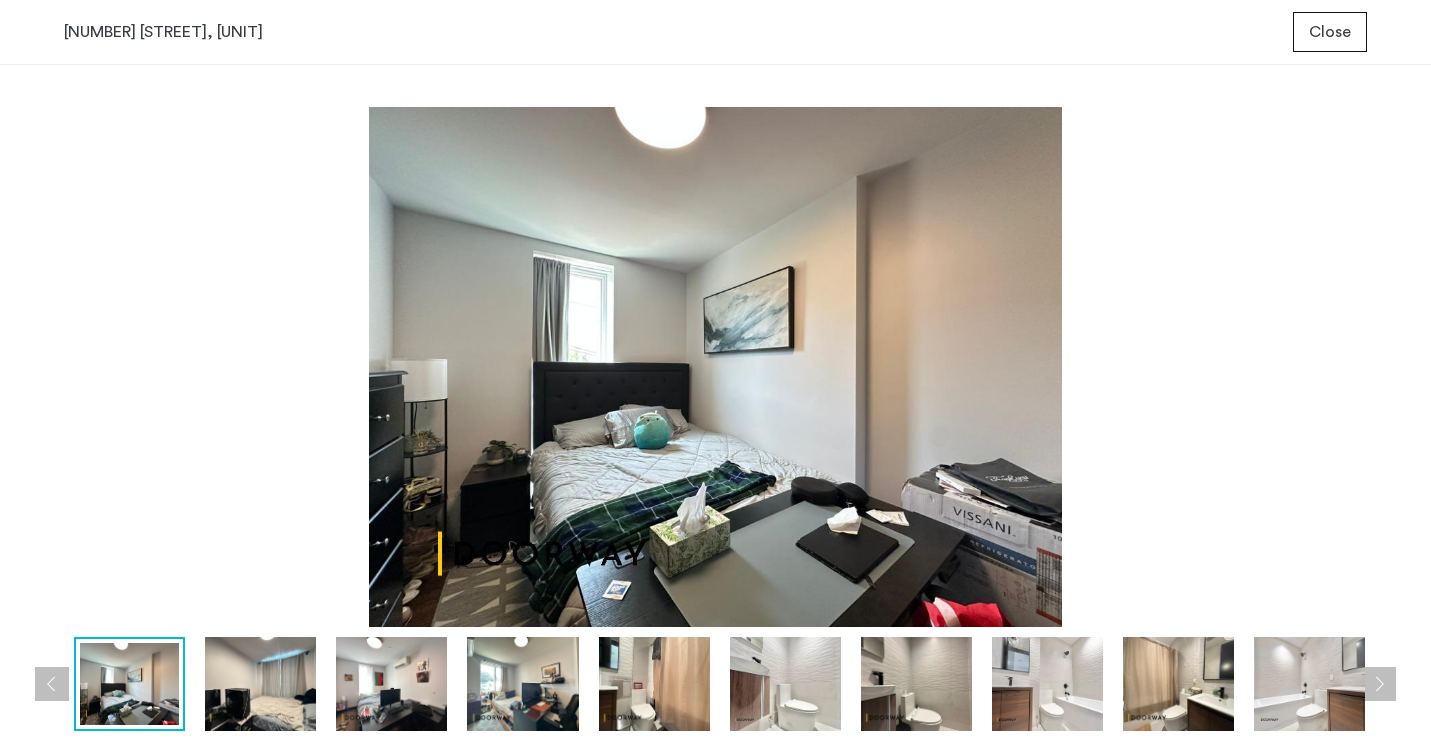 click at bounding box center (1379, 684) 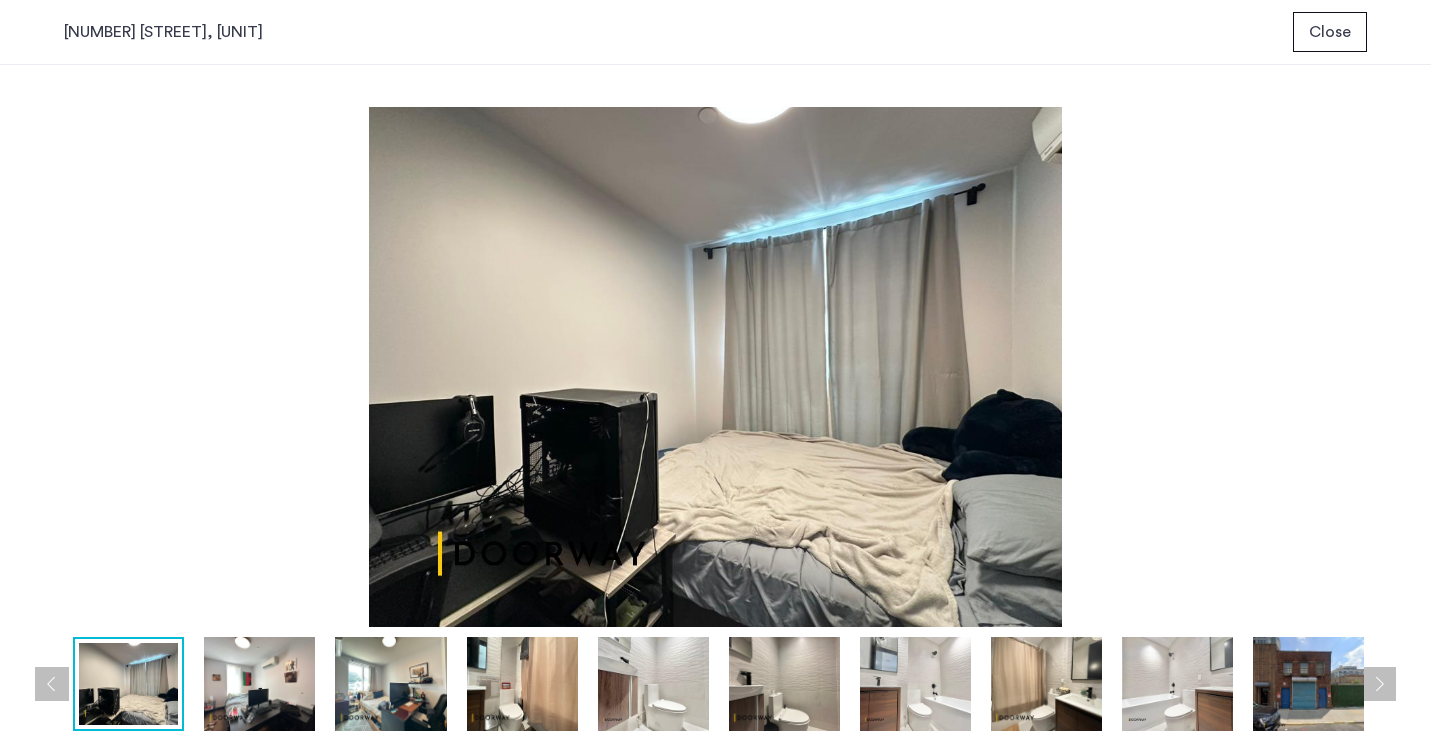 click at bounding box center (1379, 684) 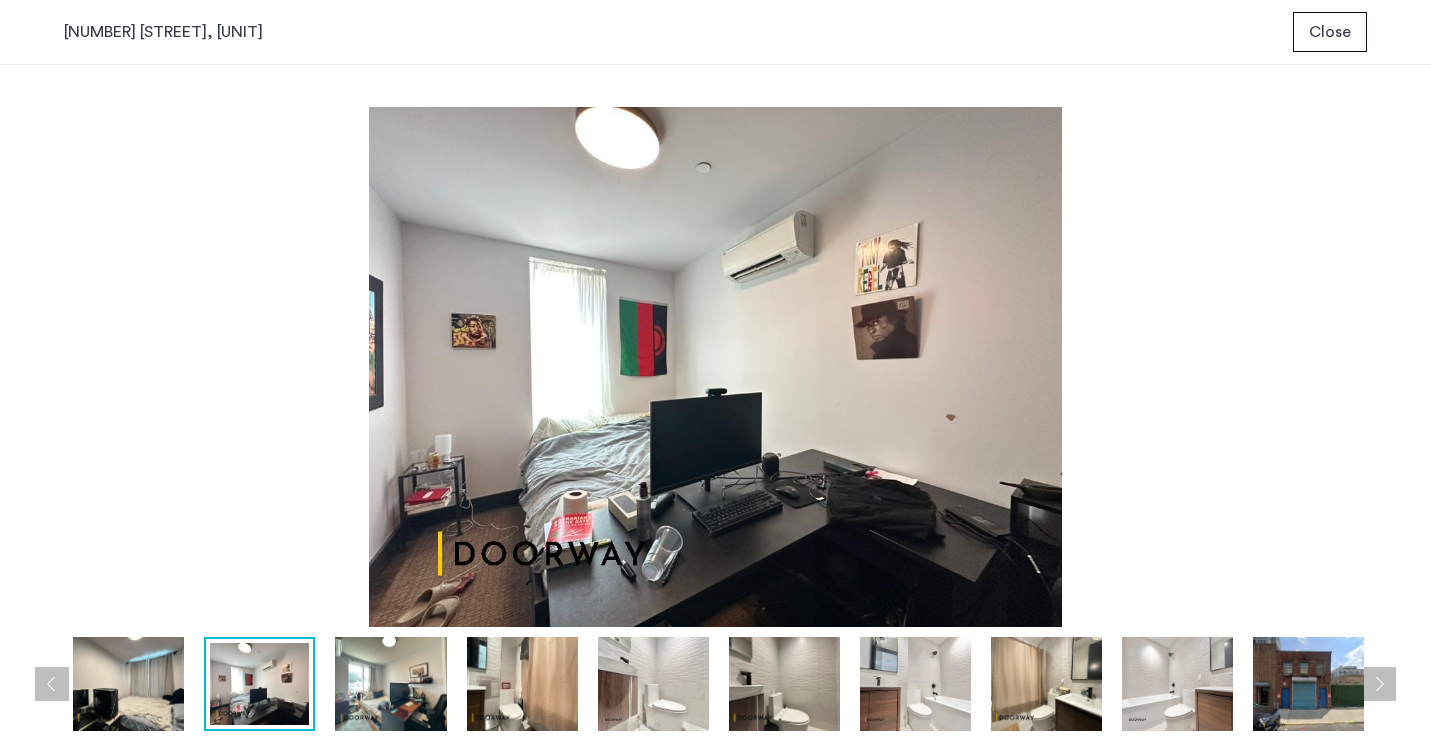 click at bounding box center (1379, 684) 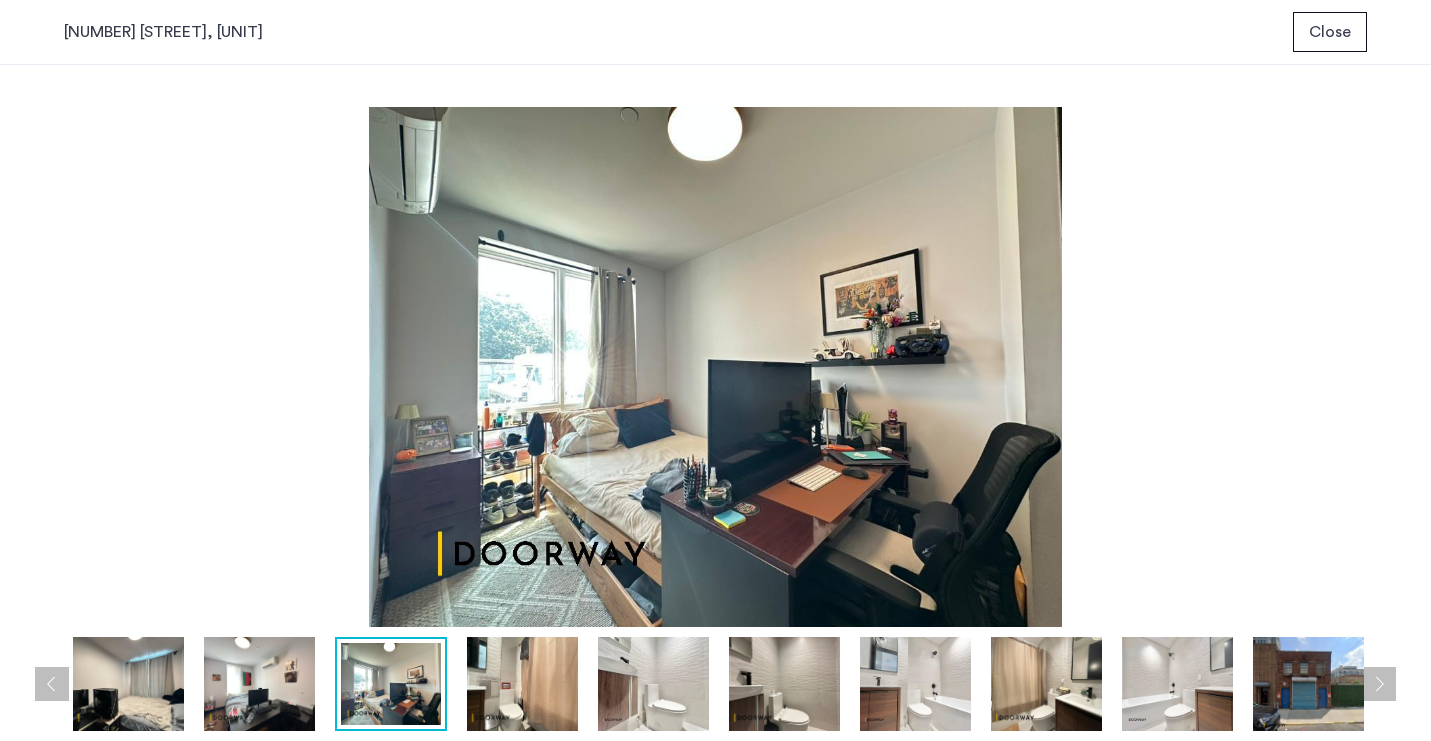 click at bounding box center (52, 684) 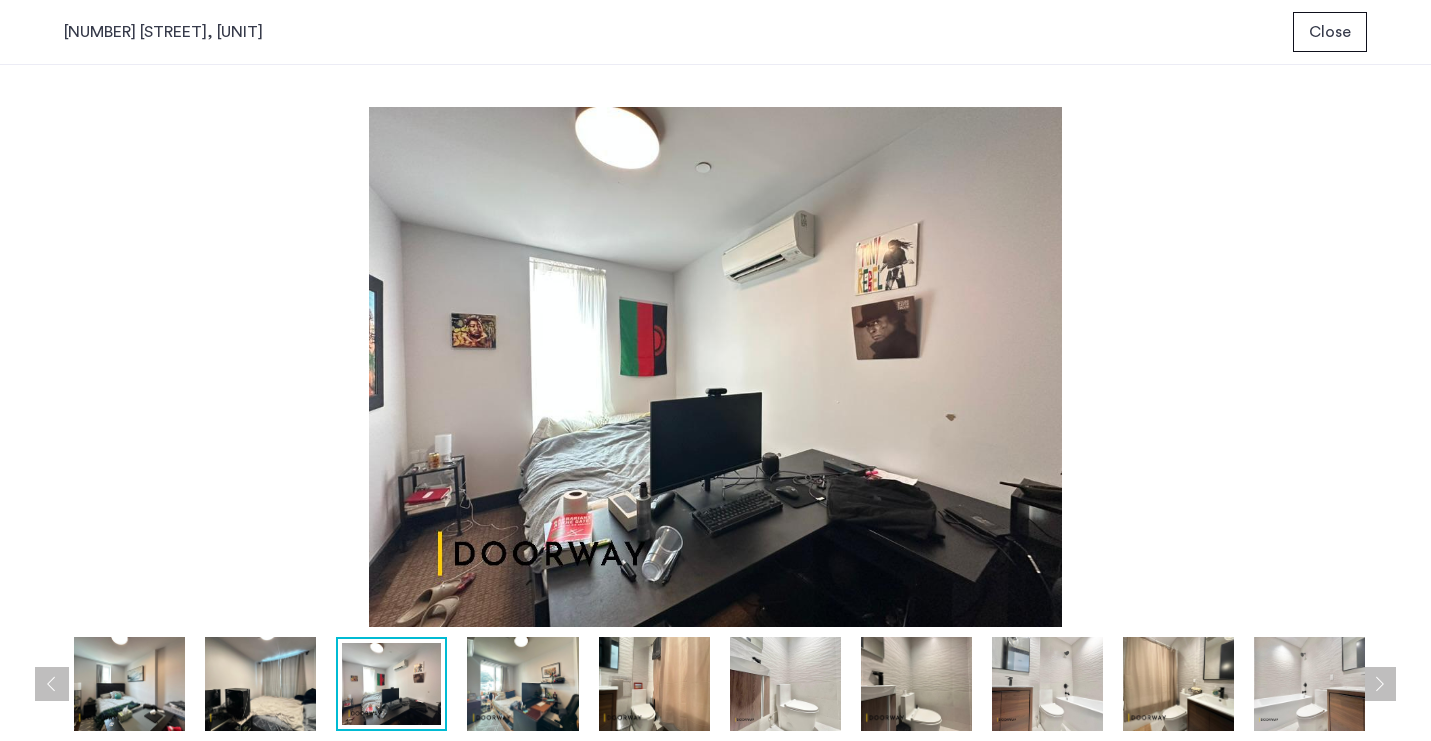 type 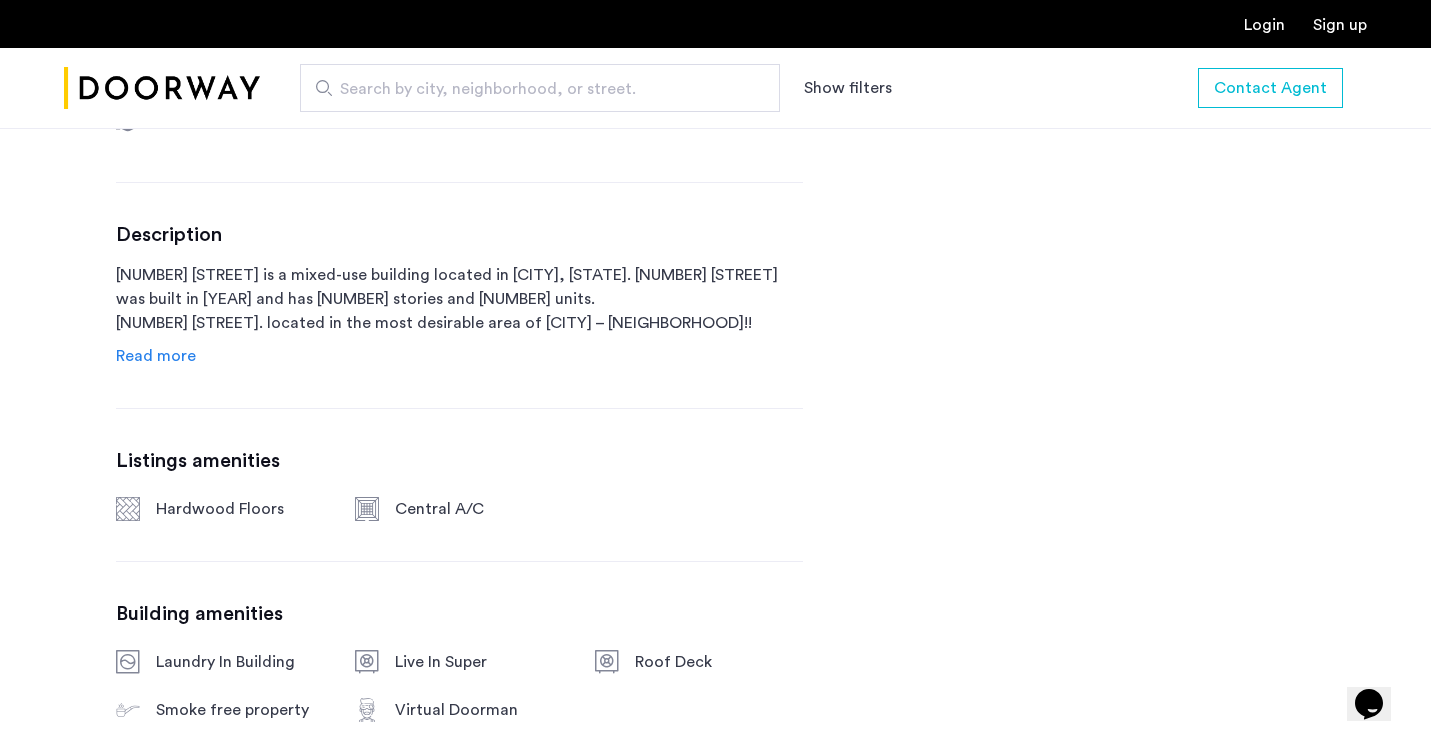 scroll, scrollTop: 929, scrollLeft: 0, axis: vertical 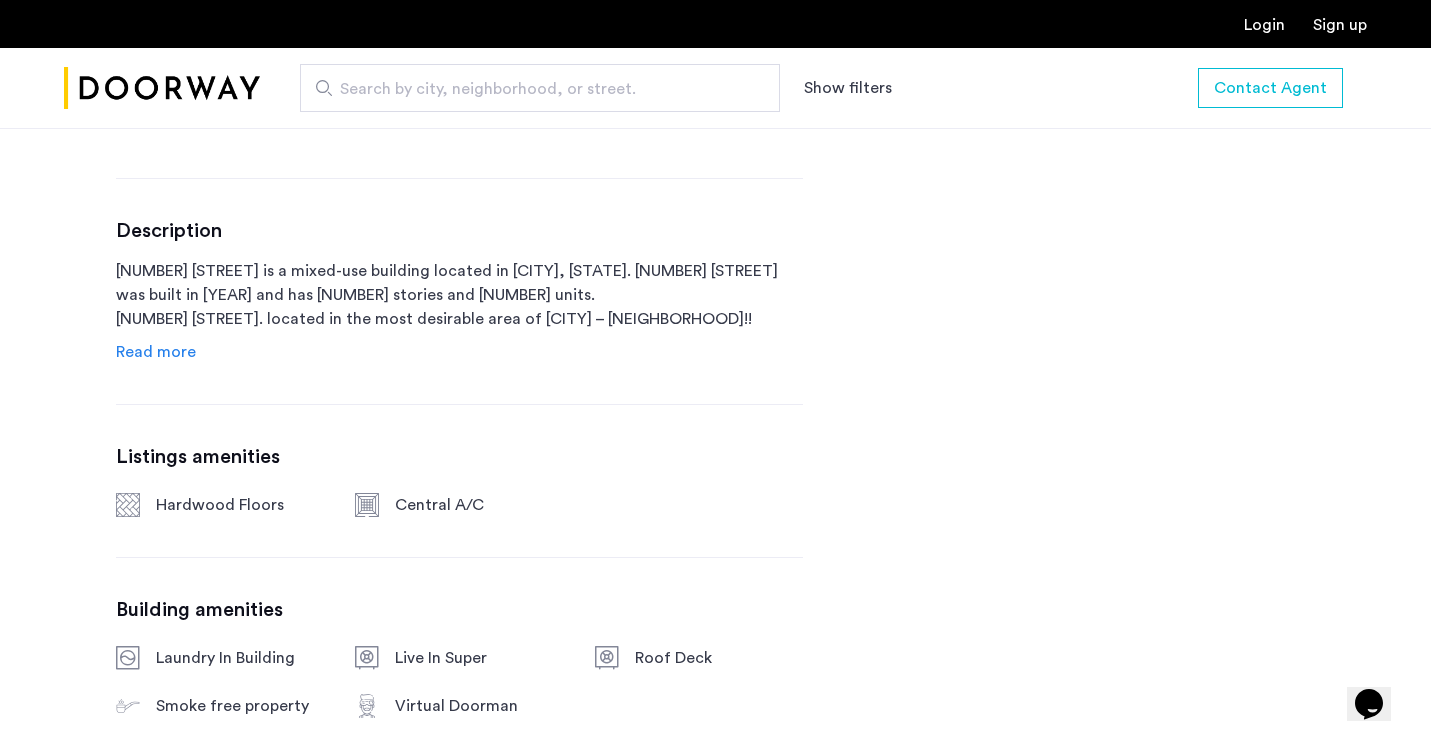 click on "Read more" 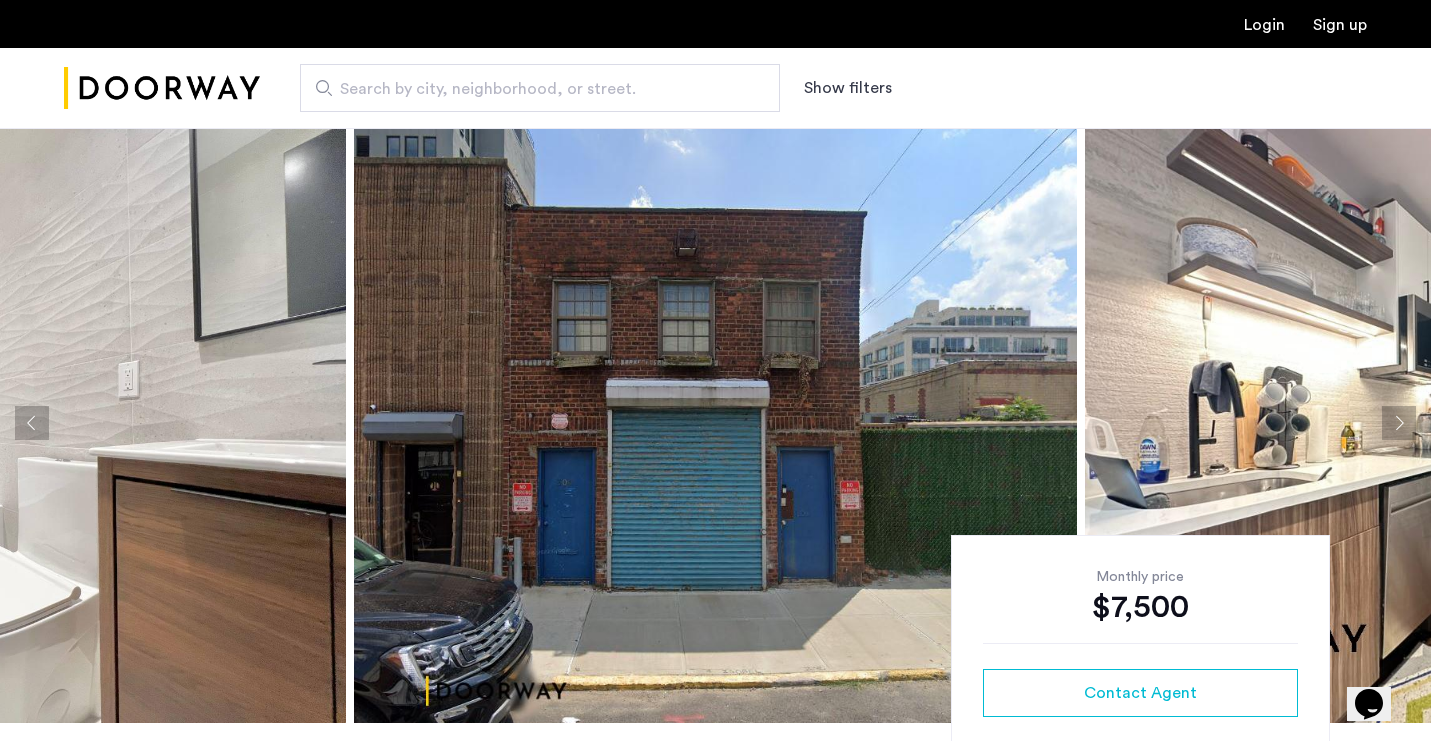 scroll, scrollTop: 13, scrollLeft: 0, axis: vertical 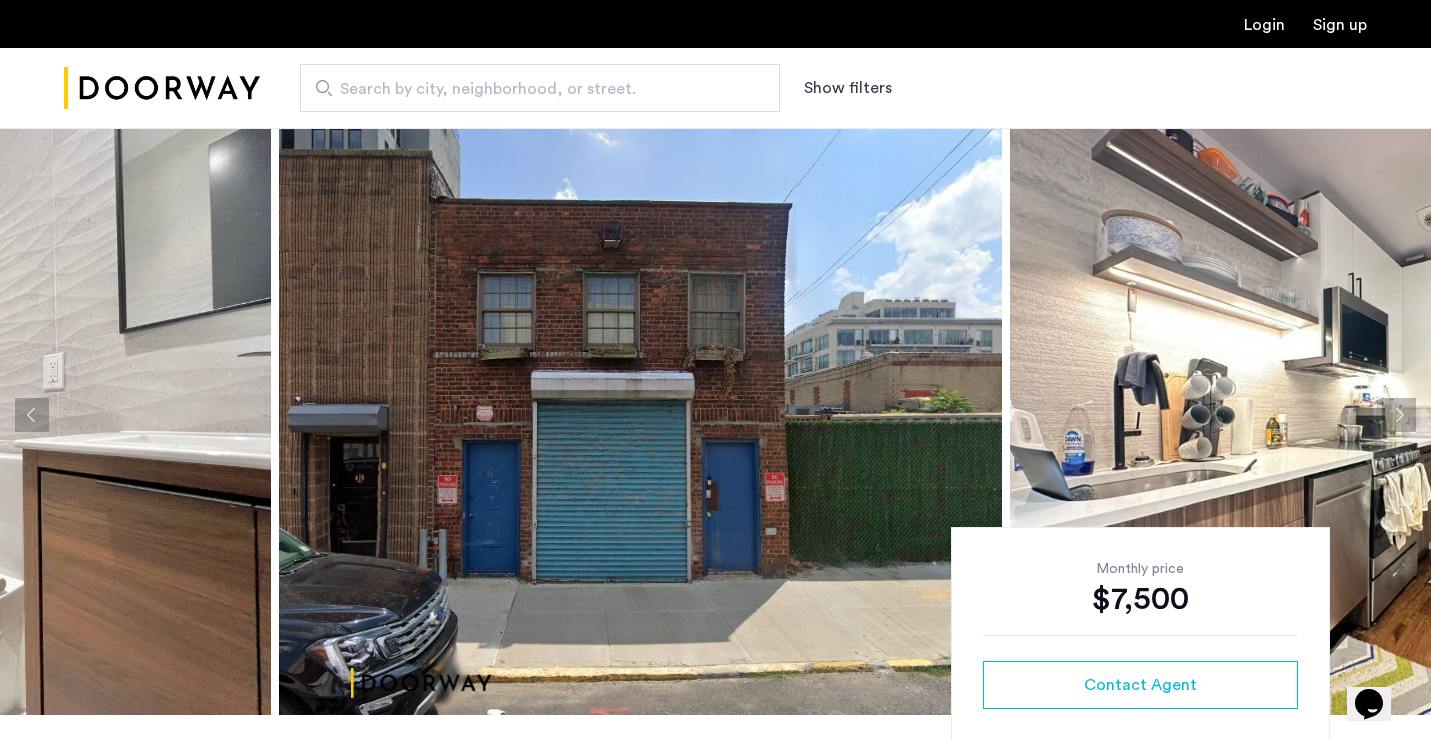 drag, startPoint x: 1108, startPoint y: 355, endPoint x: 564, endPoint y: 432, distance: 549.4224 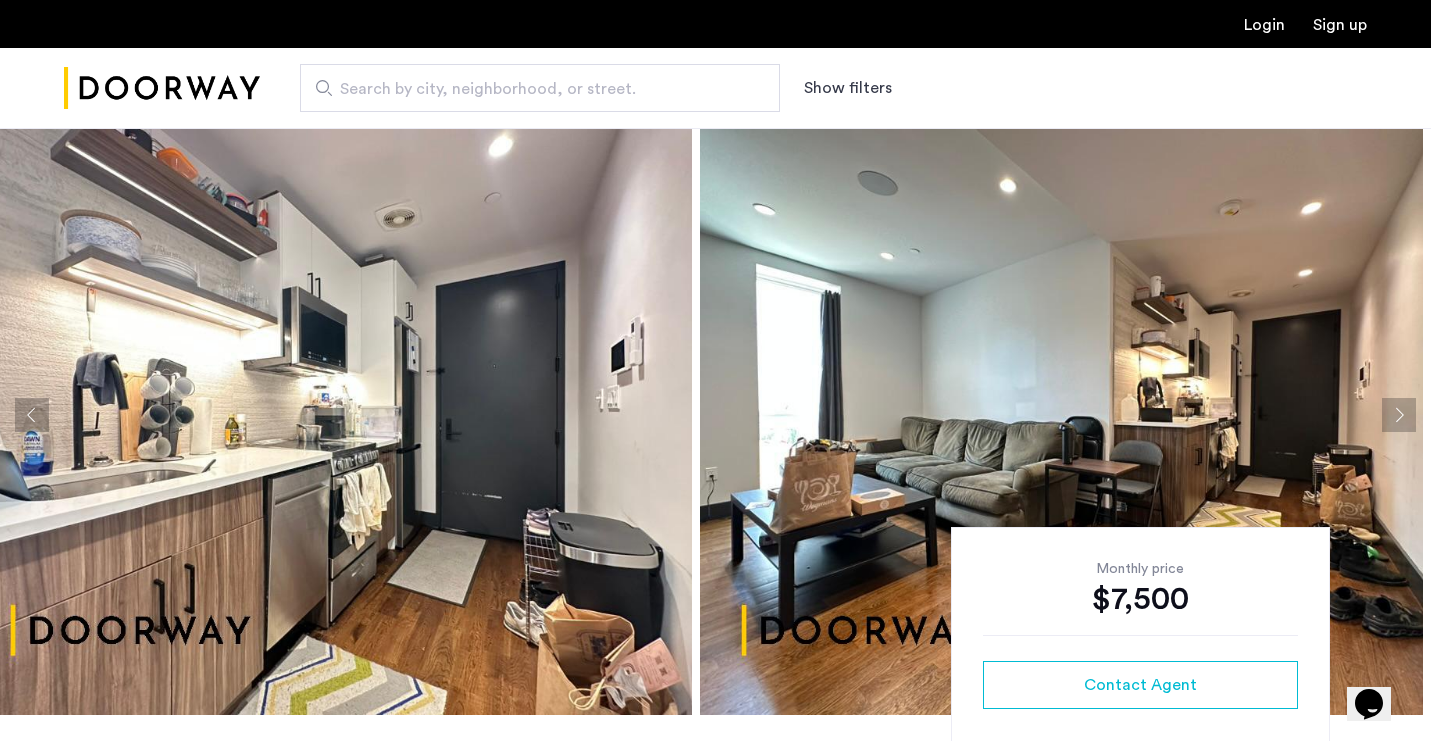 drag, startPoint x: 541, startPoint y: 430, endPoint x: 156, endPoint y: 457, distance: 385.9456 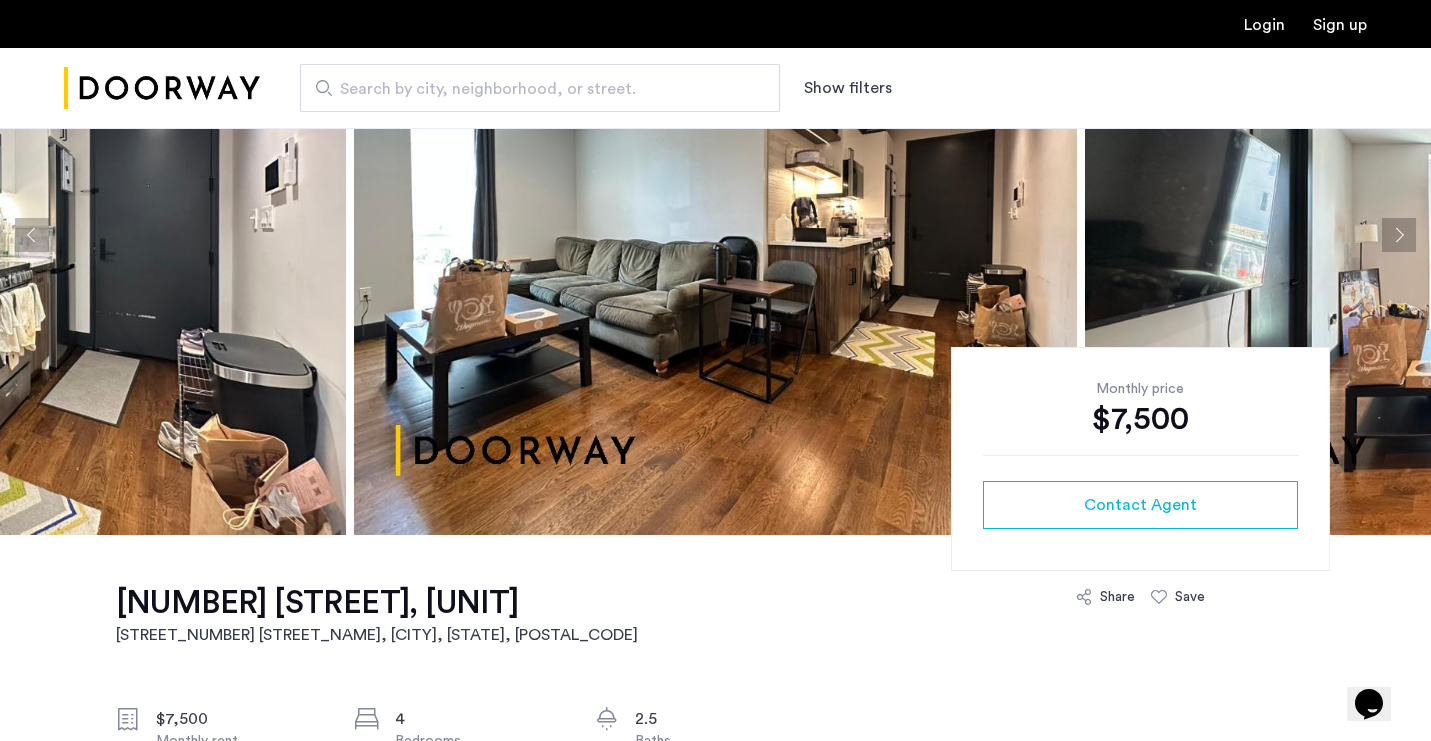 scroll, scrollTop: 61, scrollLeft: 0, axis: vertical 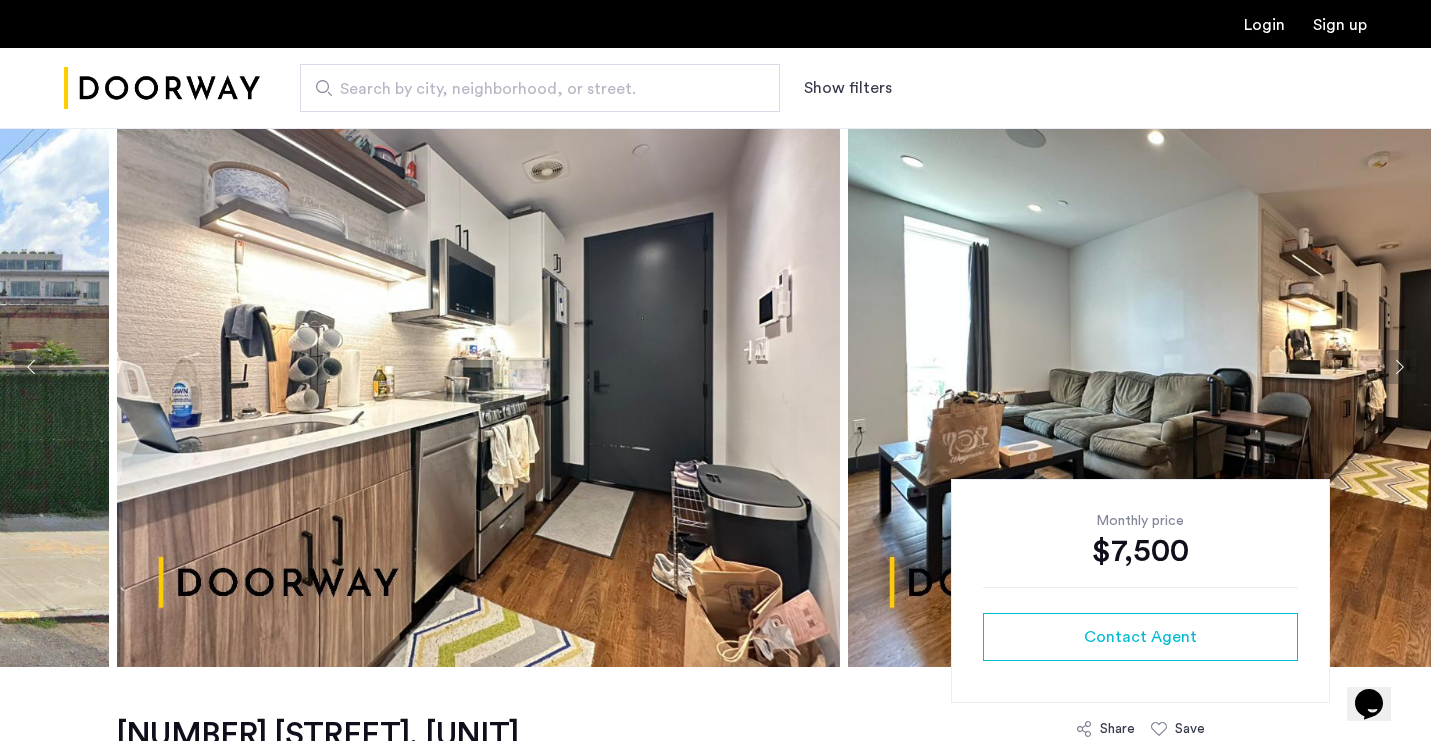 drag, startPoint x: 190, startPoint y: 378, endPoint x: 684, endPoint y: 367, distance: 494.12247 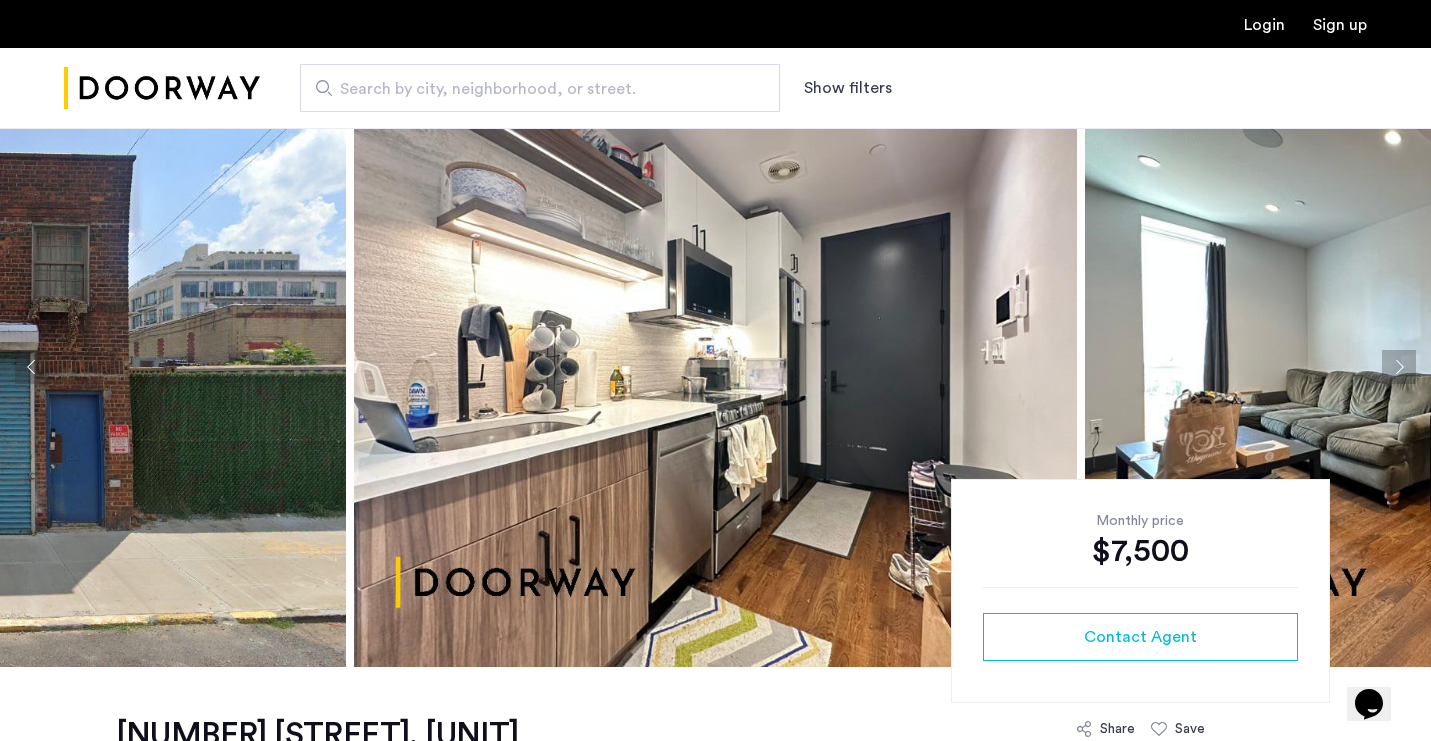 drag, startPoint x: 690, startPoint y: 367, endPoint x: 1349, endPoint y: 339, distance: 659.59454 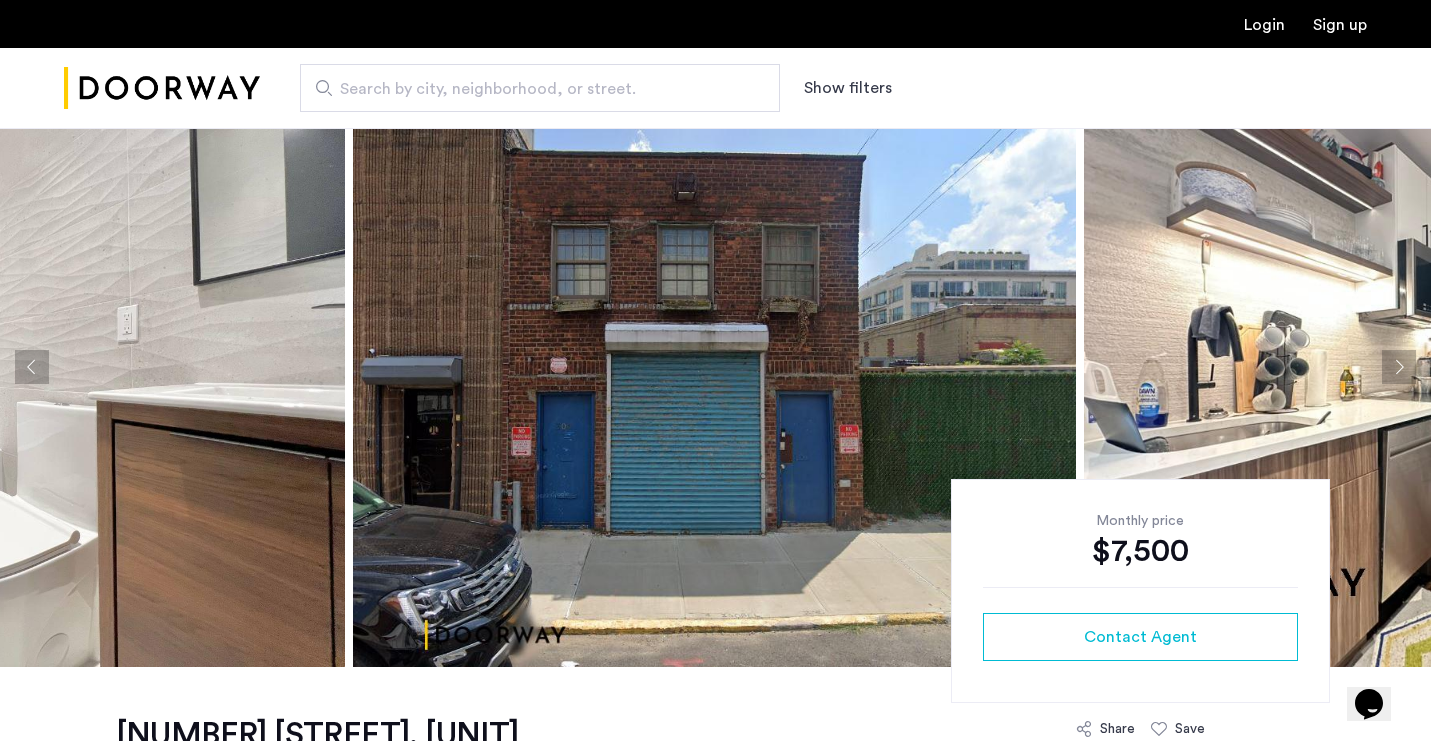 drag, startPoint x: 743, startPoint y: 348, endPoint x: 1401, endPoint y: 282, distance: 661.30176 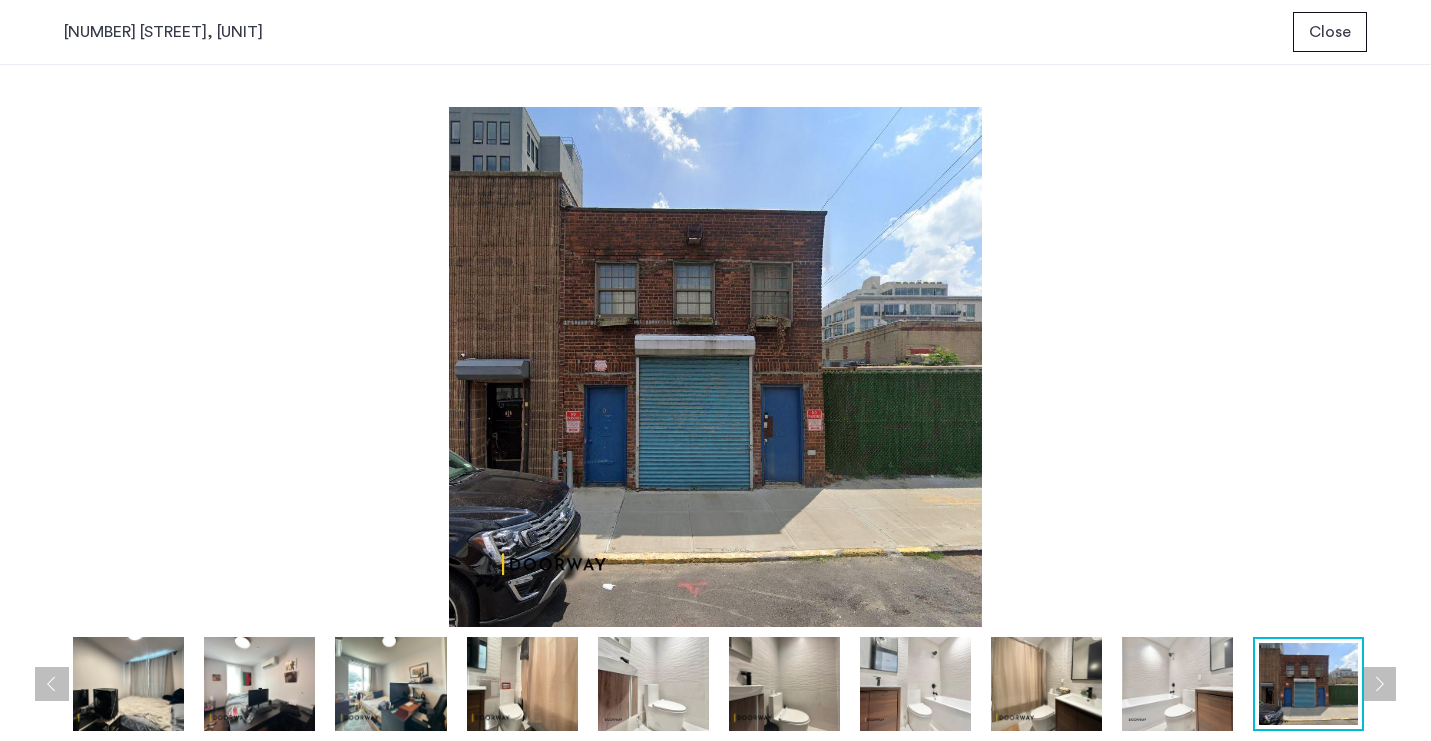 click on "Close" at bounding box center [1330, 32] 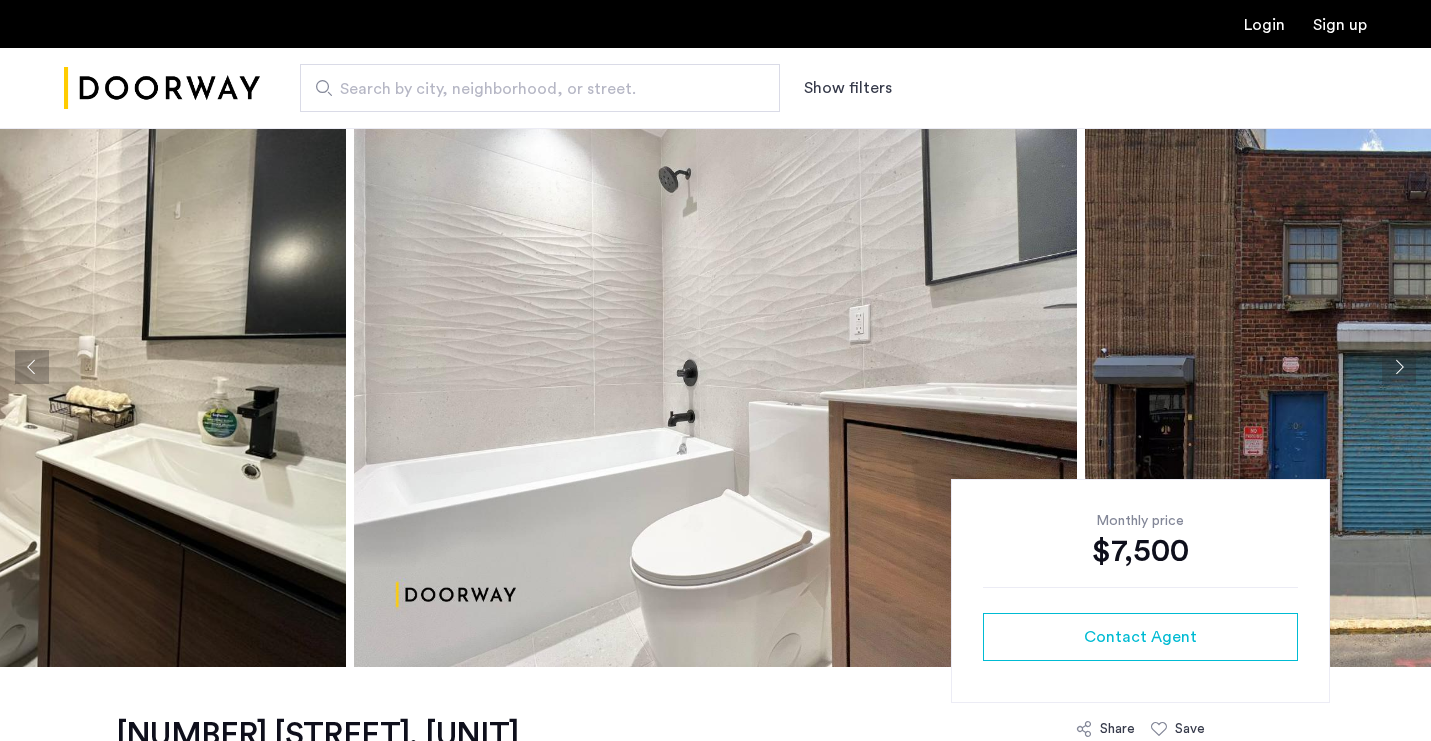 scroll, scrollTop: 61, scrollLeft: 0, axis: vertical 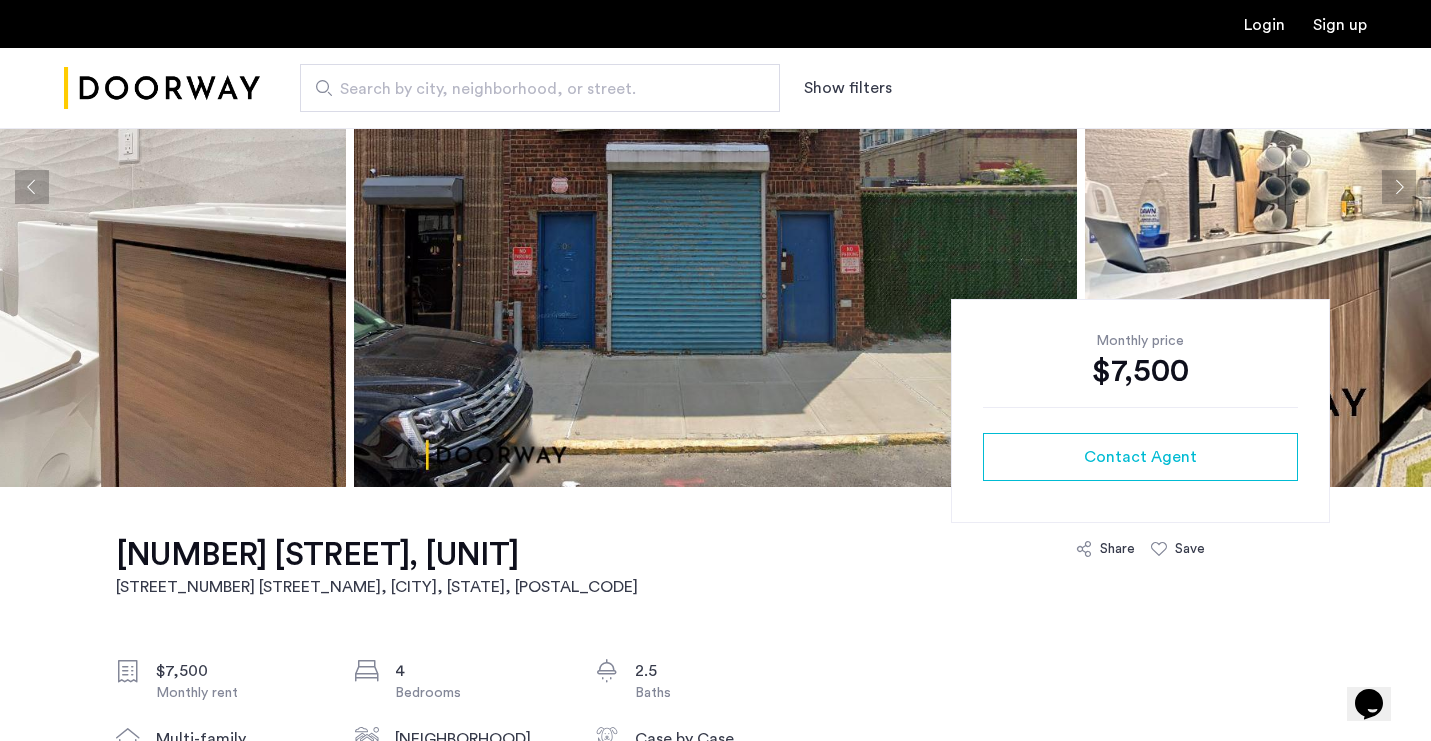 click 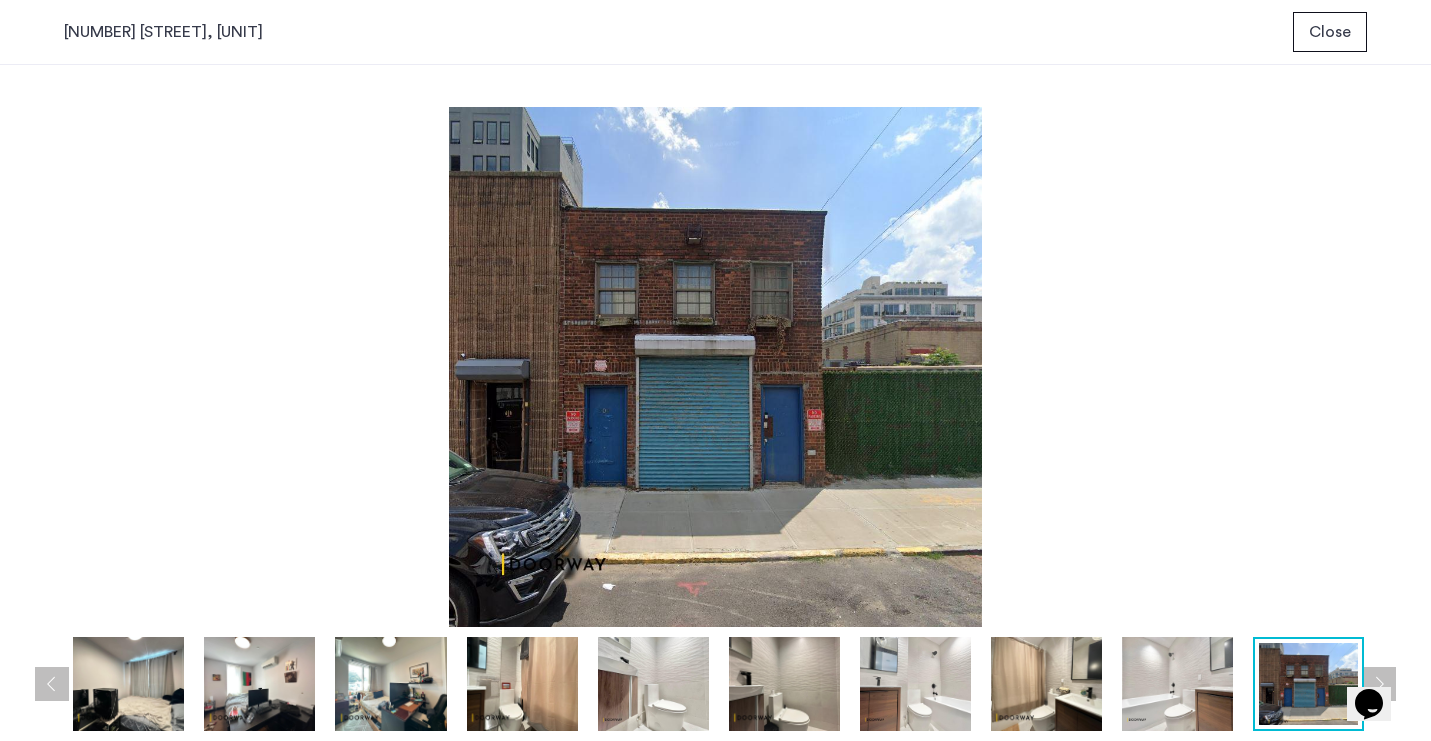 scroll, scrollTop: 0, scrollLeft: 0, axis: both 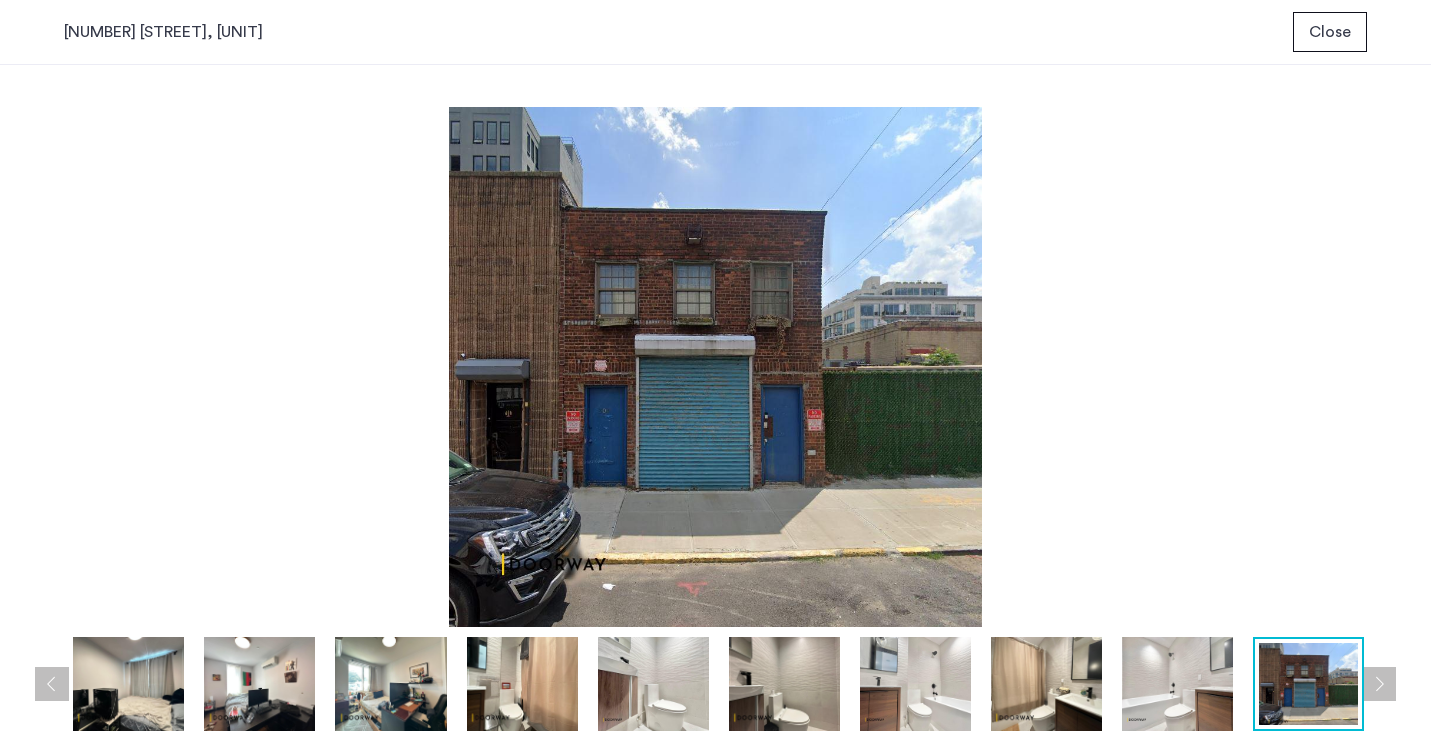 click at bounding box center (1177, 684) 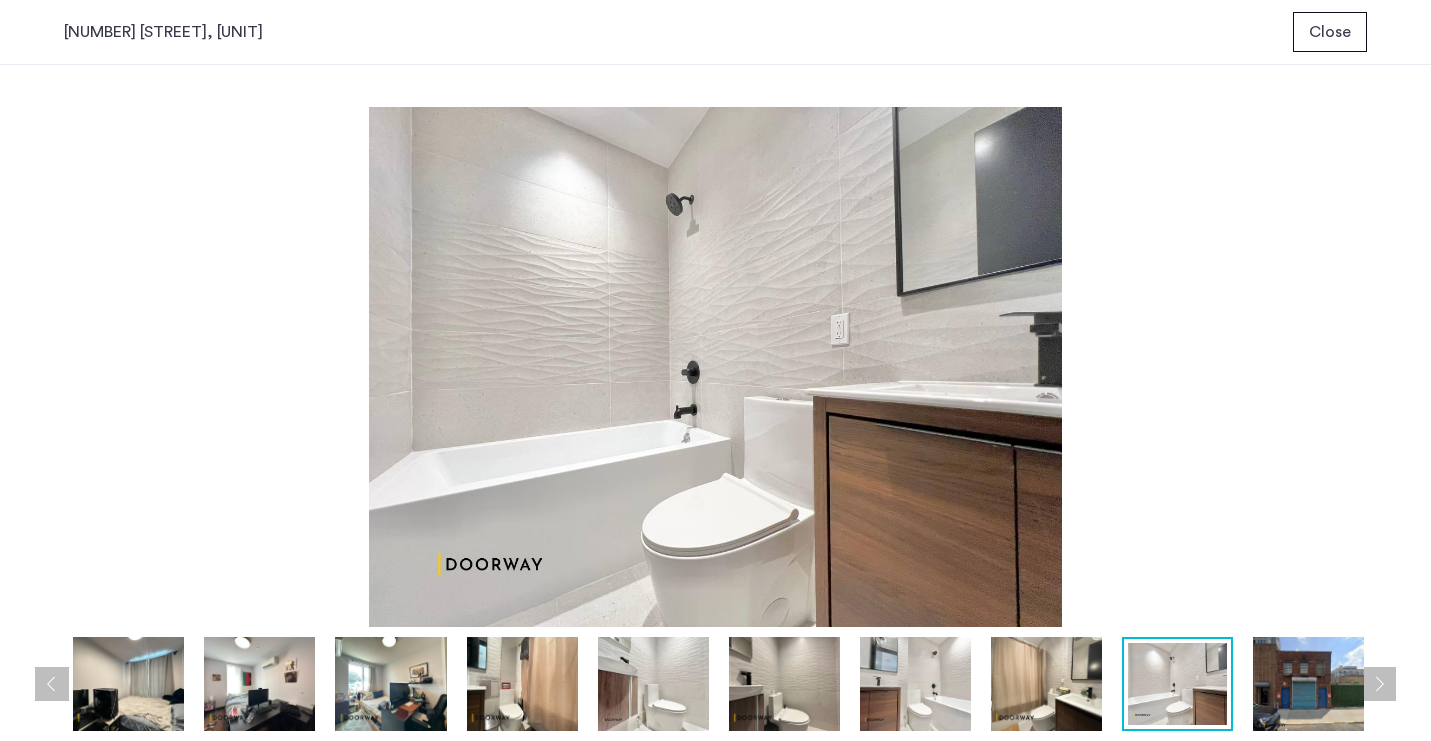 click at bounding box center (1379, 684) 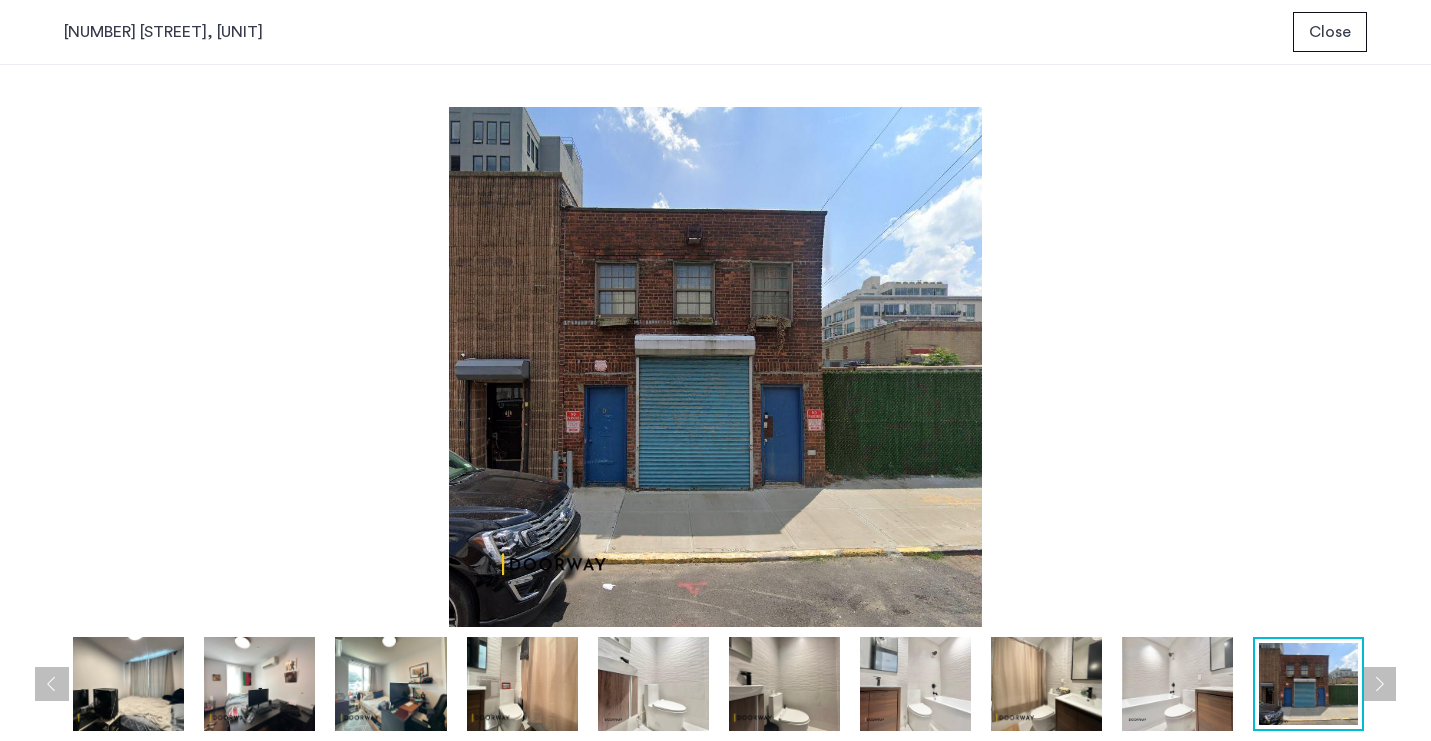 click at bounding box center [1379, 684] 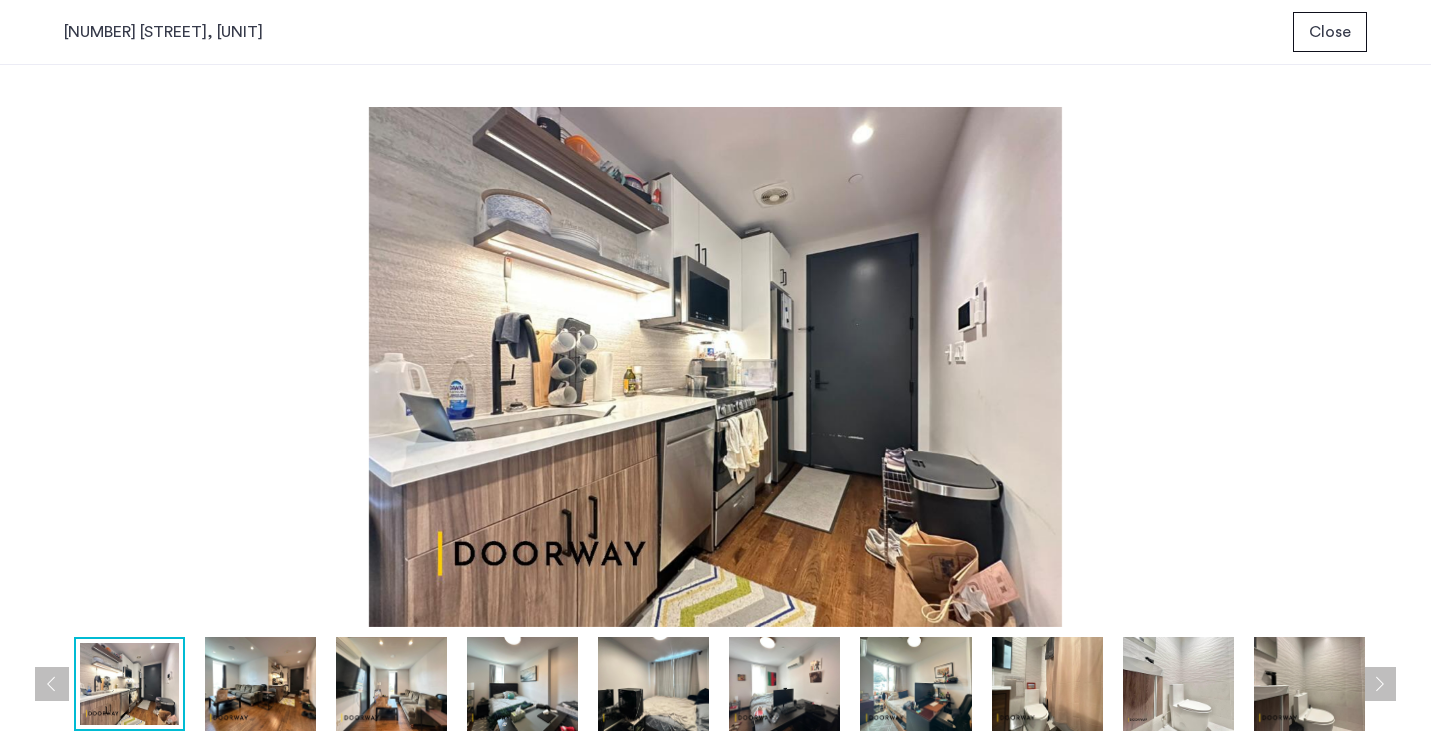 click at bounding box center (1379, 684) 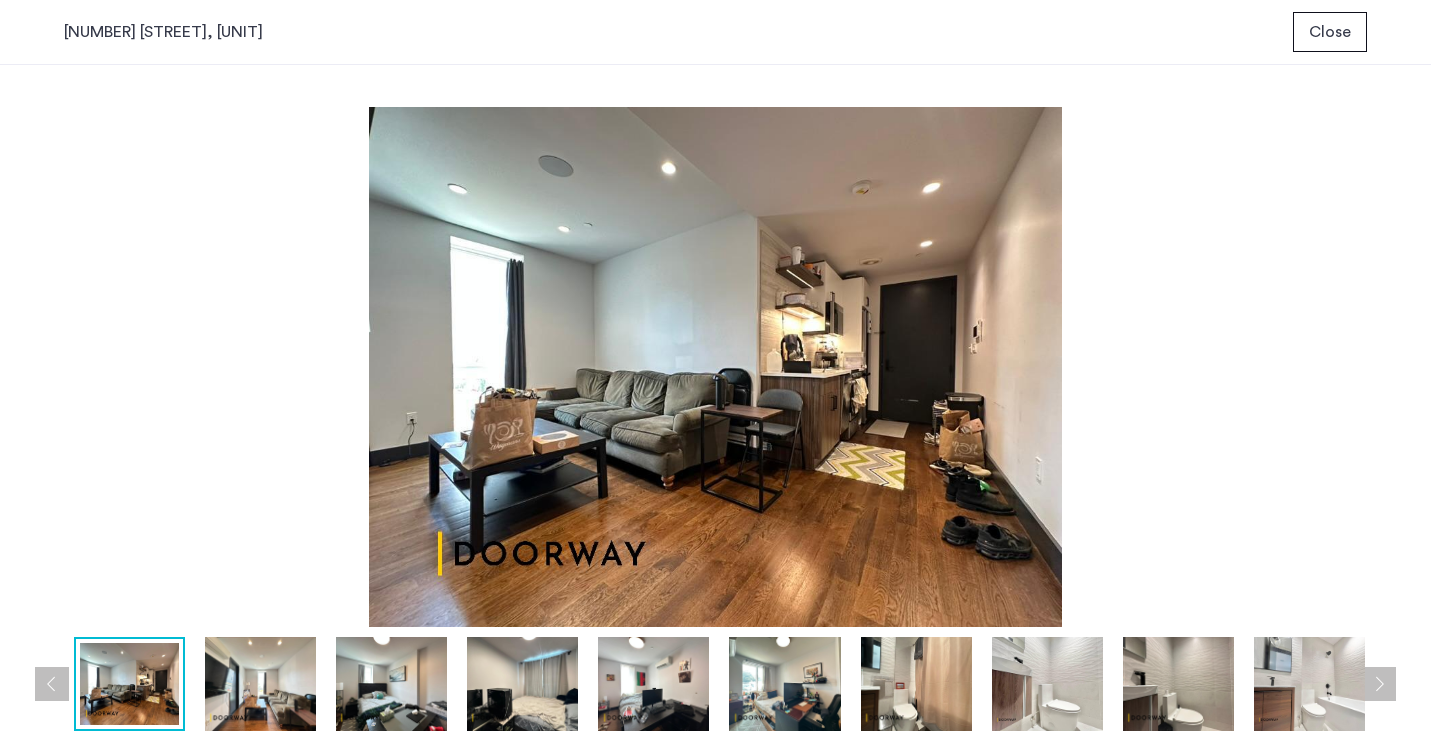 click at bounding box center (1379, 684) 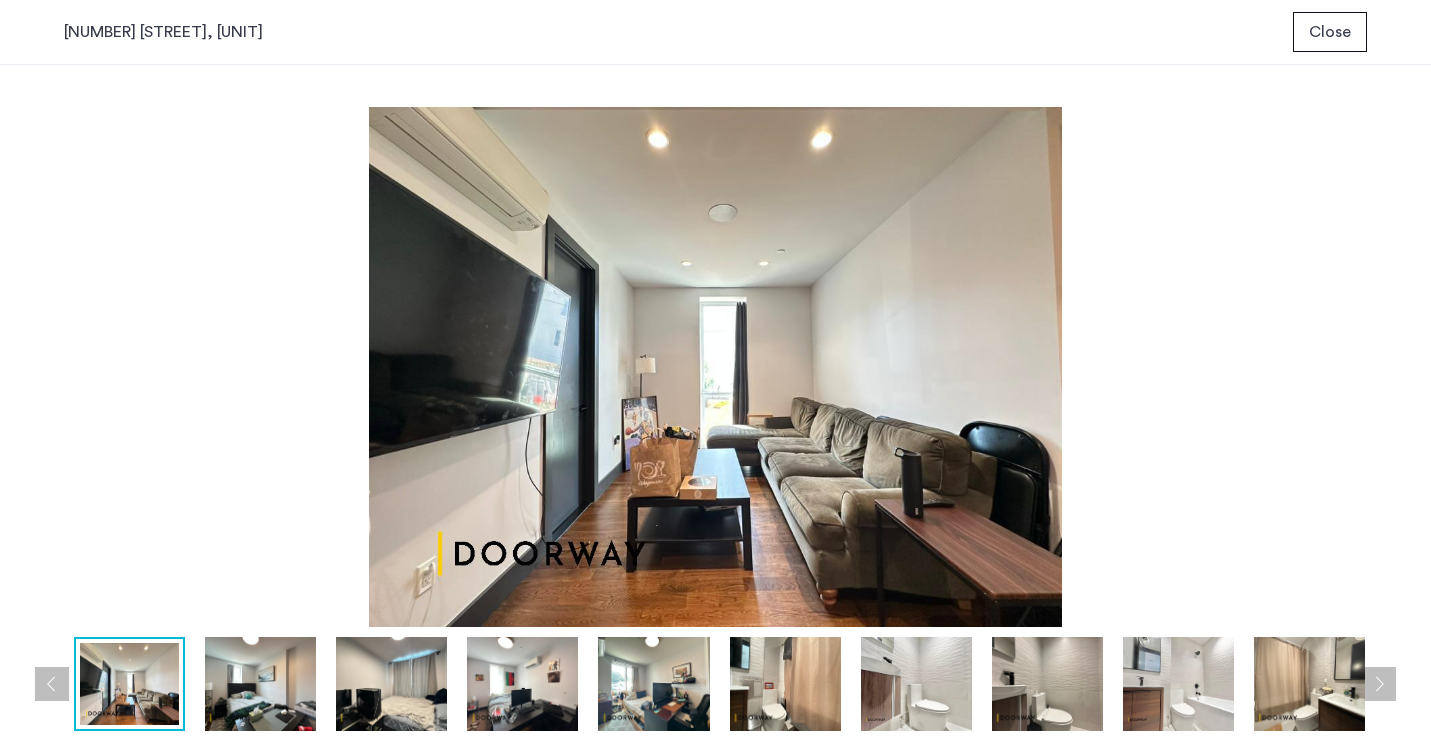 click at bounding box center [1379, 684] 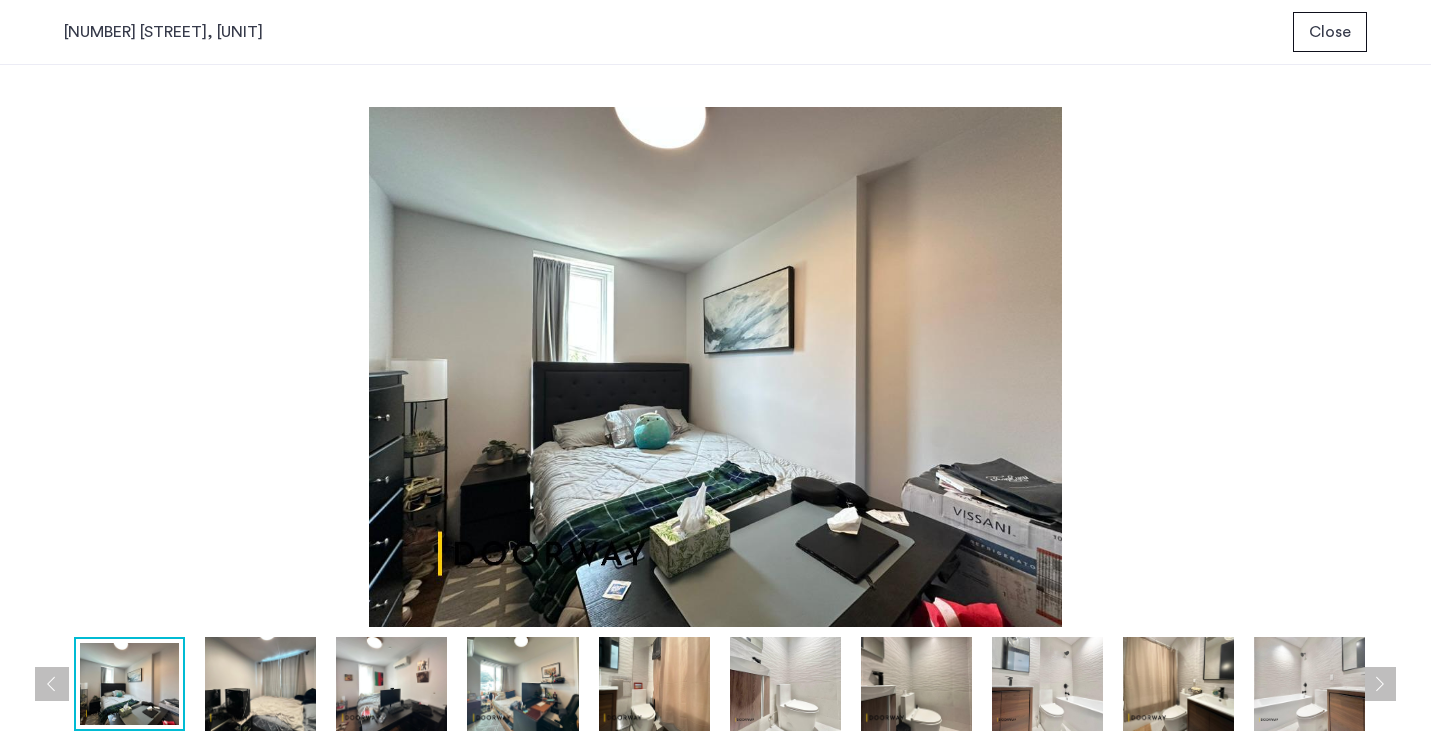 click at bounding box center (1379, 684) 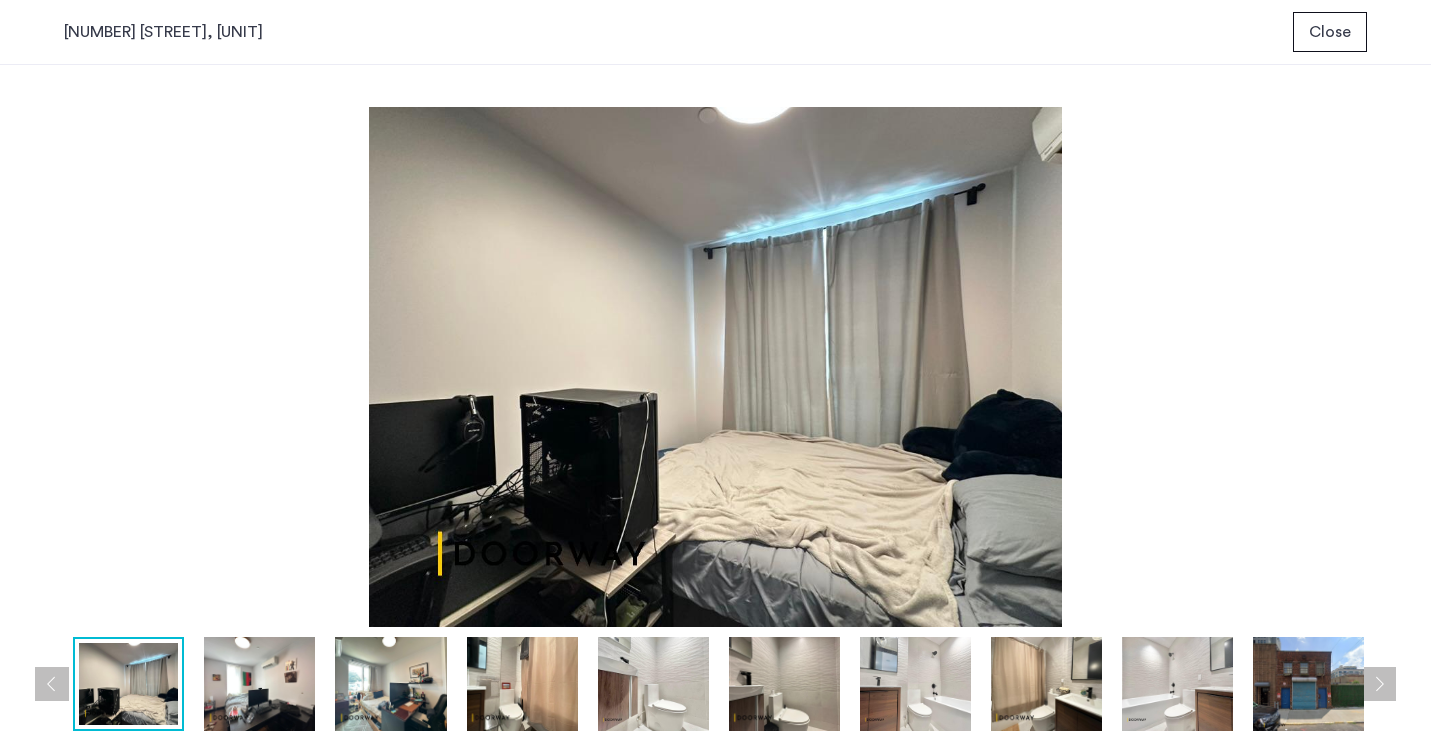click at bounding box center (458, 684) 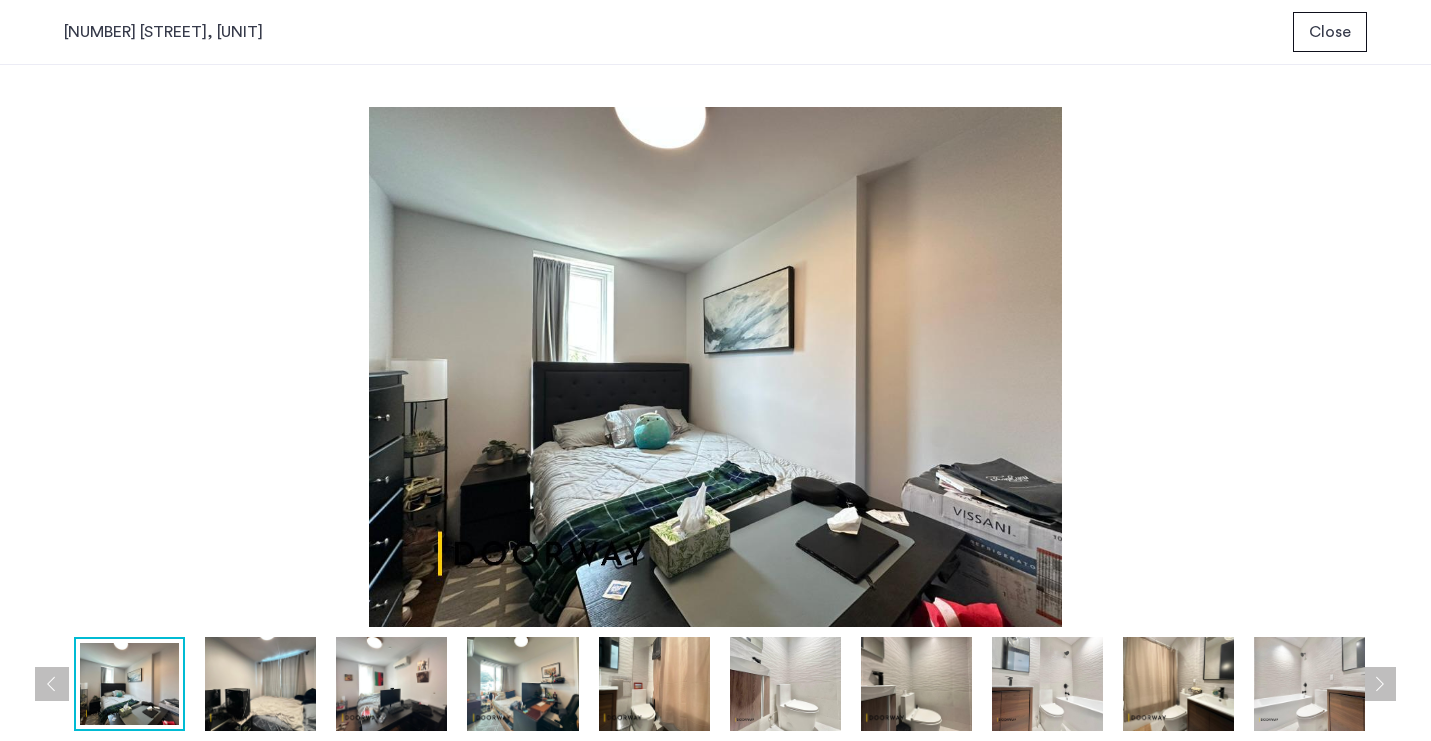 click at bounding box center [1379, 684] 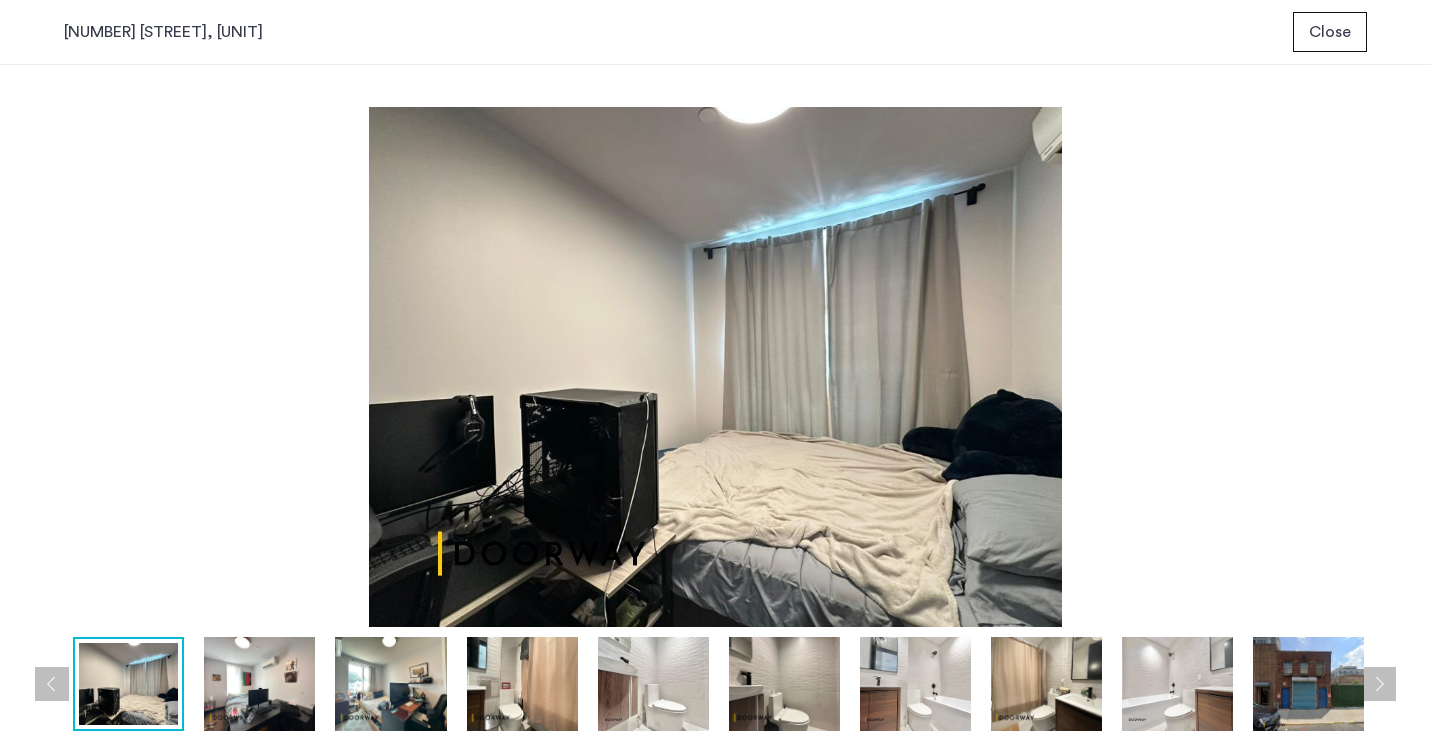 click at bounding box center [1379, 684] 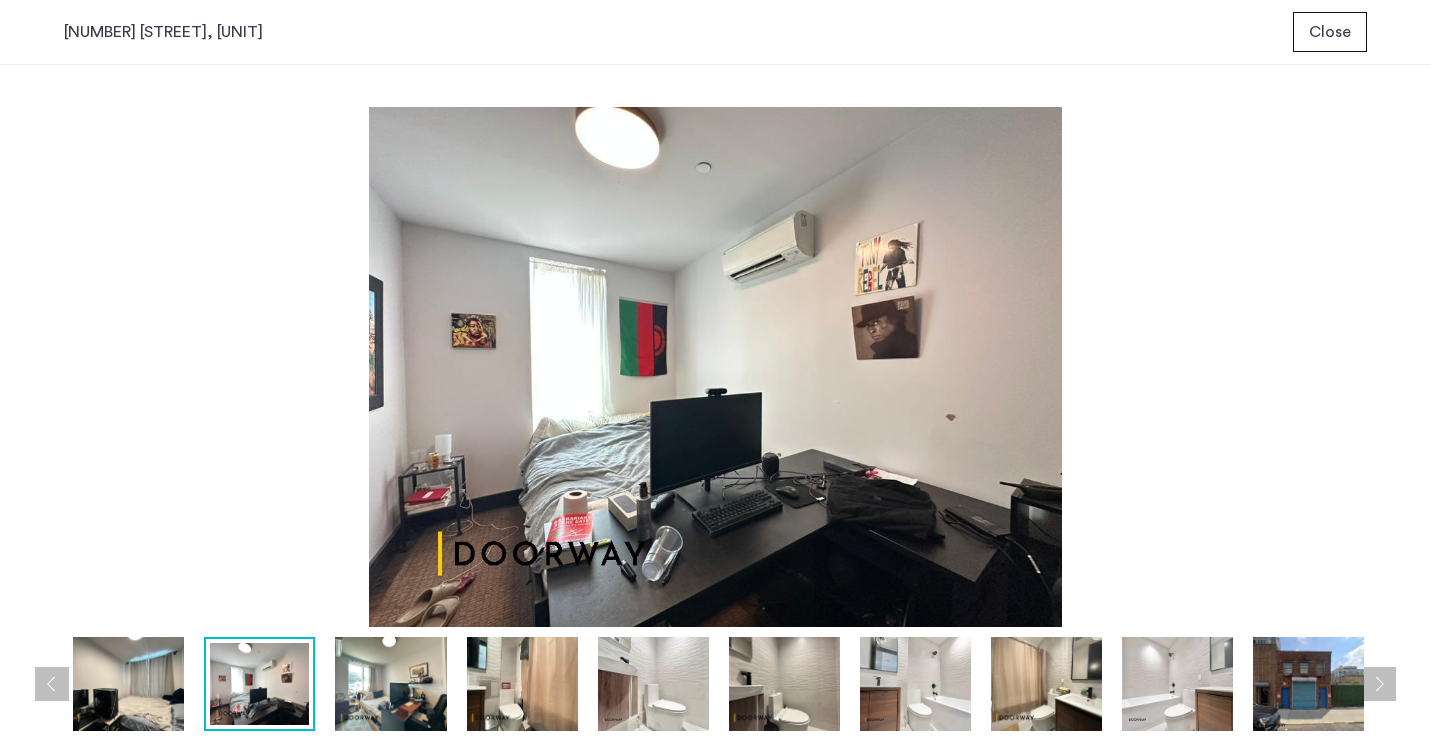 click at bounding box center (1379, 684) 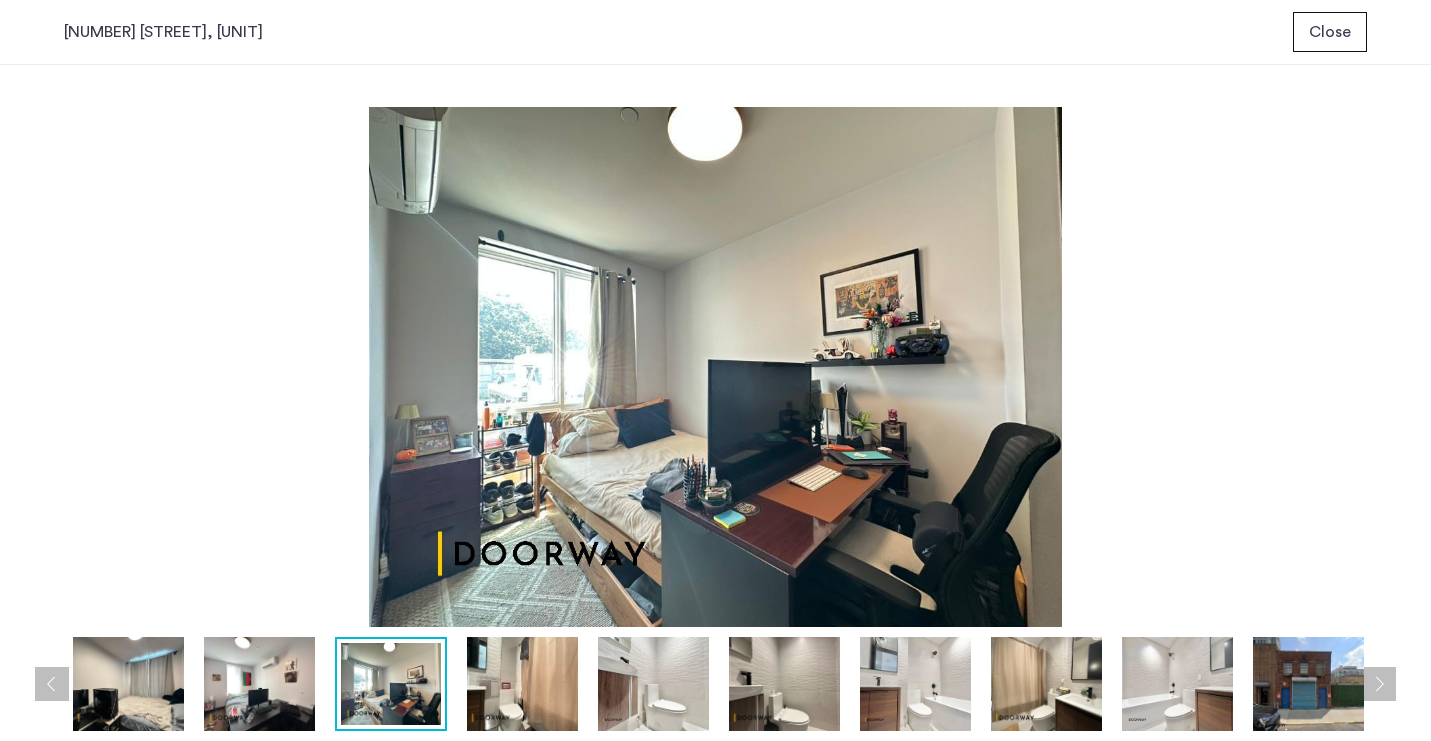 click at bounding box center [52, 684] 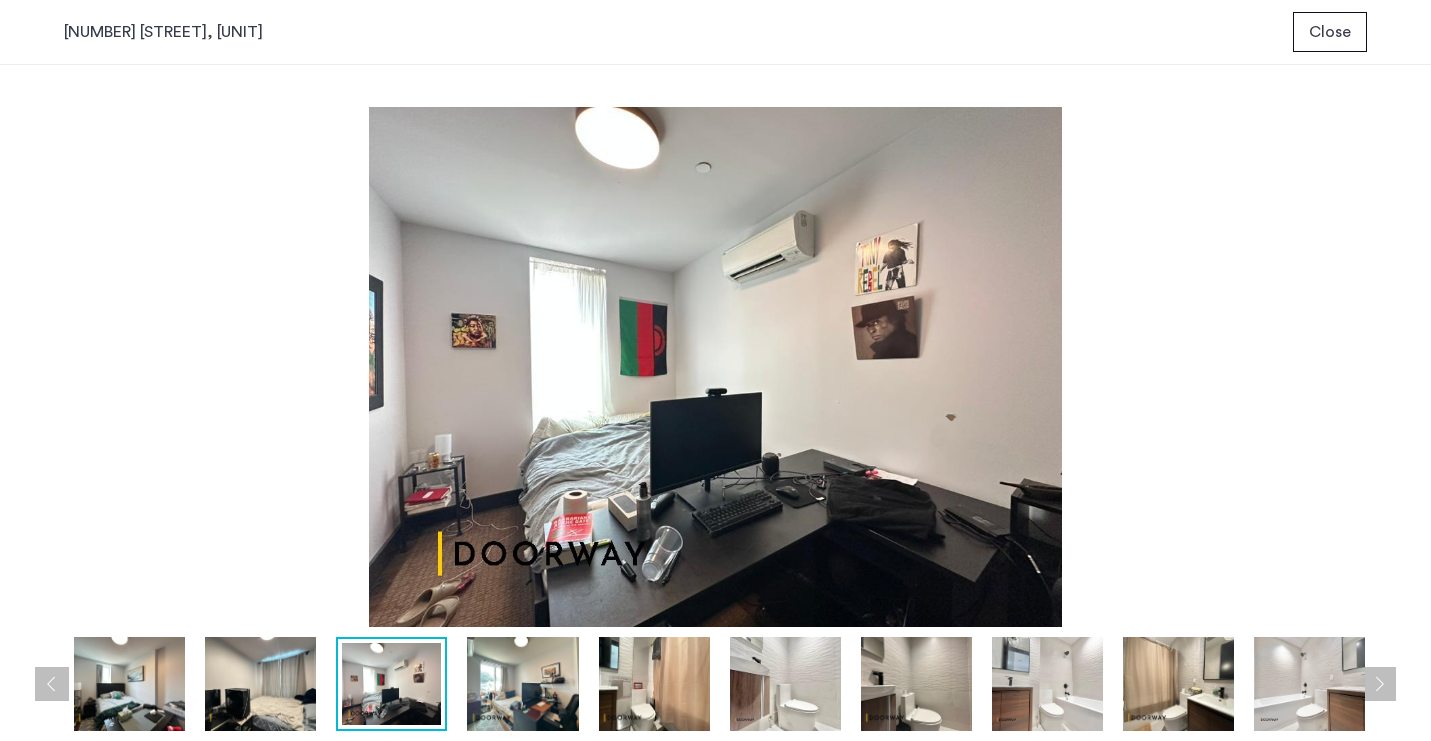 click at bounding box center (52, 684) 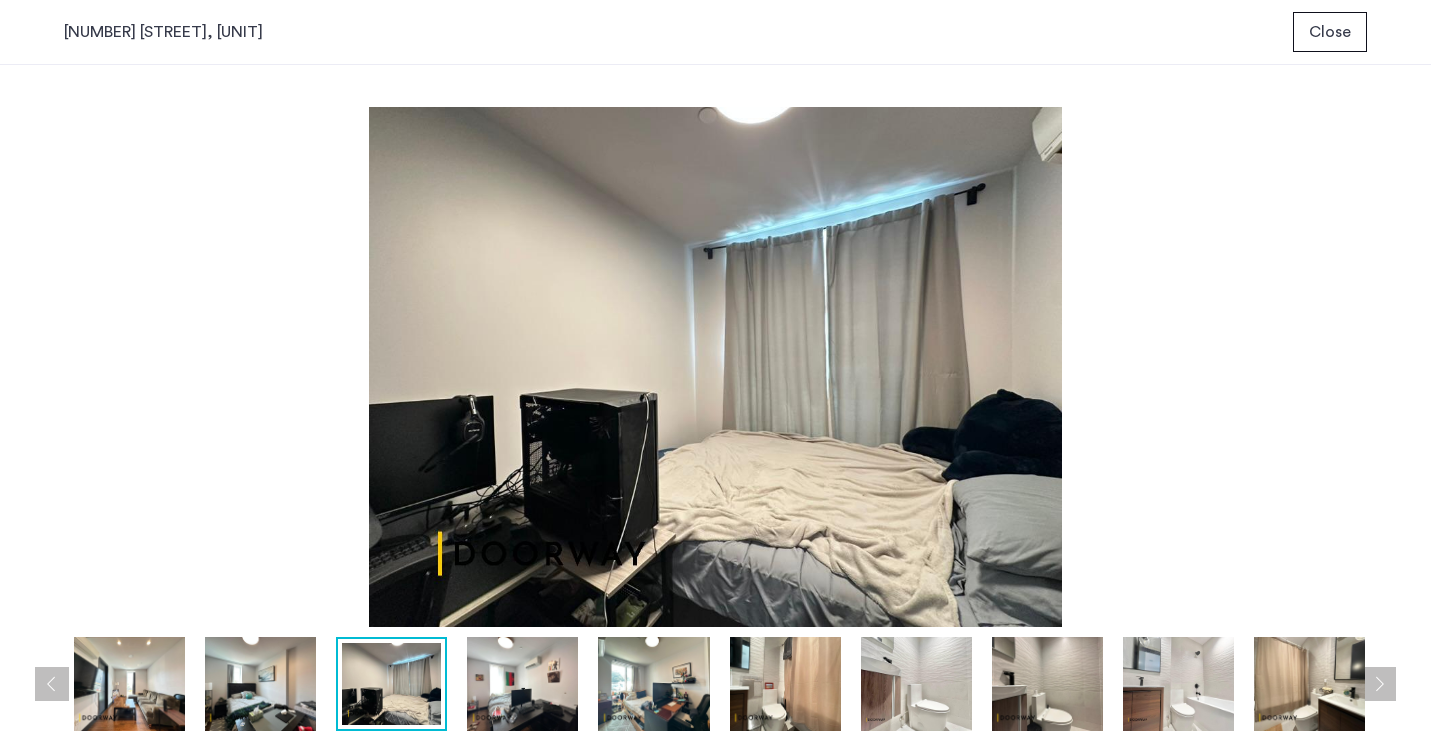 click at bounding box center [52, 684] 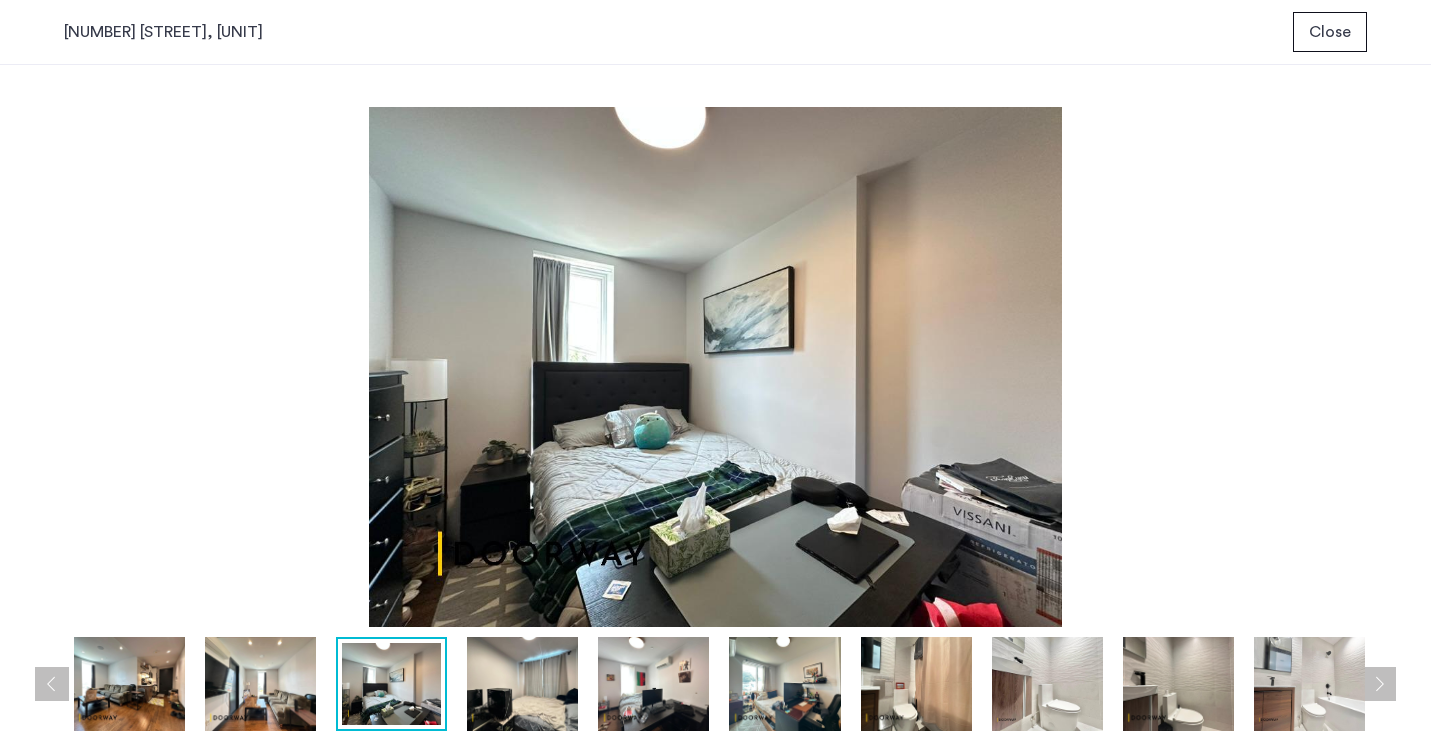 click at bounding box center [1379, 684] 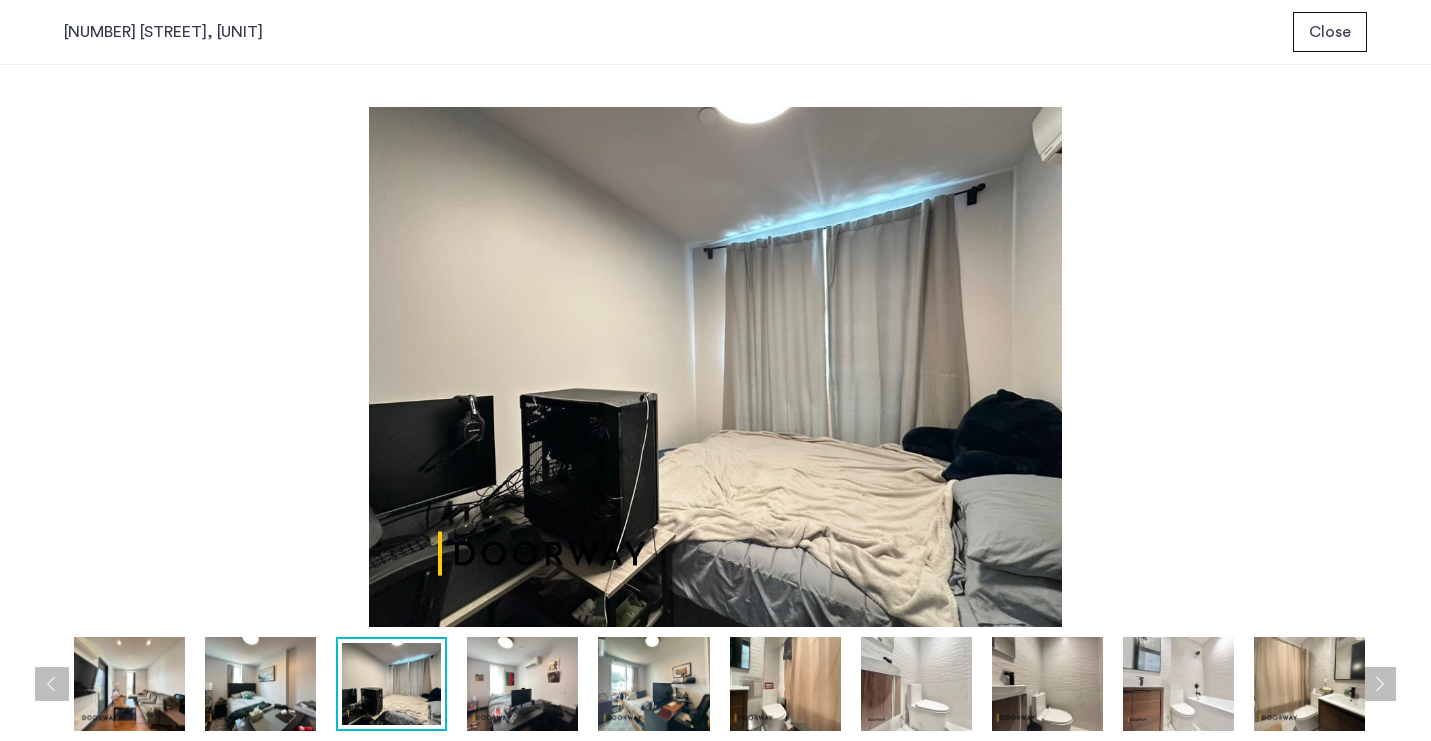 click at bounding box center [1379, 684] 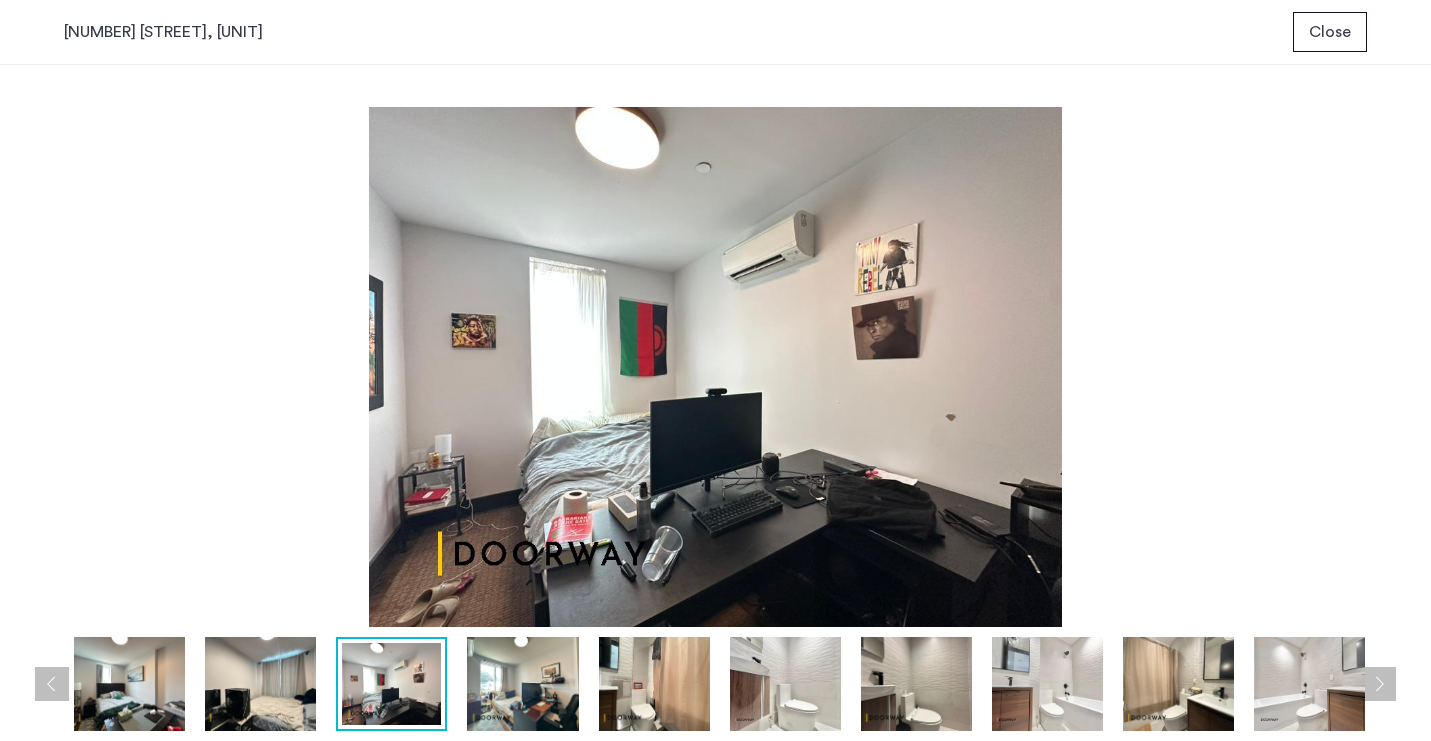 click at bounding box center [52, 684] 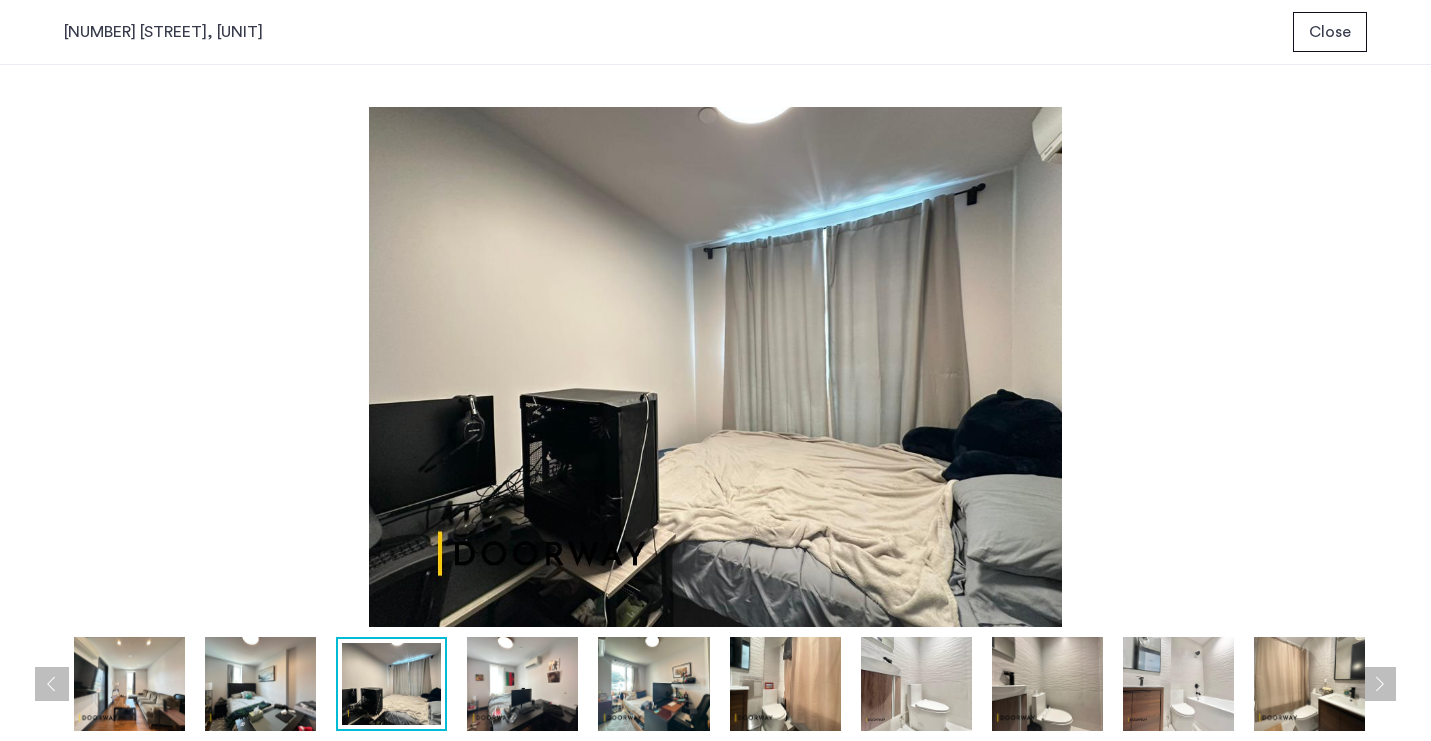 click at bounding box center (52, 684) 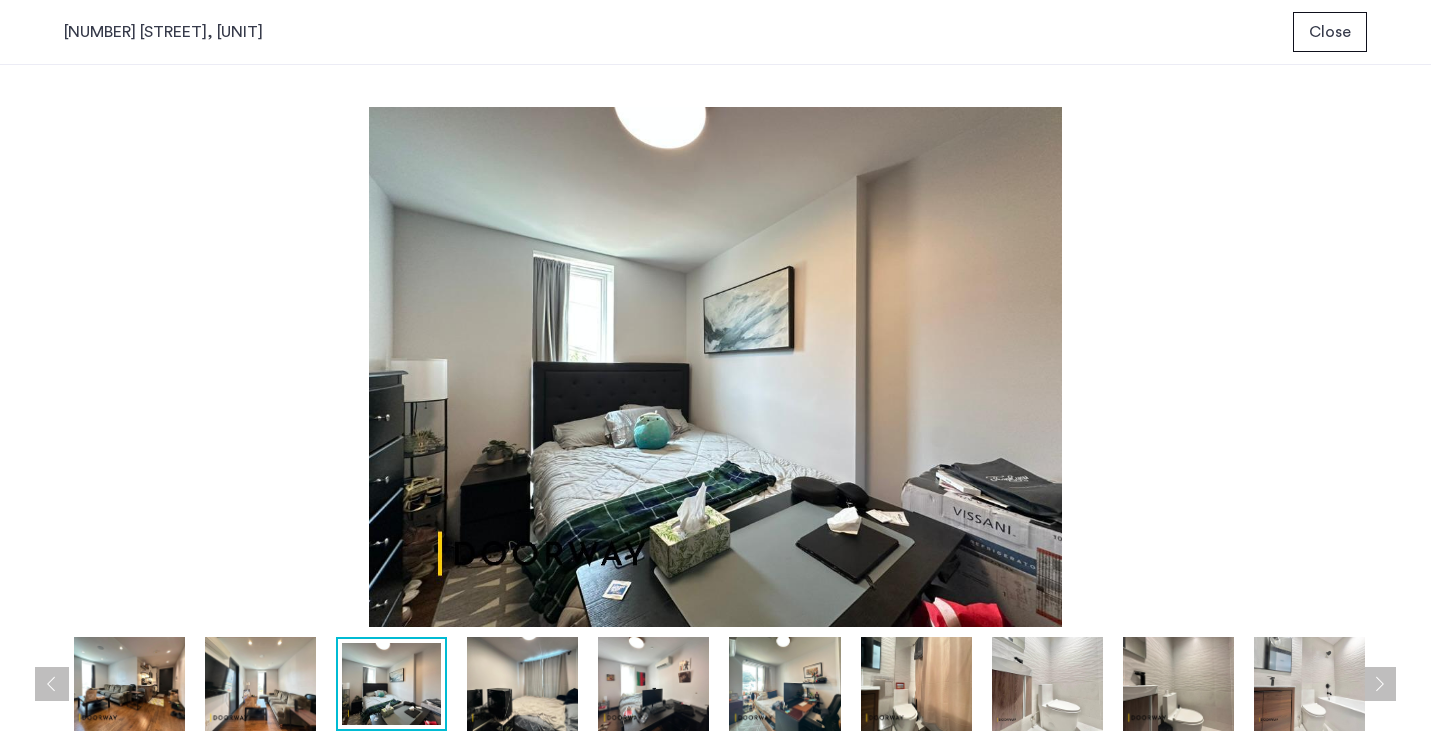 click at bounding box center [1379, 684] 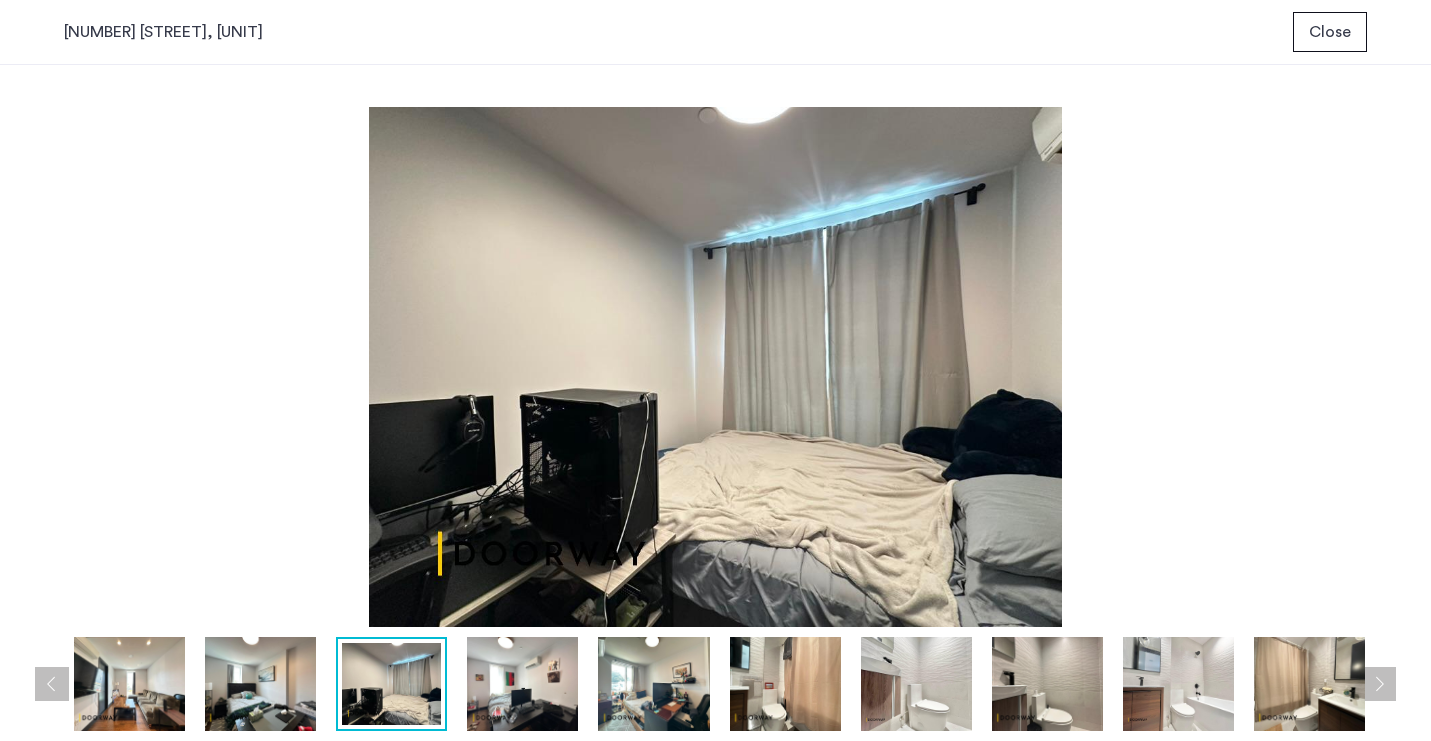 click at bounding box center (1379, 684) 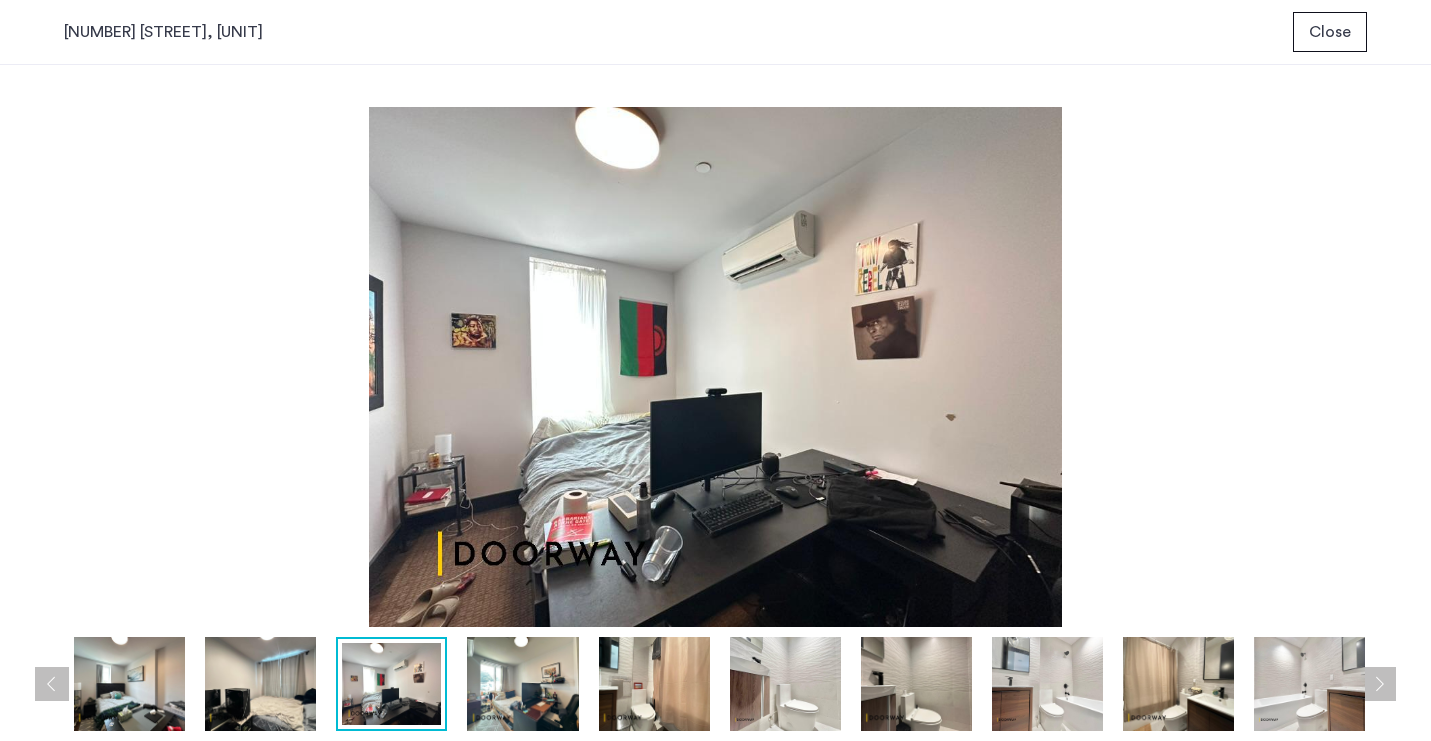 click at bounding box center [52, 684] 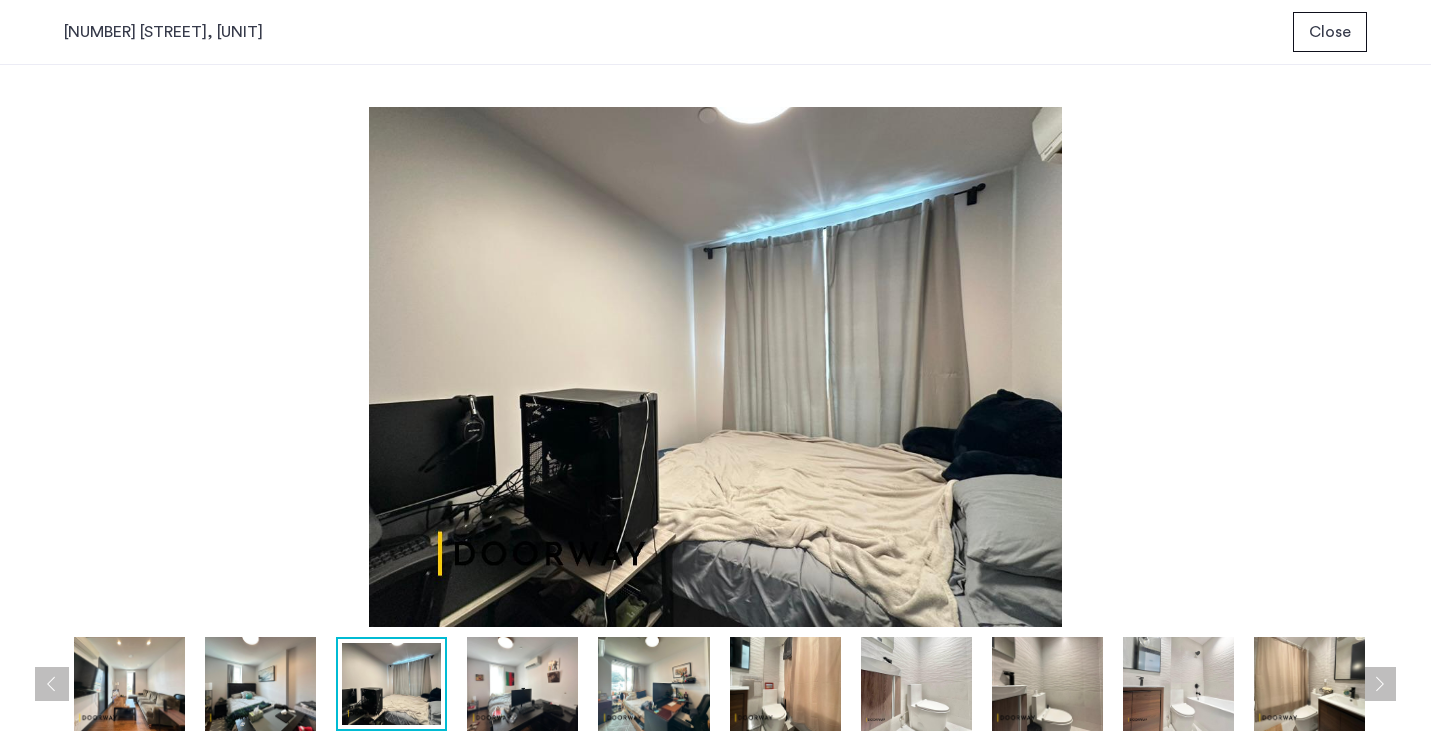 click at bounding box center [52, 684] 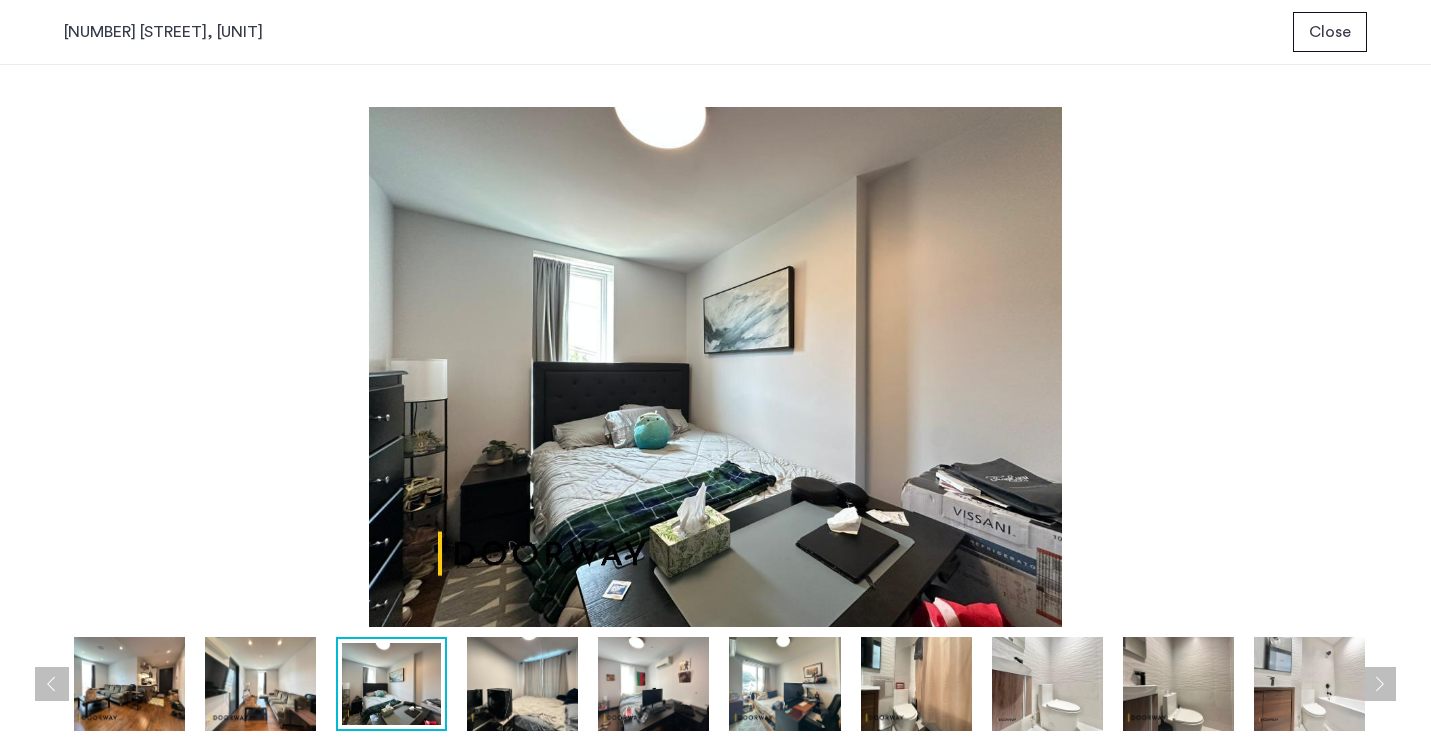 click at bounding box center [1379, 684] 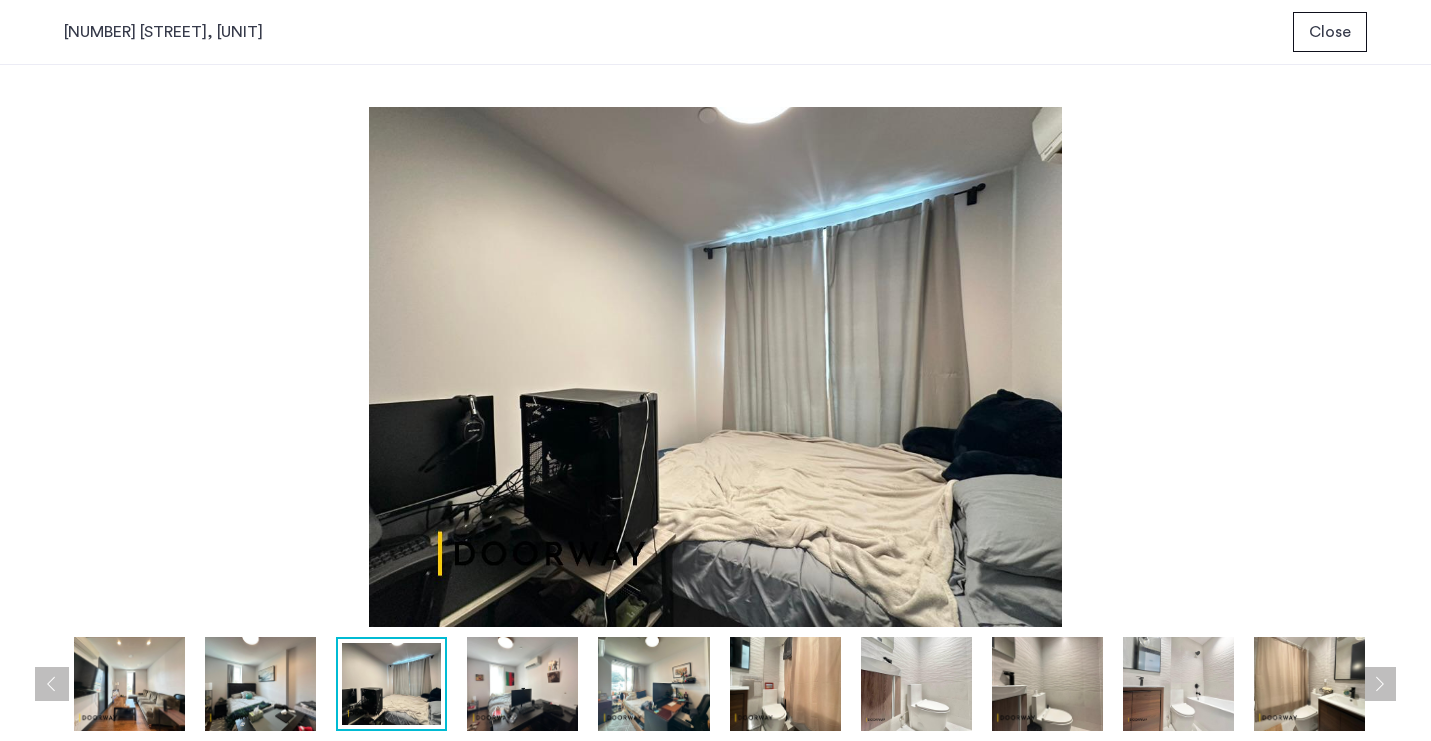 click at bounding box center [1379, 684] 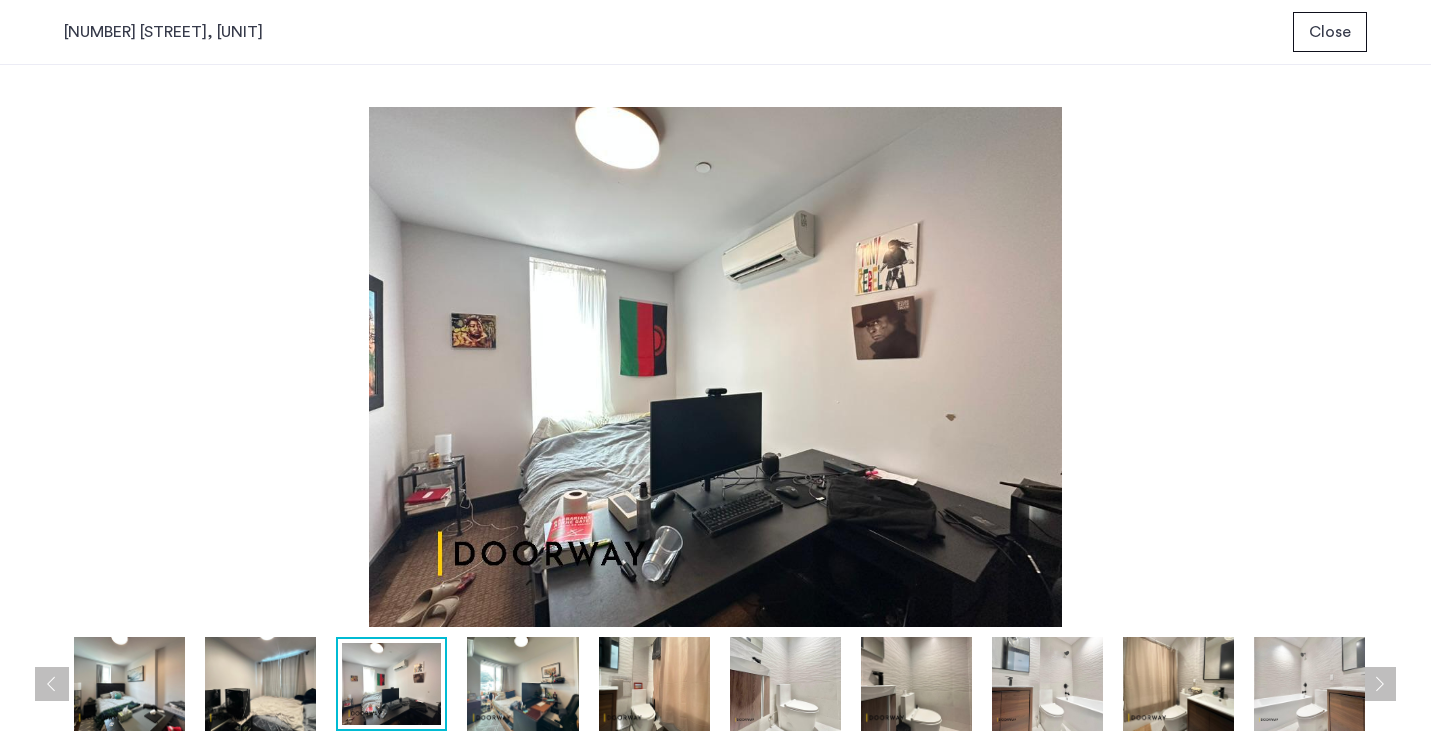 click at bounding box center [590, 684] 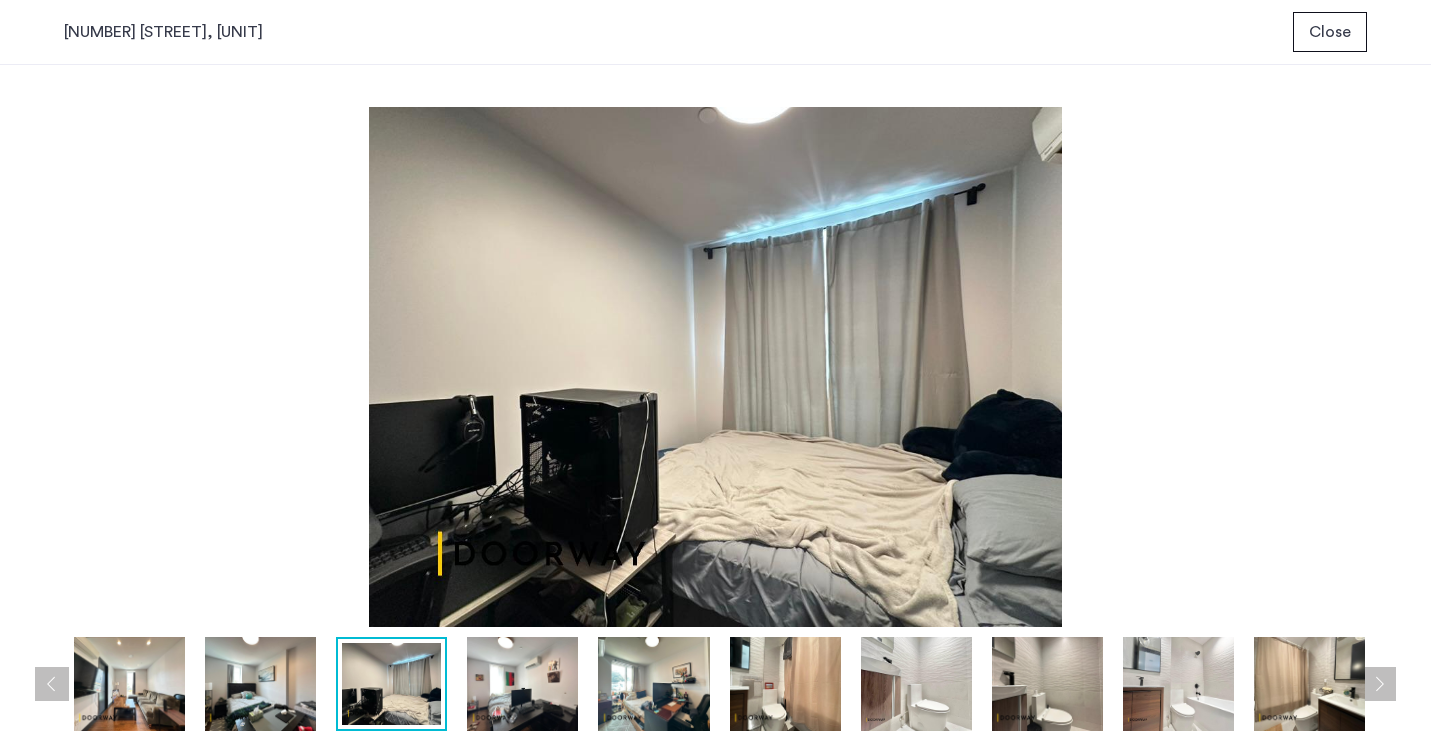 click at bounding box center [52, 684] 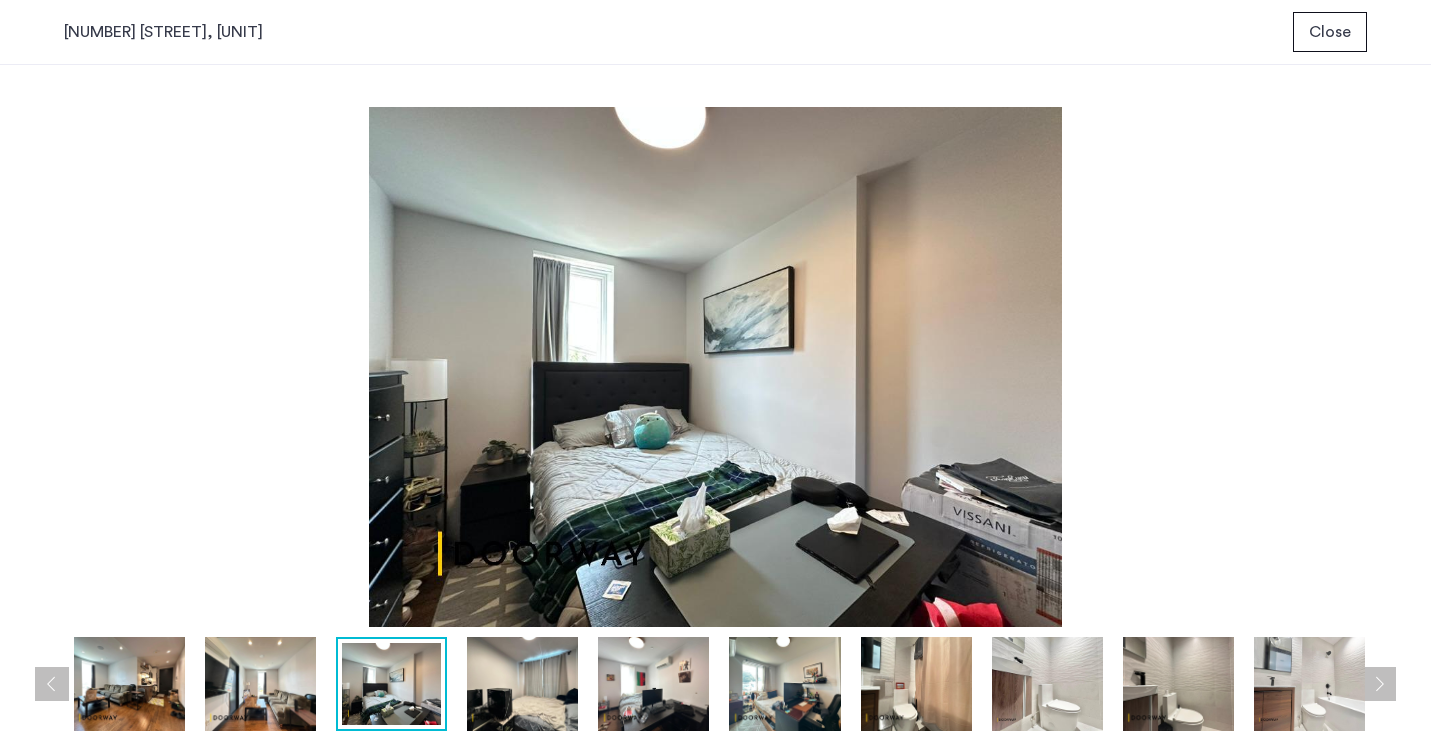 click at bounding box center (1379, 684) 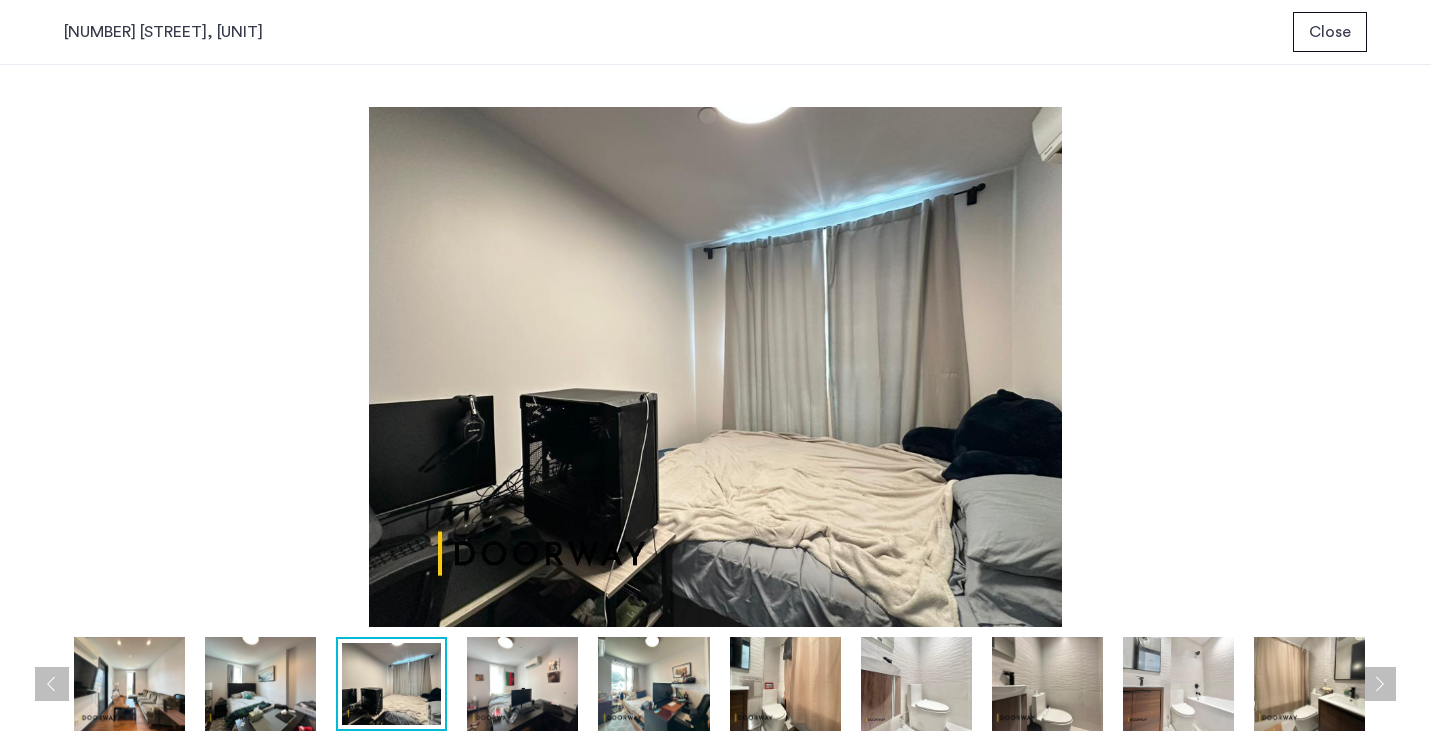 click at bounding box center [1379, 684] 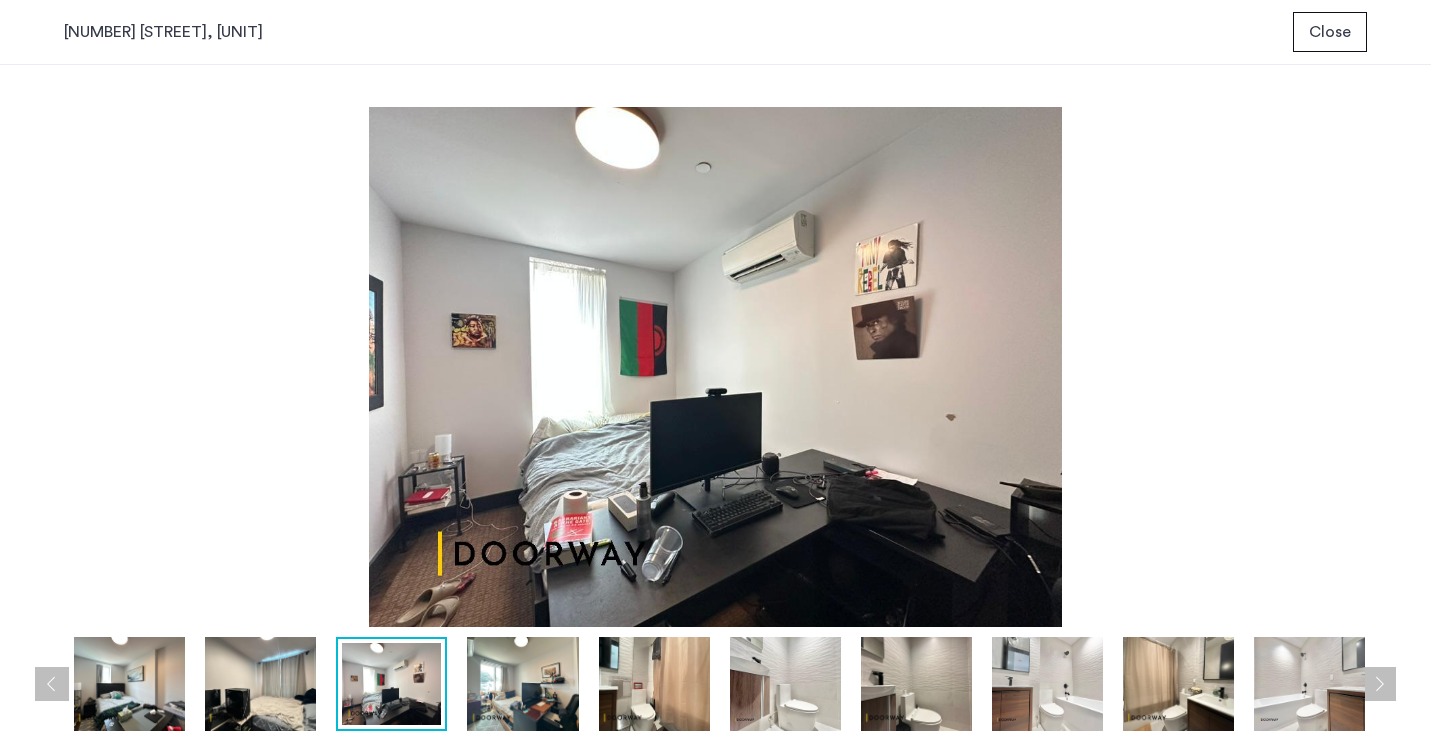 click at bounding box center [1379, 684] 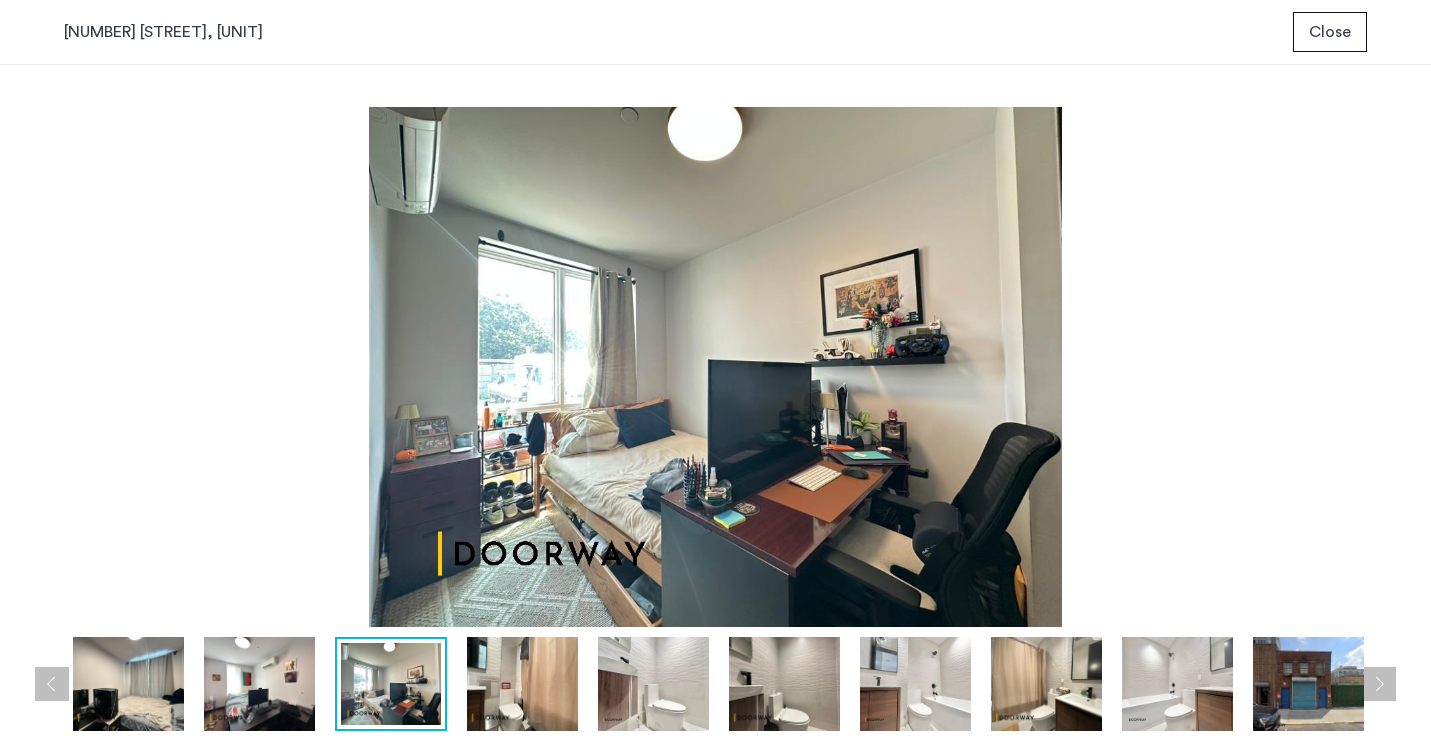 click at bounding box center (52, 684) 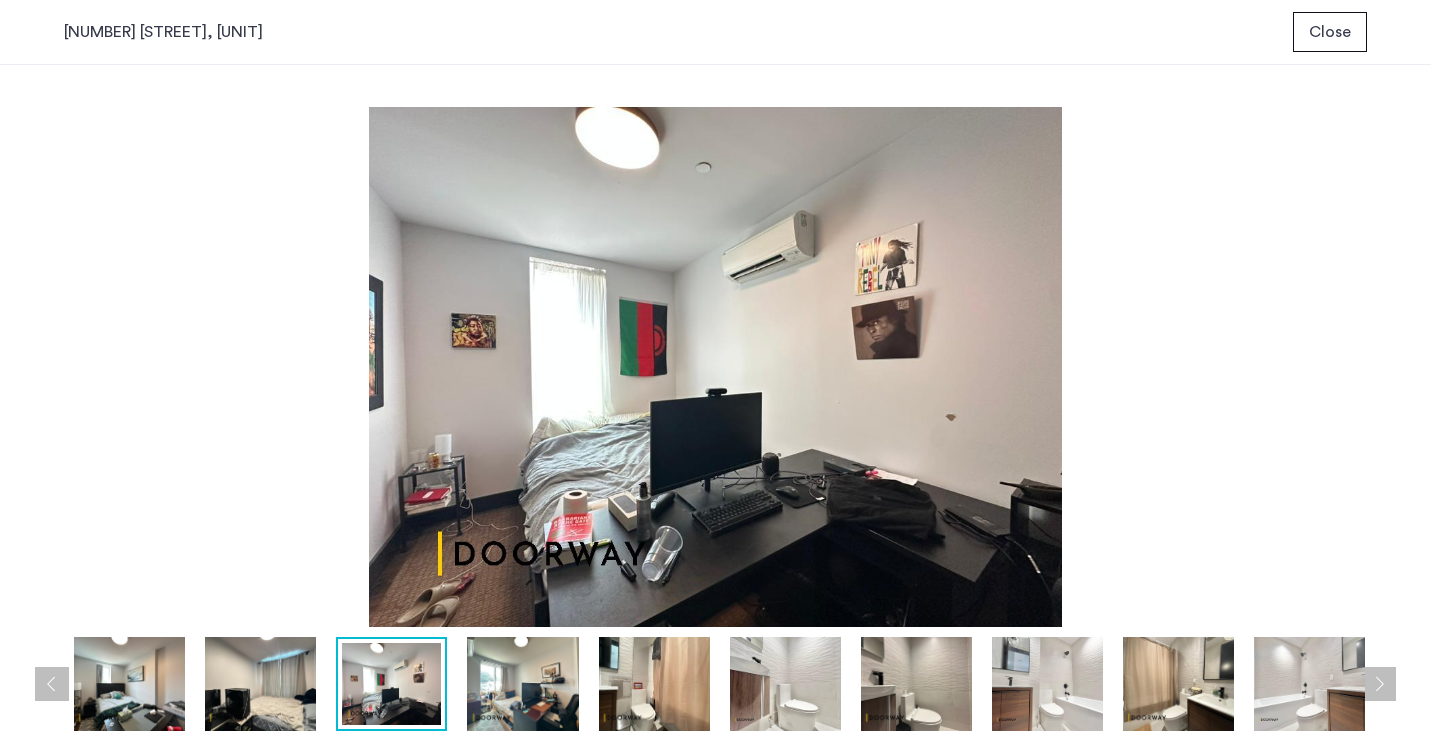 click at bounding box center [52, 684] 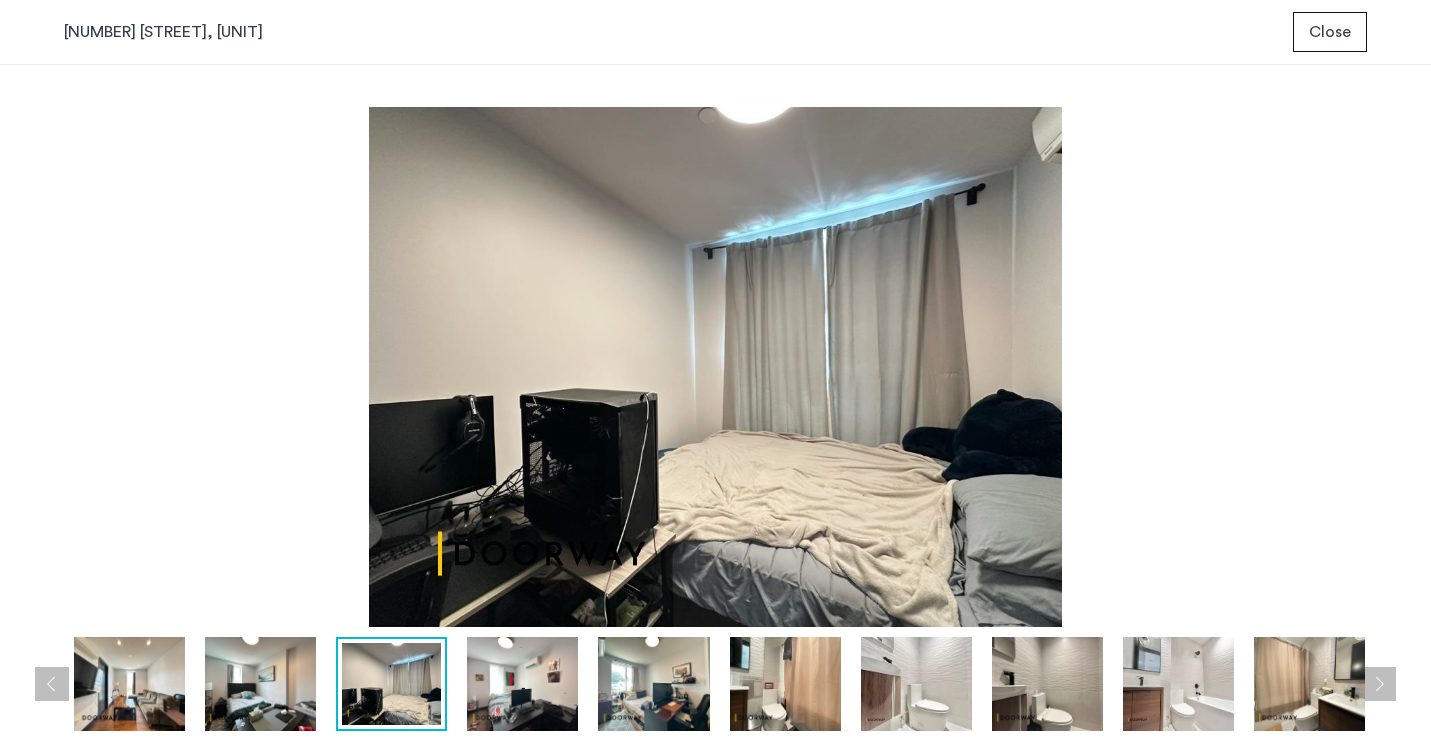 click at bounding box center [52, 684] 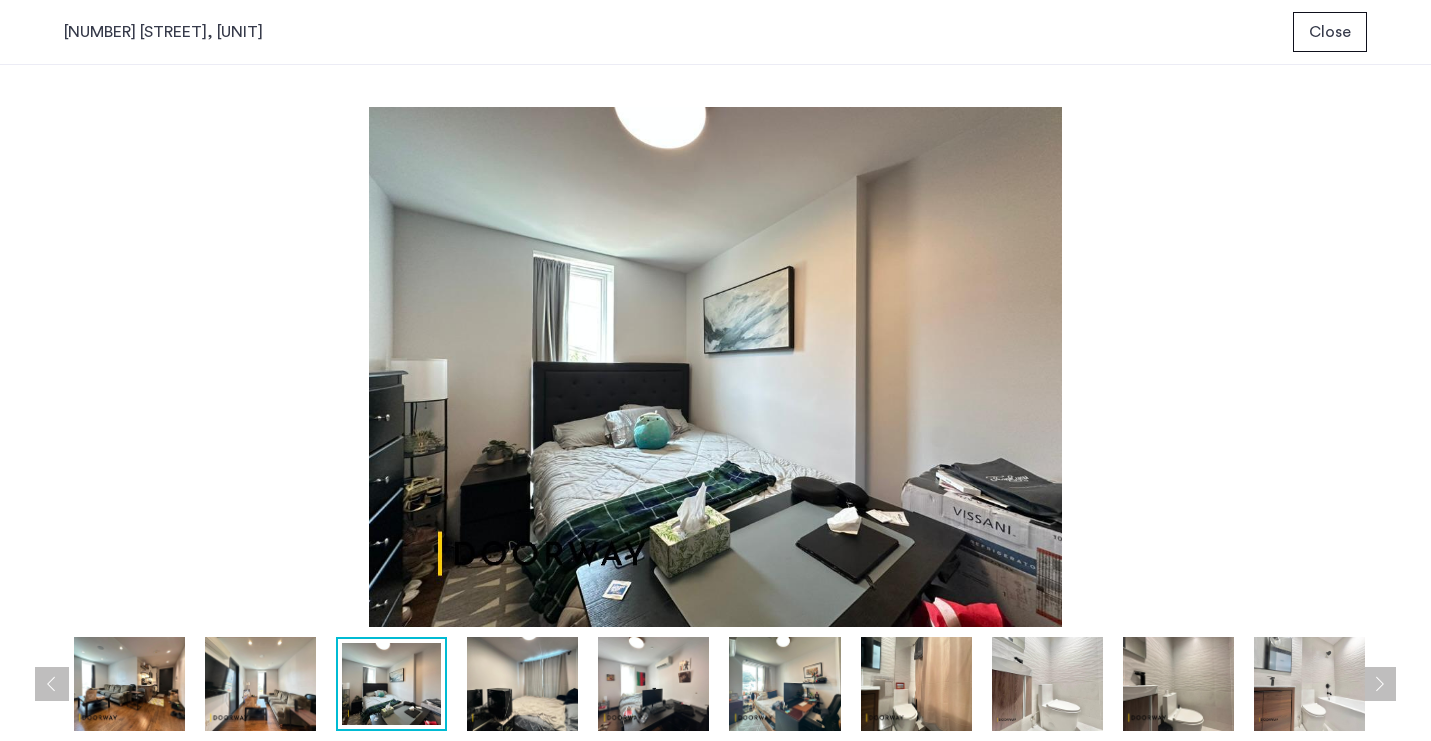click at bounding box center (1379, 684) 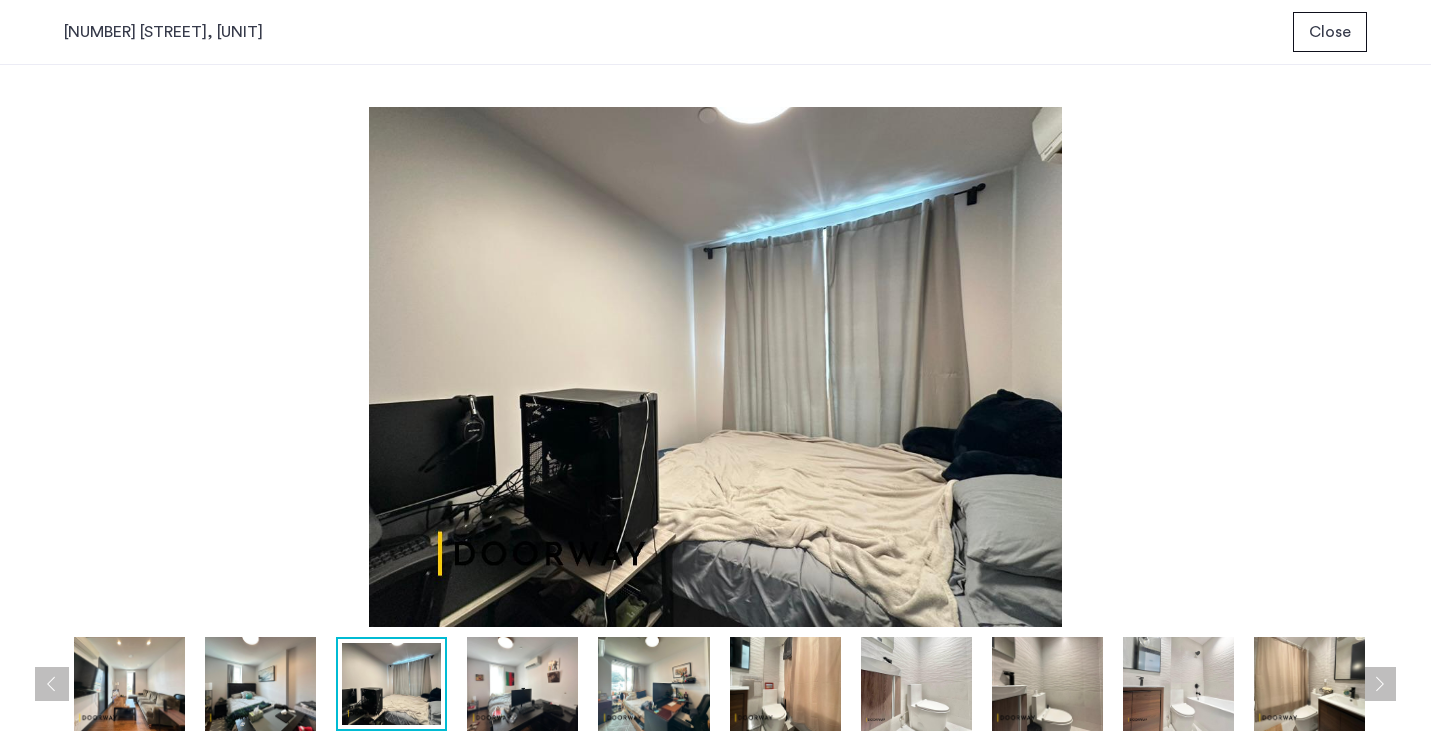 click at bounding box center [1379, 684] 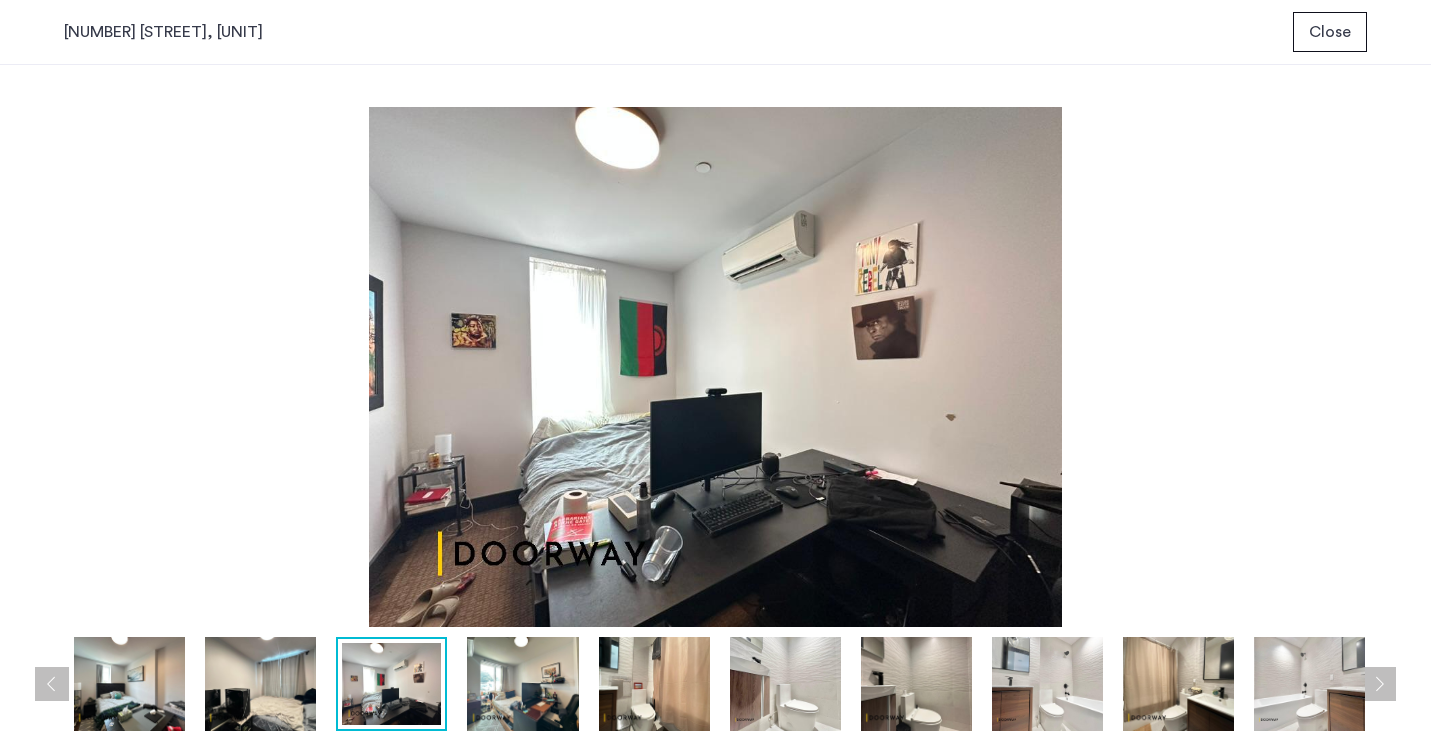 click at bounding box center (1379, 684) 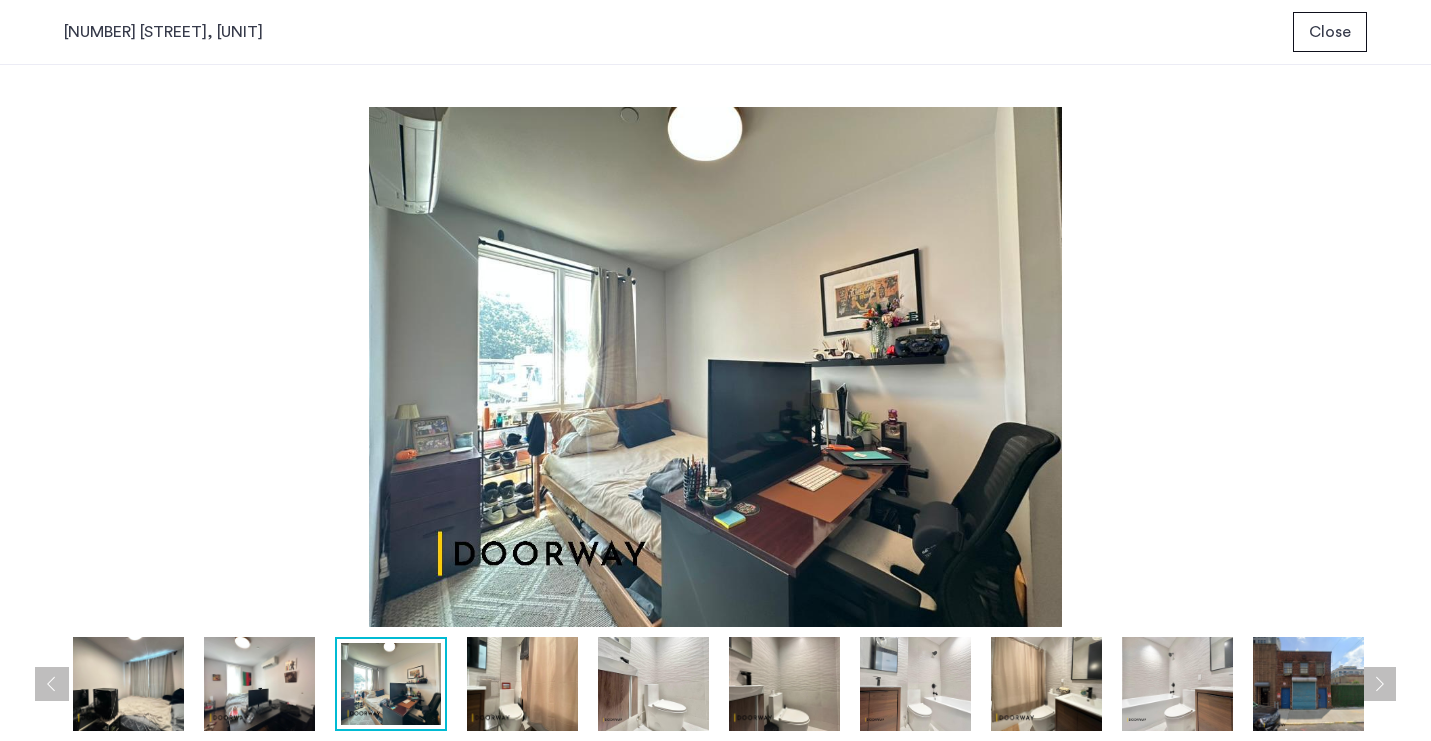 click at bounding box center (52, 684) 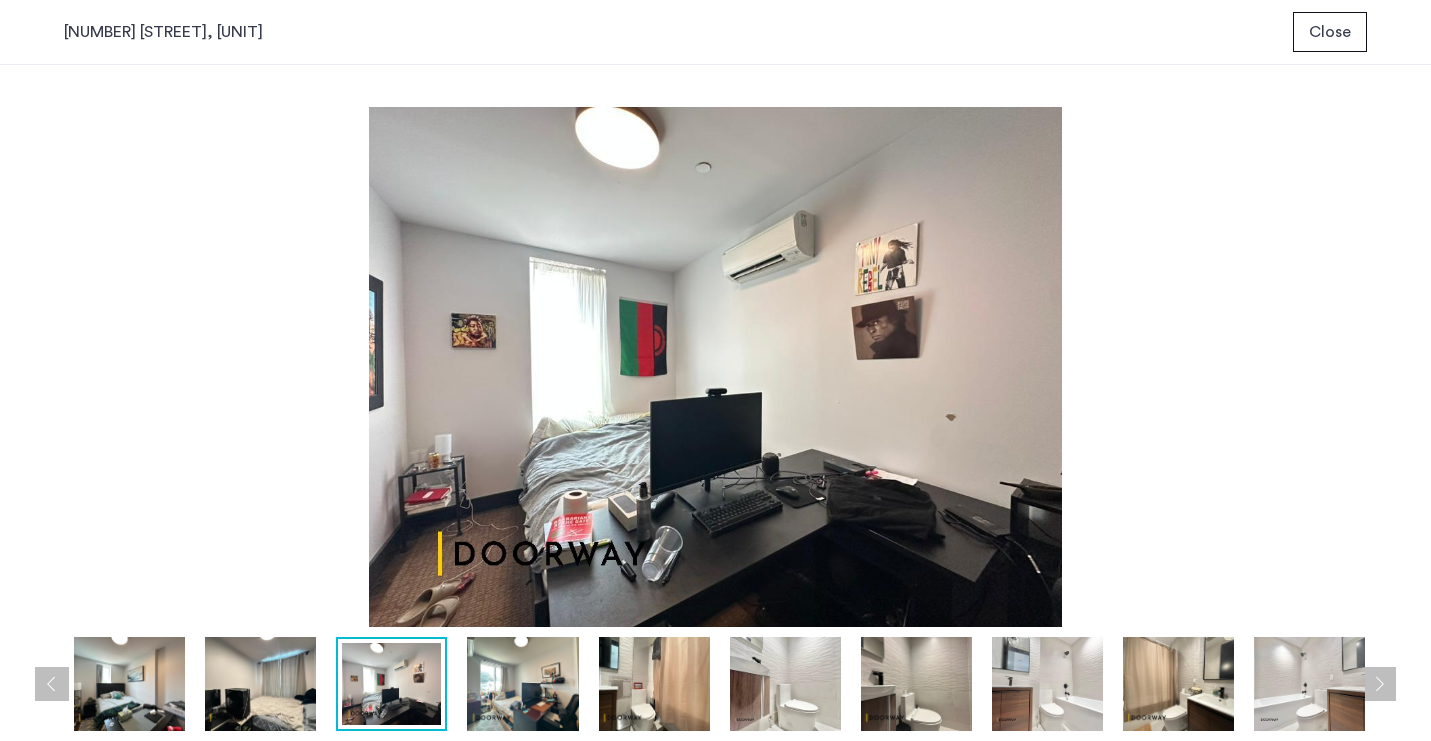 click at bounding box center (52, 684) 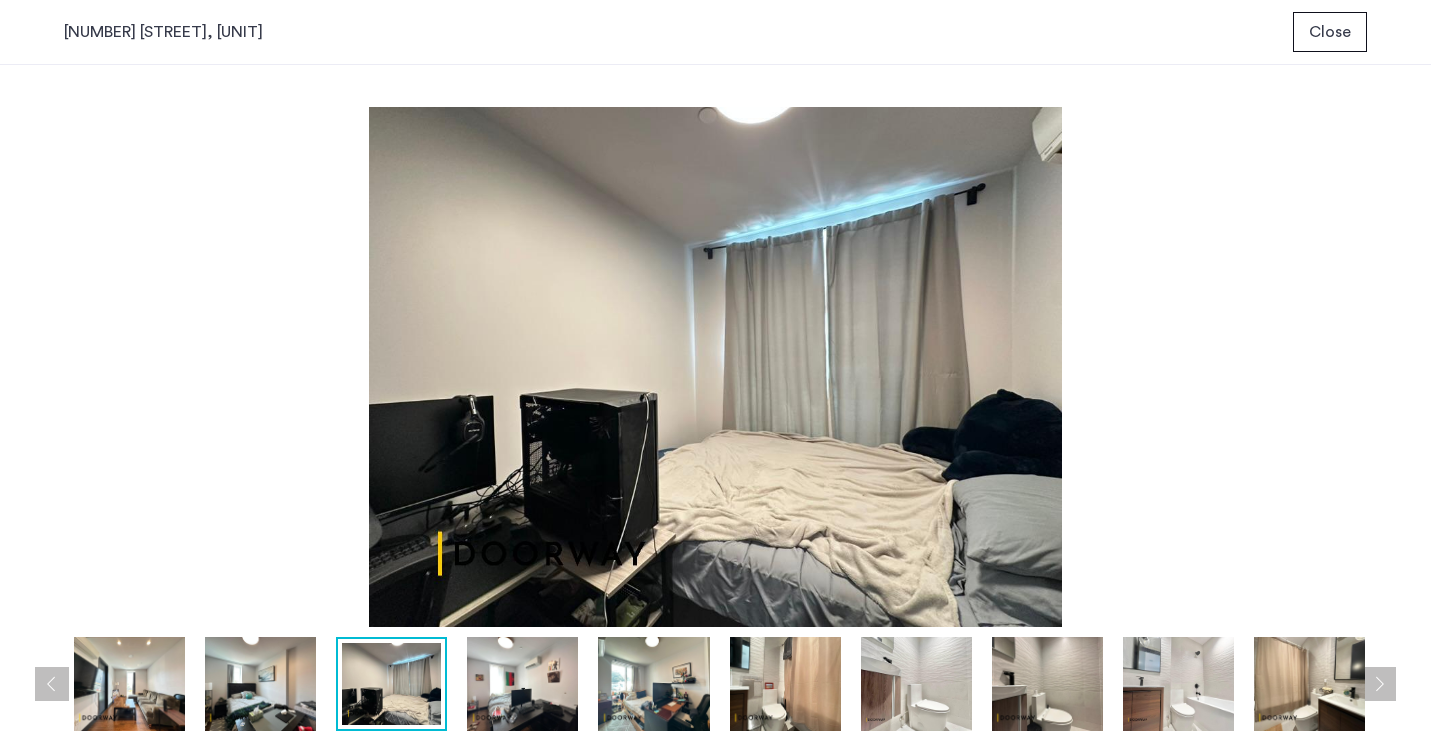 click at bounding box center (52, 684) 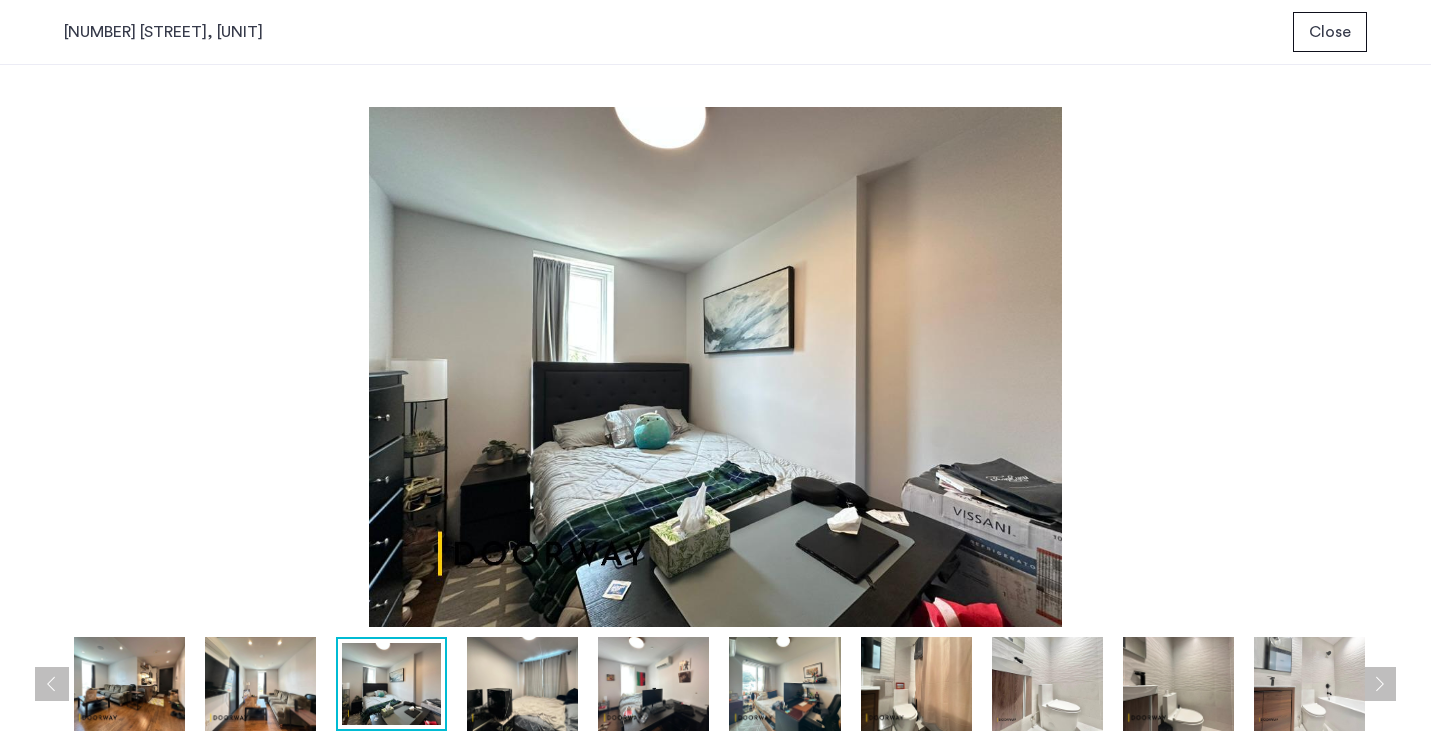 click at bounding box center [1379, 684] 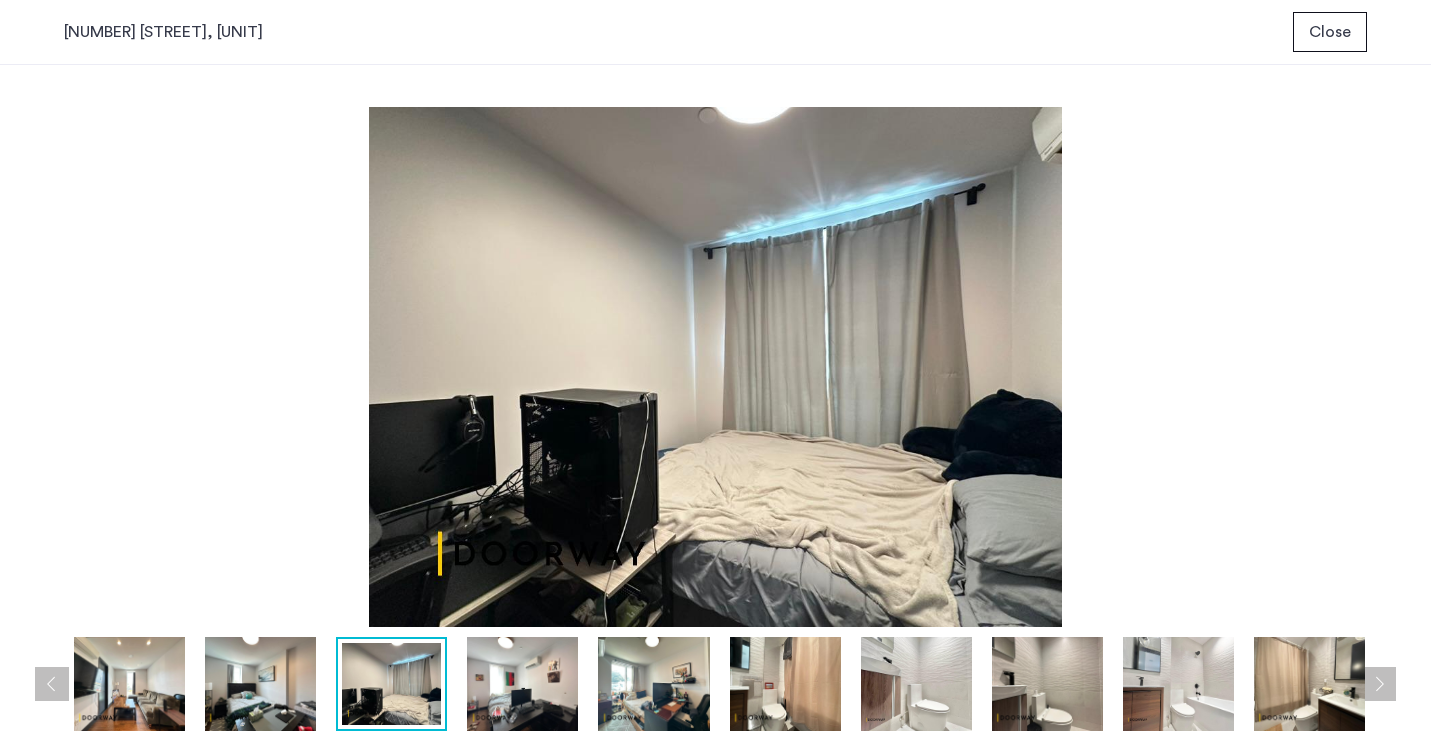 click at bounding box center (1379, 684) 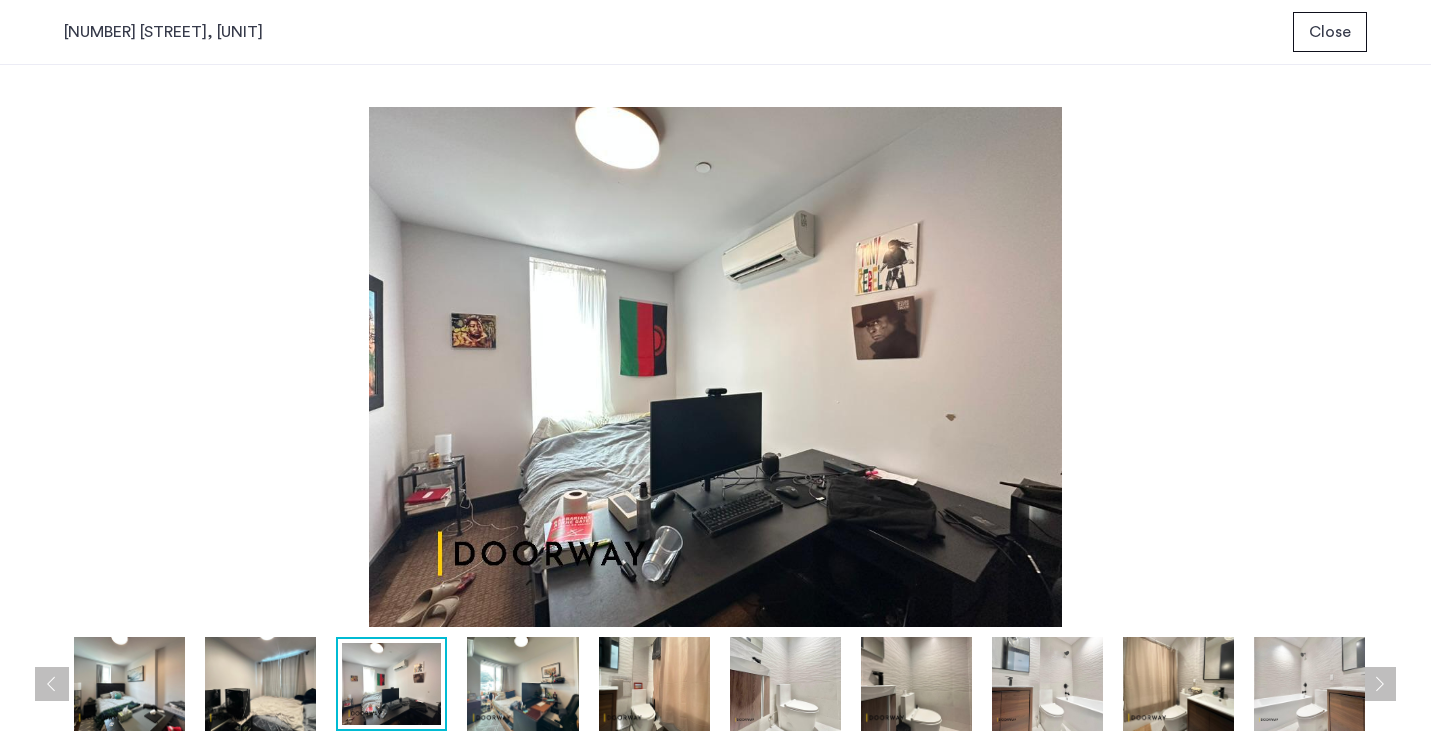 click at bounding box center (1379, 684) 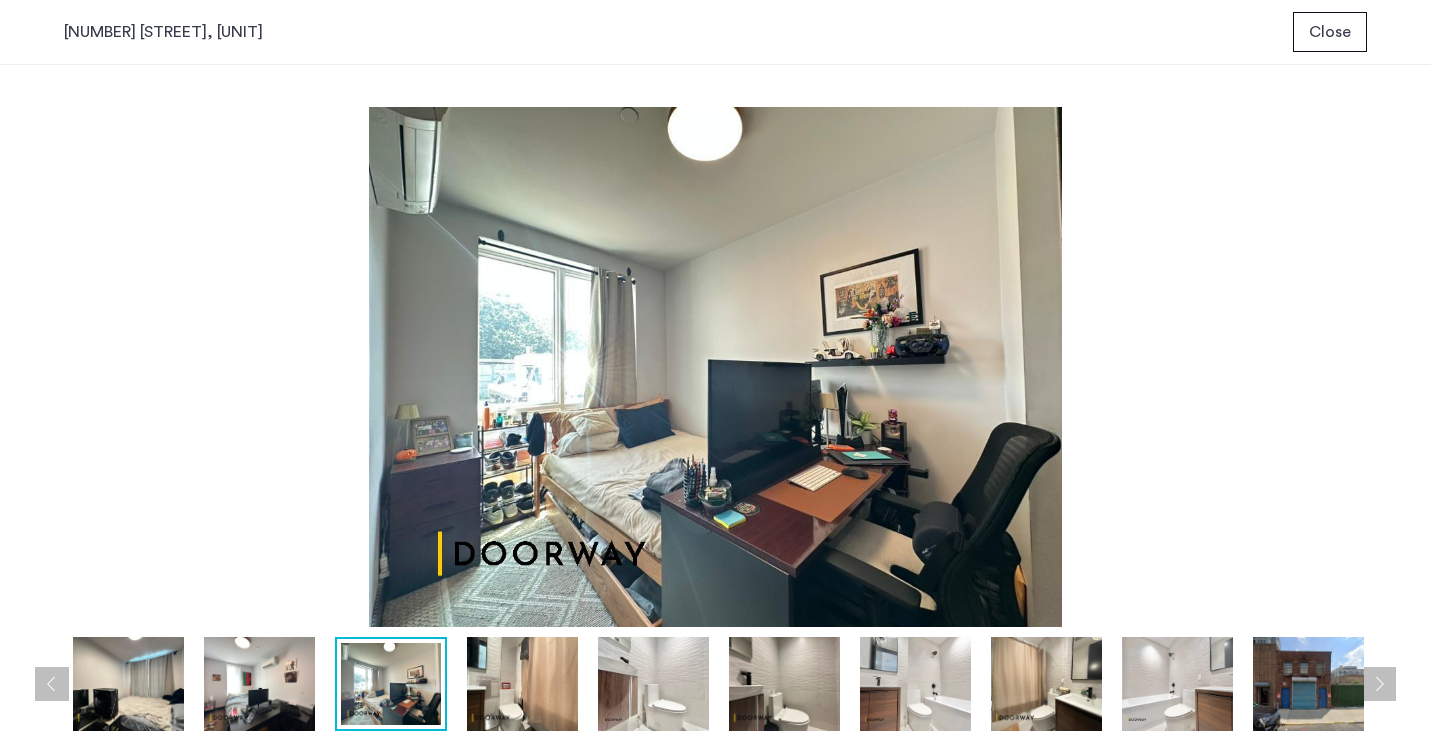 click at bounding box center [1379, 684] 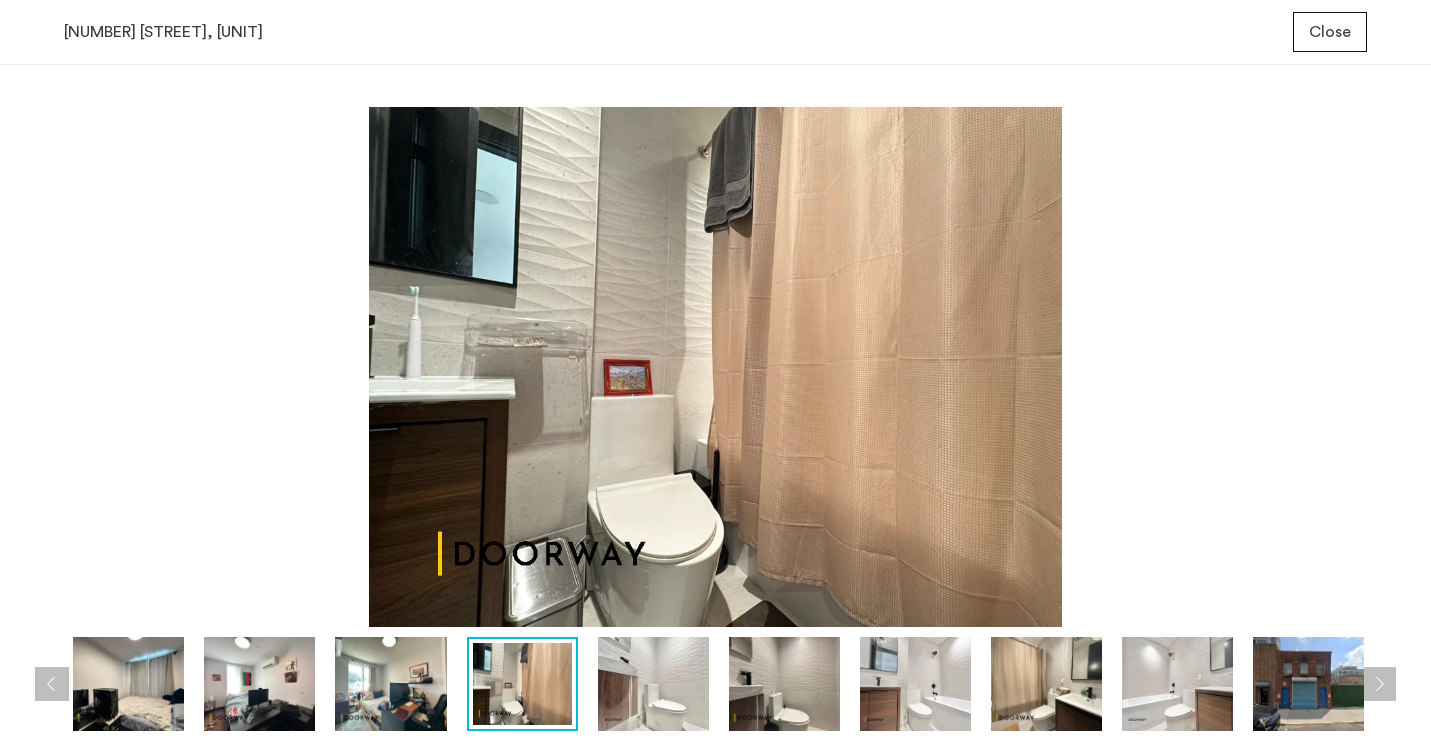 click at bounding box center [1379, 684] 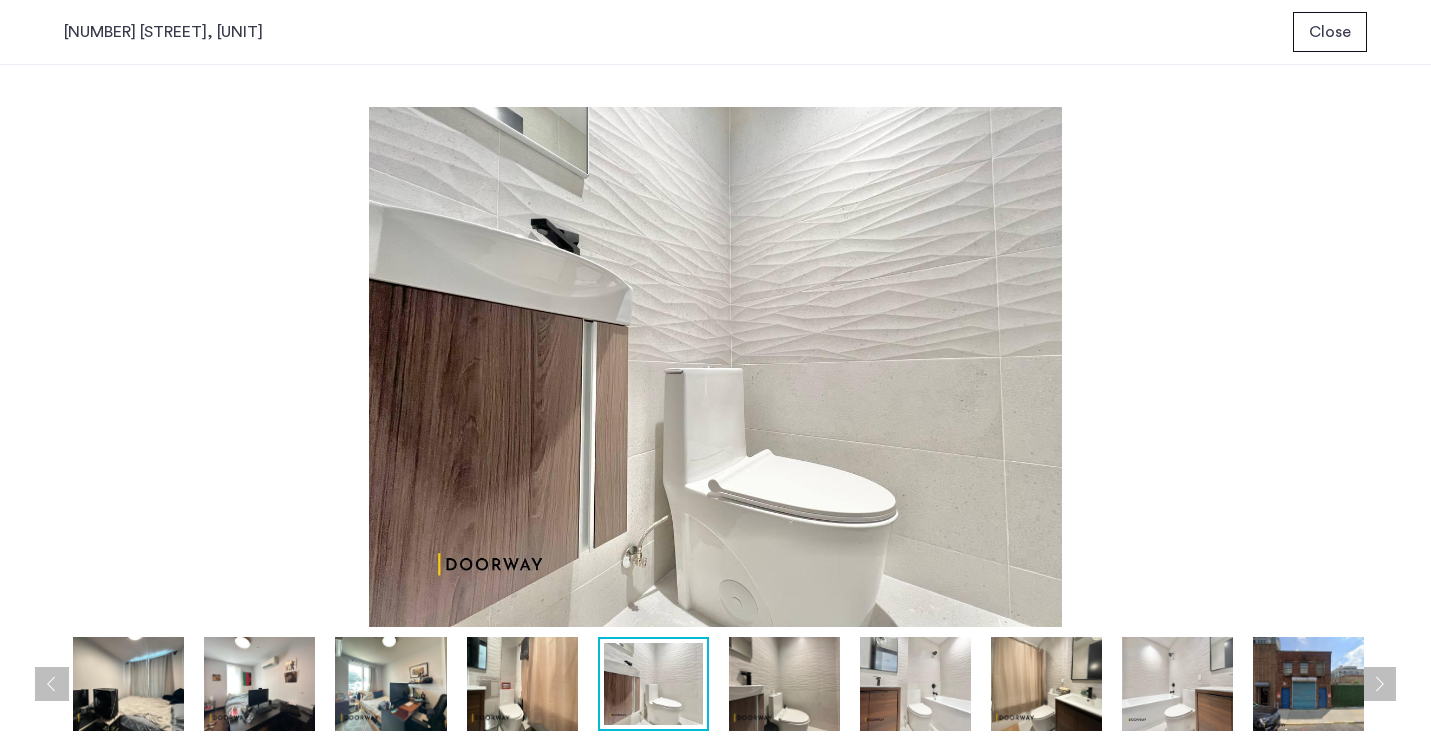 click at bounding box center (1379, 684) 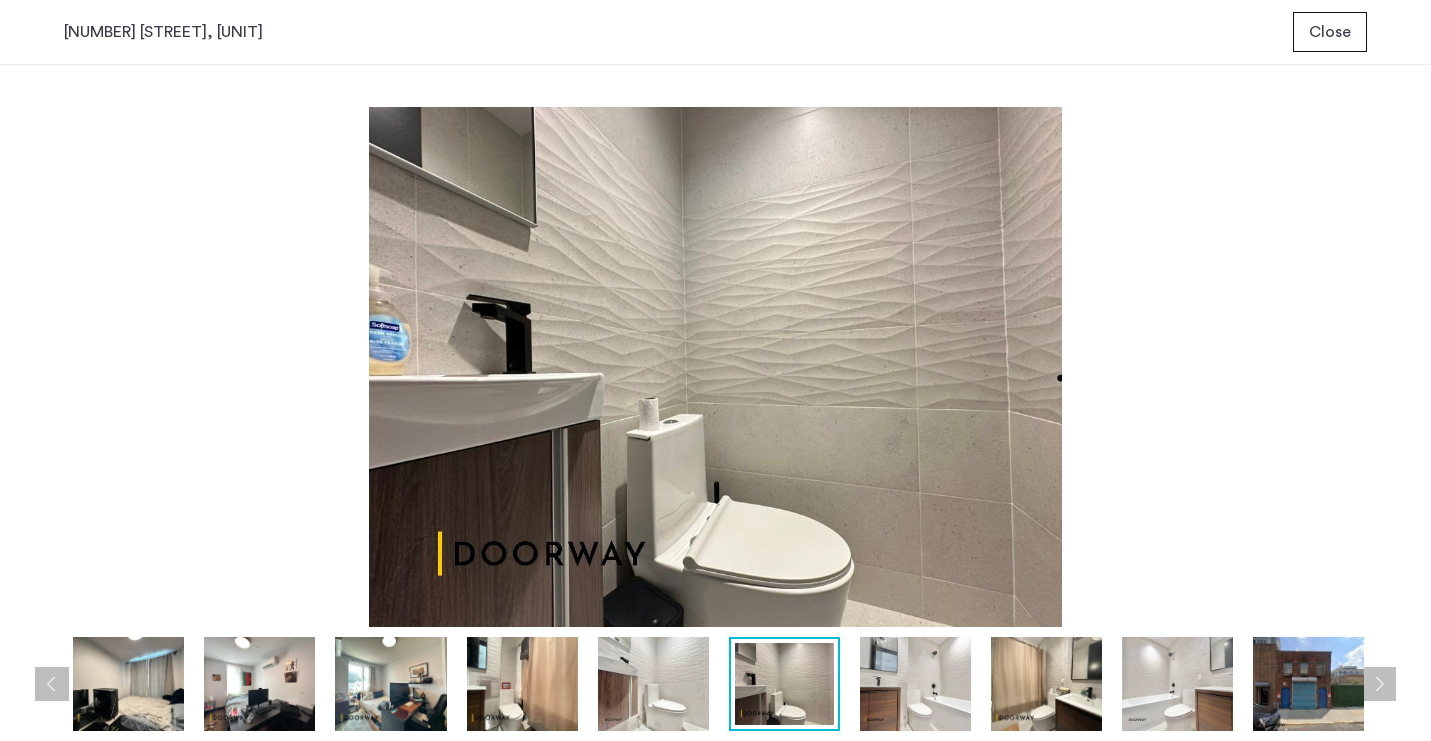 click at bounding box center (1379, 684) 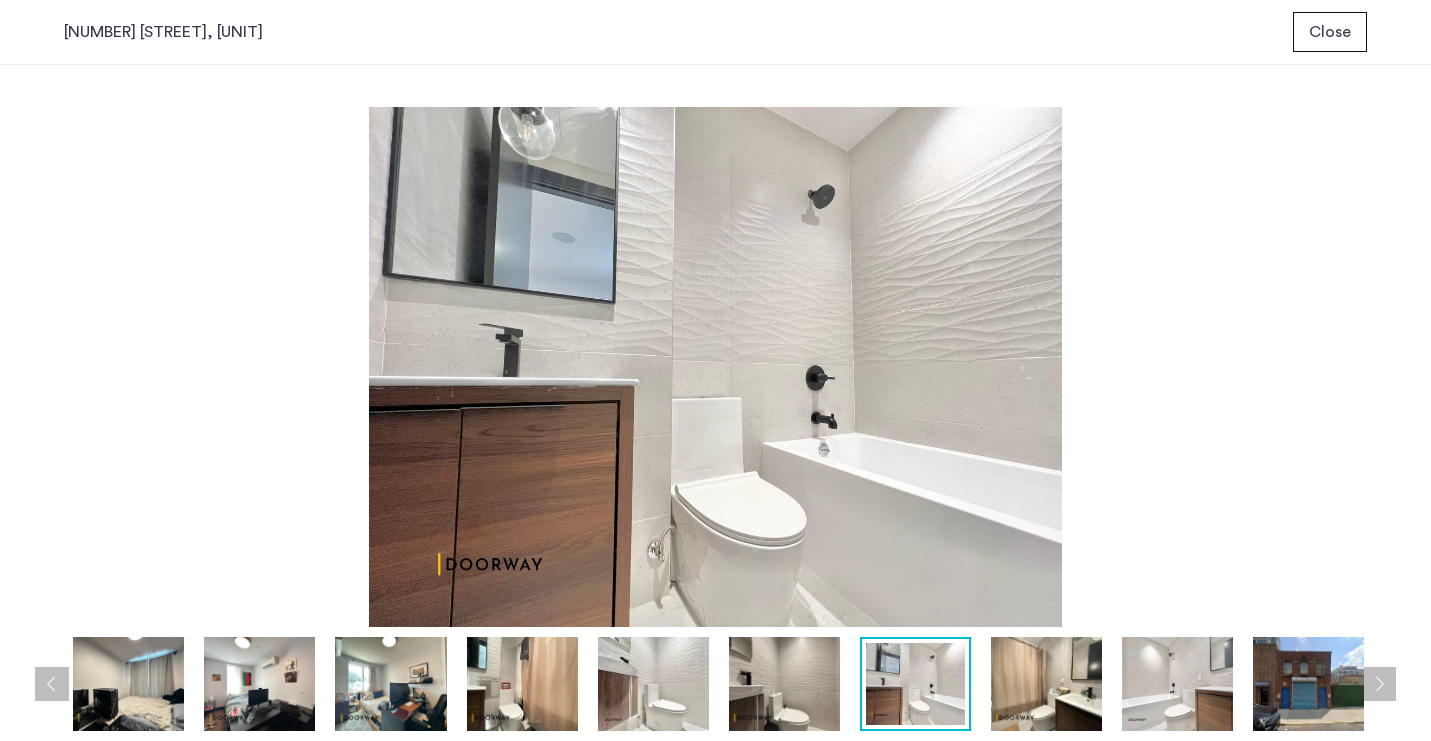 click at bounding box center (1379, 684) 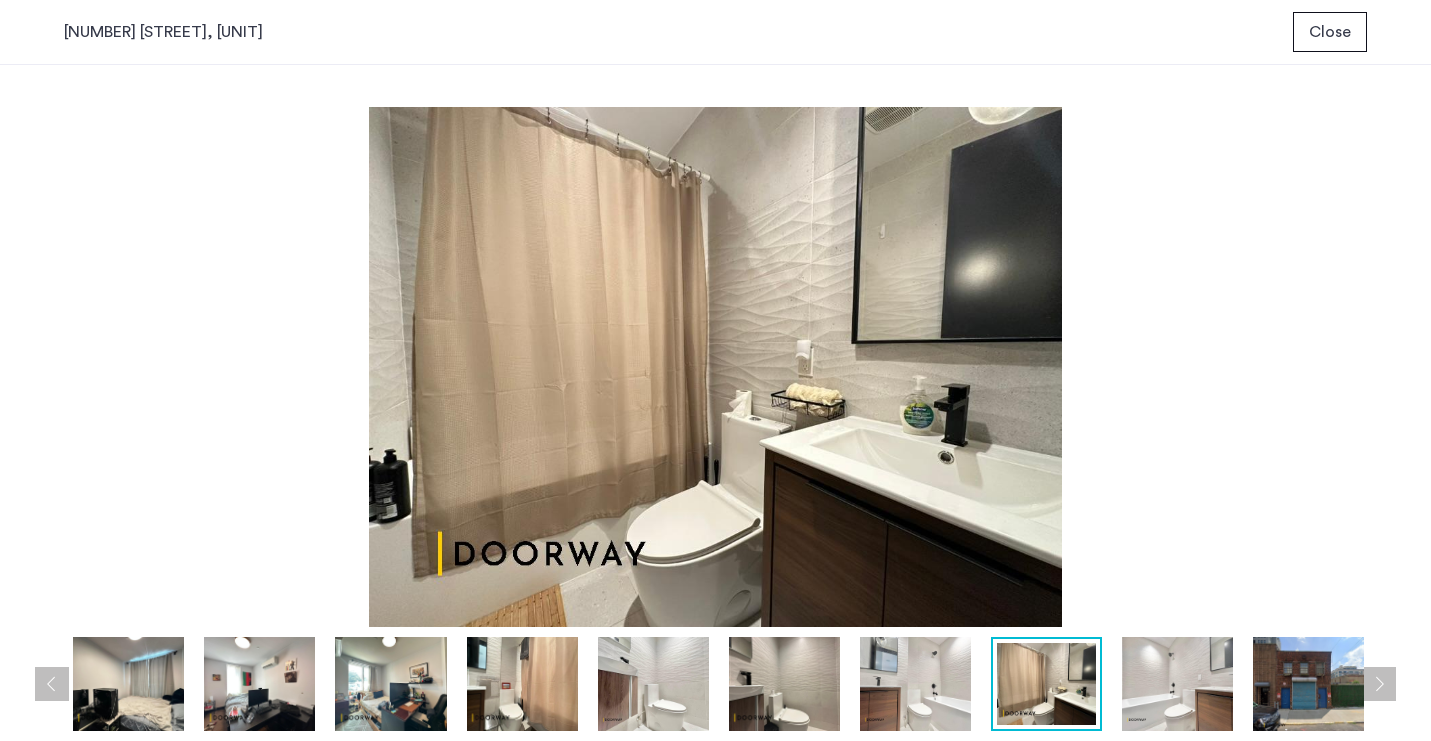 click at bounding box center [1379, 684] 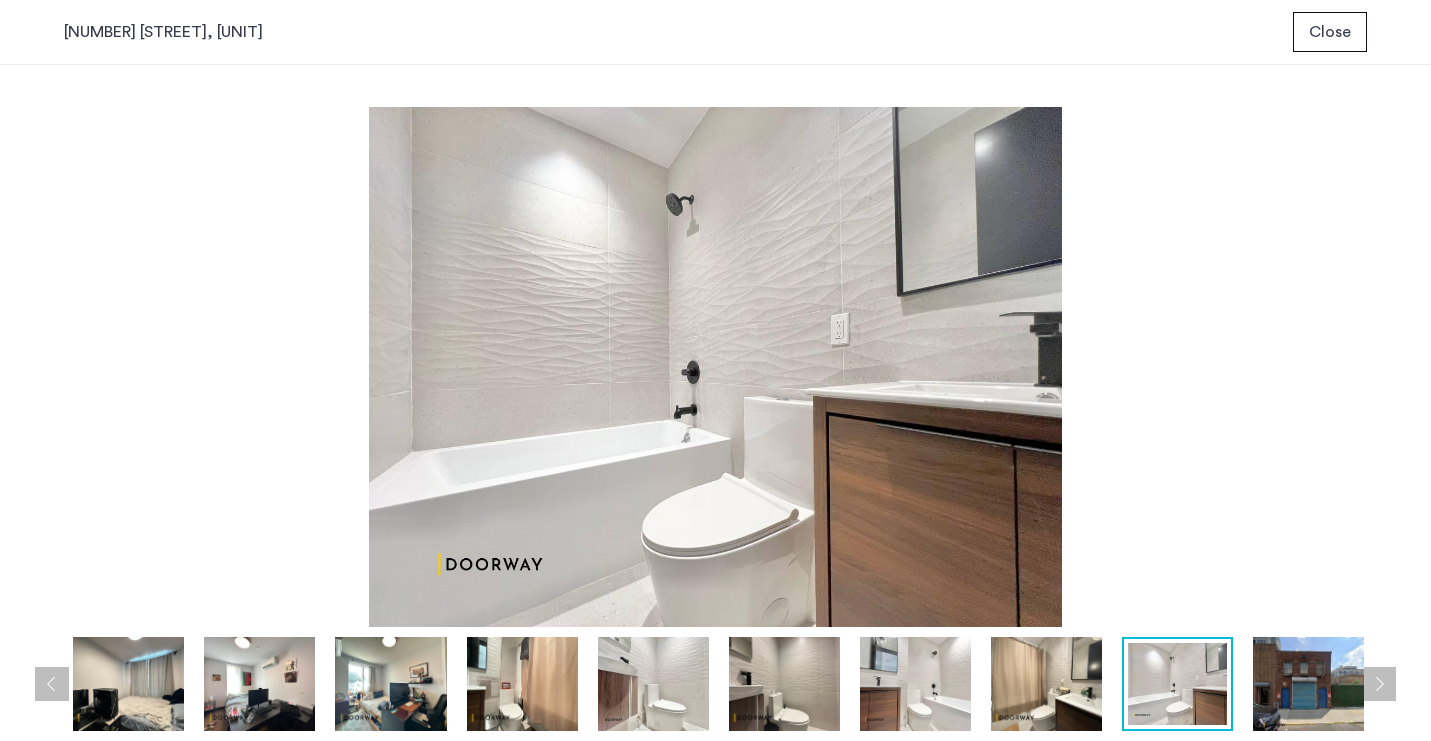 click at bounding box center [1379, 684] 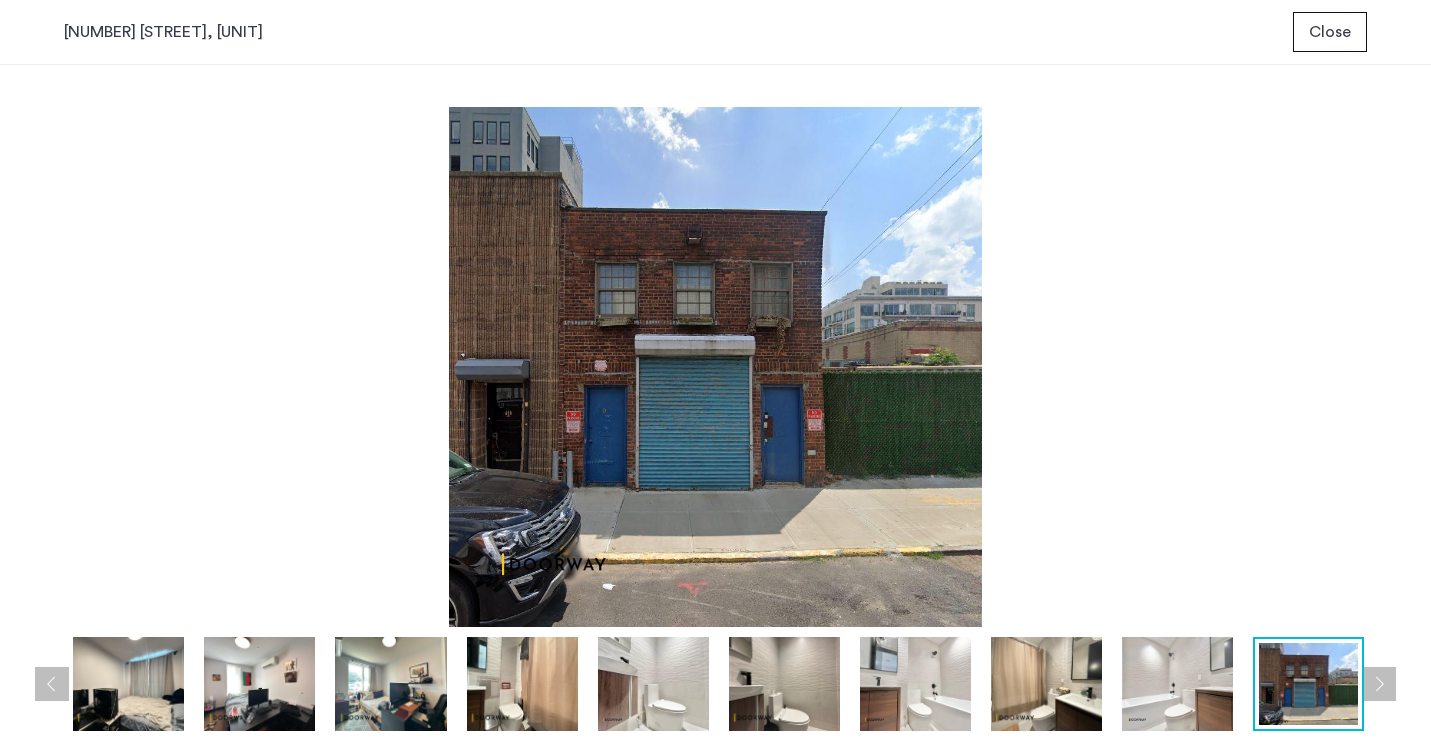 click at bounding box center [1379, 684] 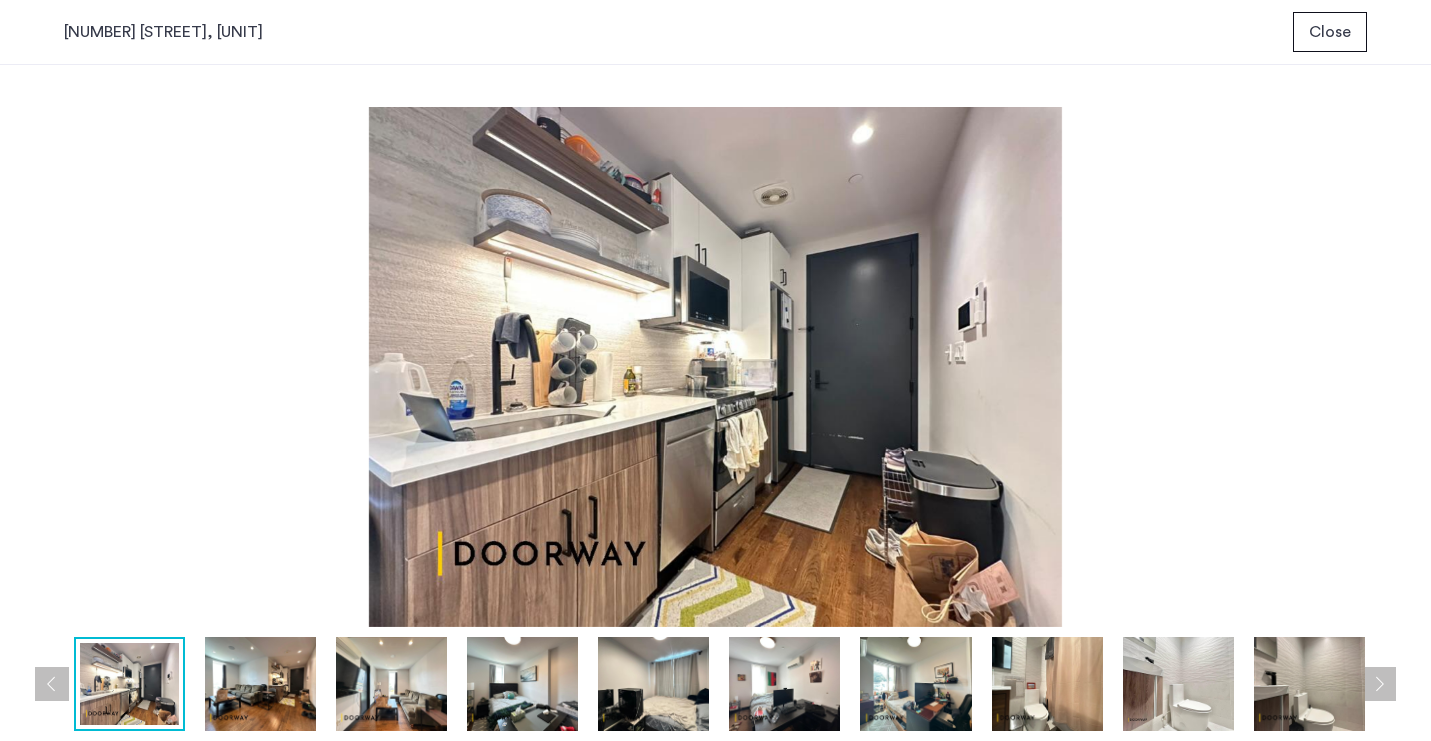 click on "Close" at bounding box center [1330, 32] 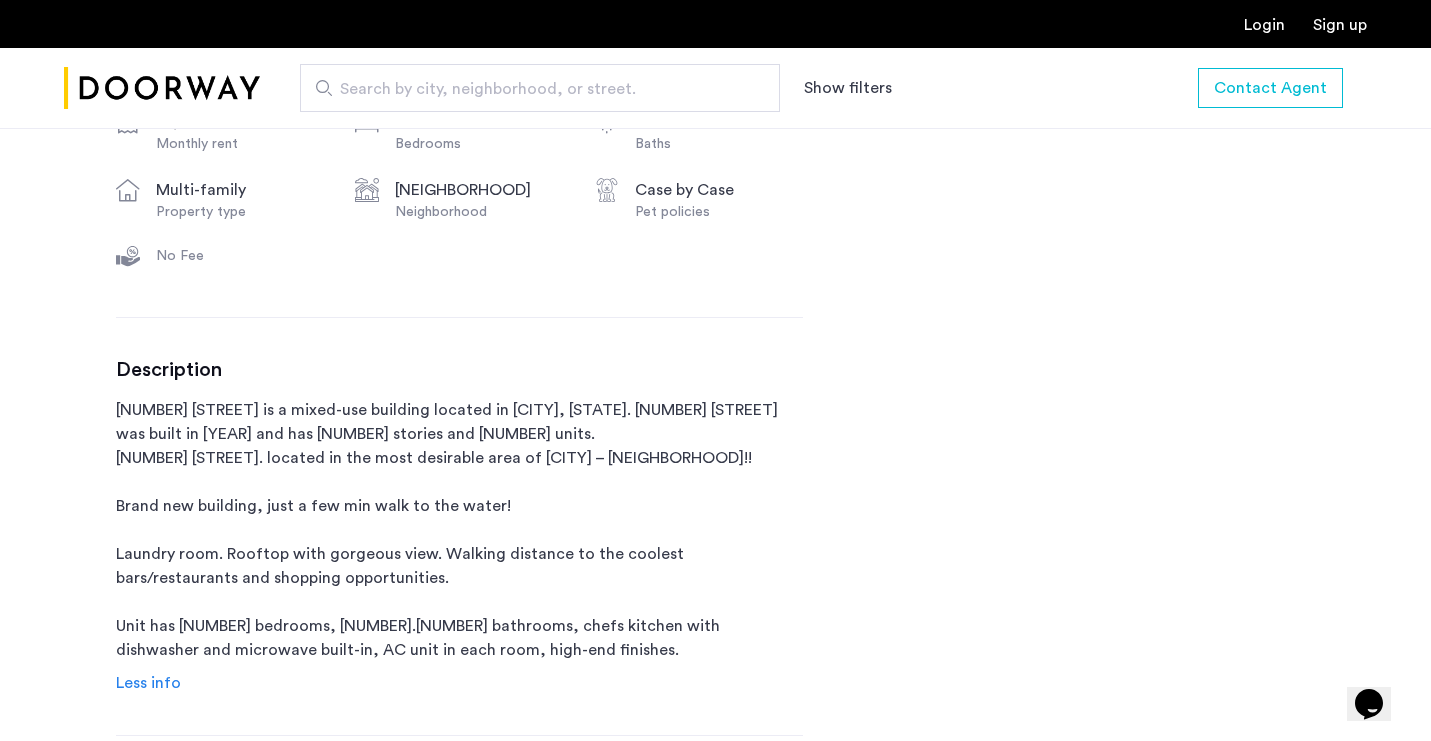 scroll, scrollTop: 787, scrollLeft: 0, axis: vertical 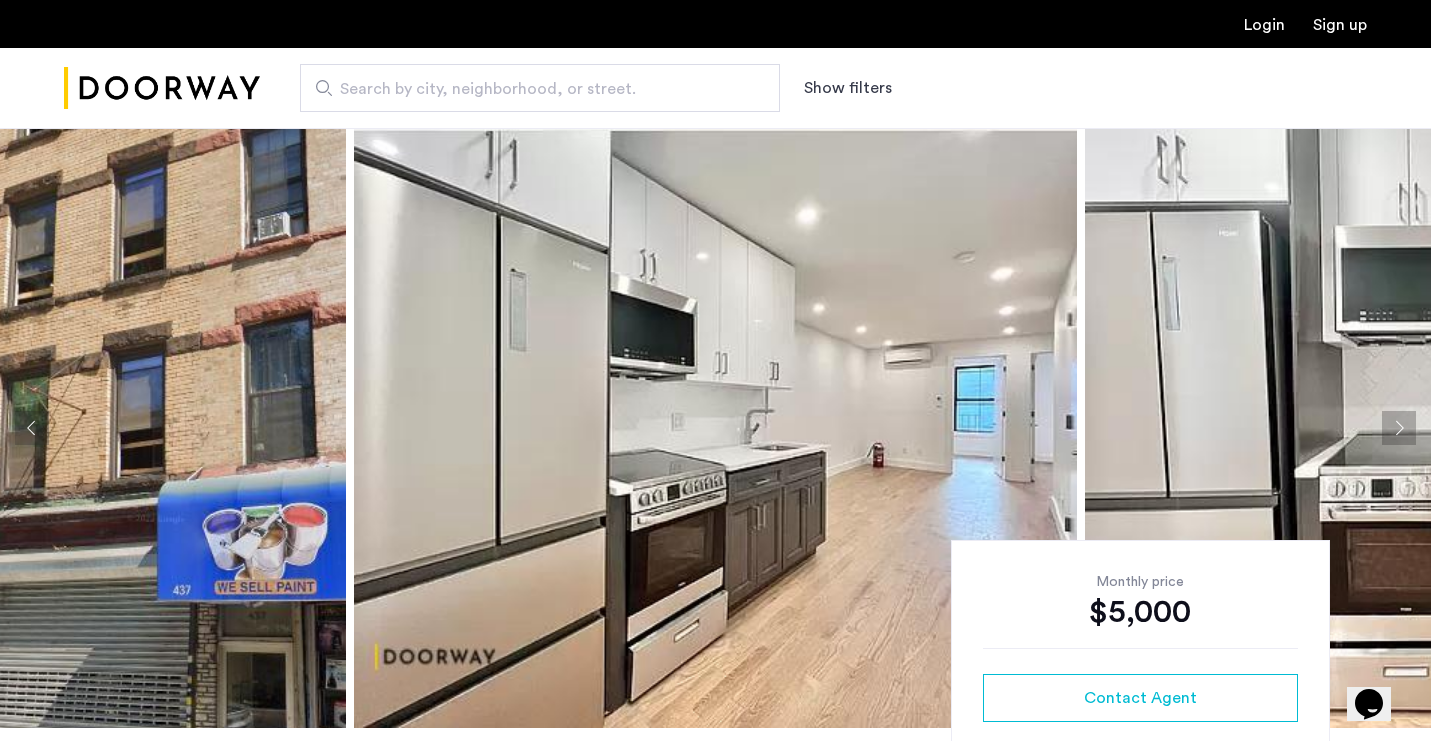 click 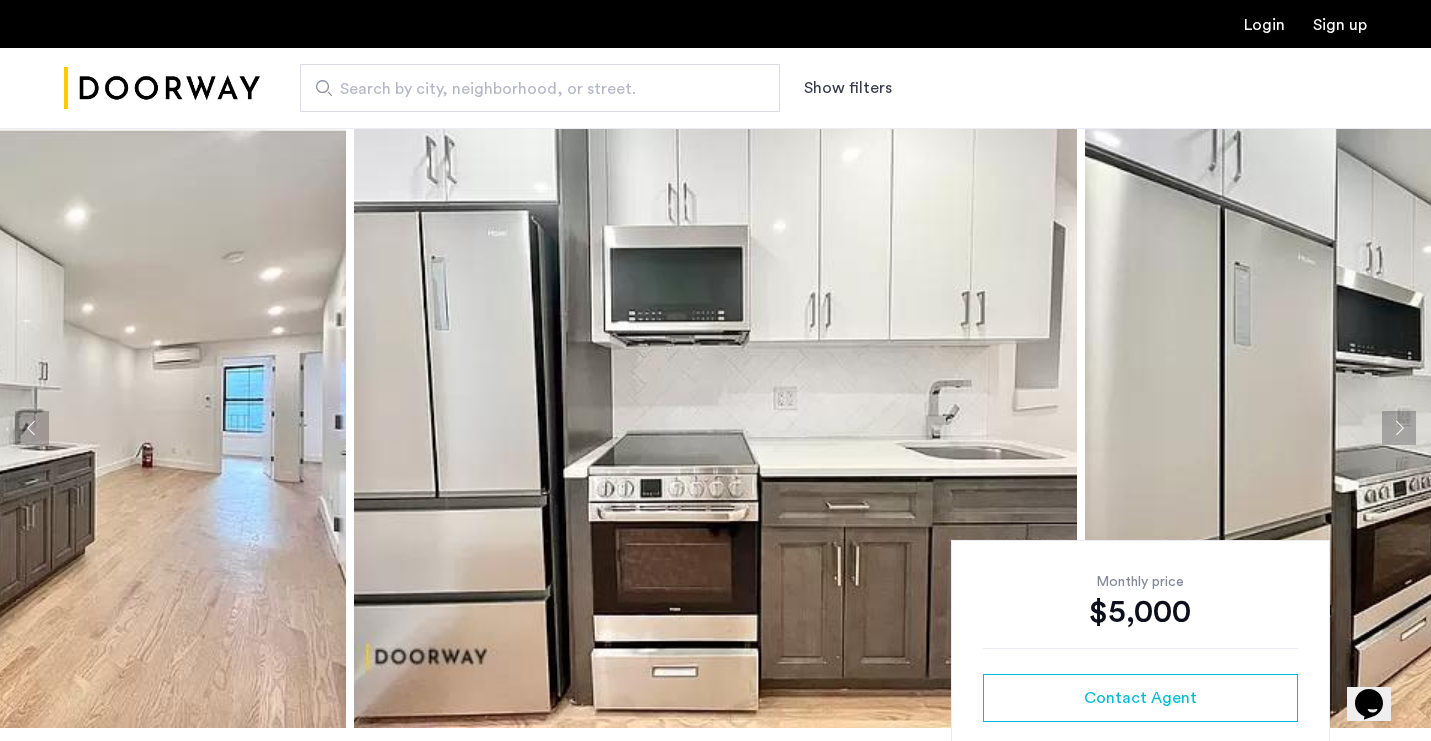 click 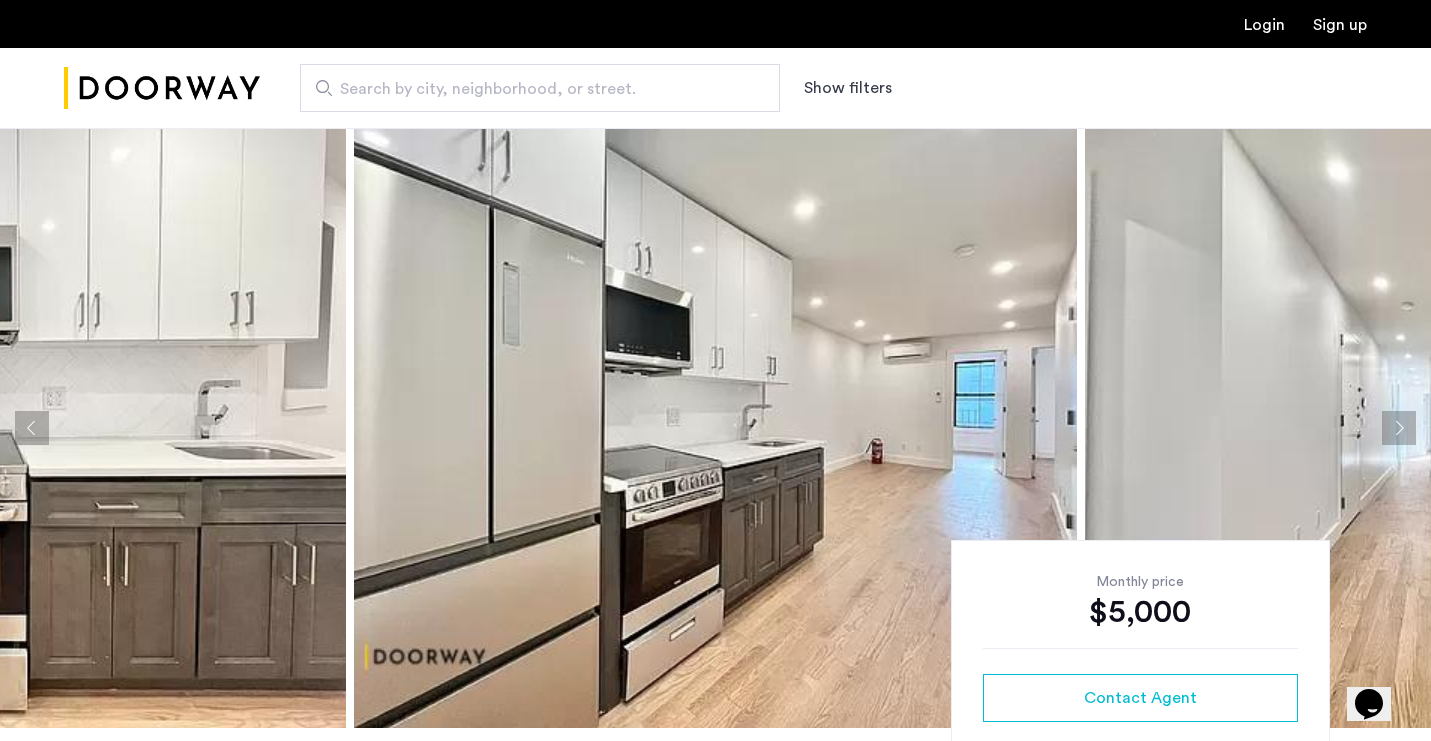 click 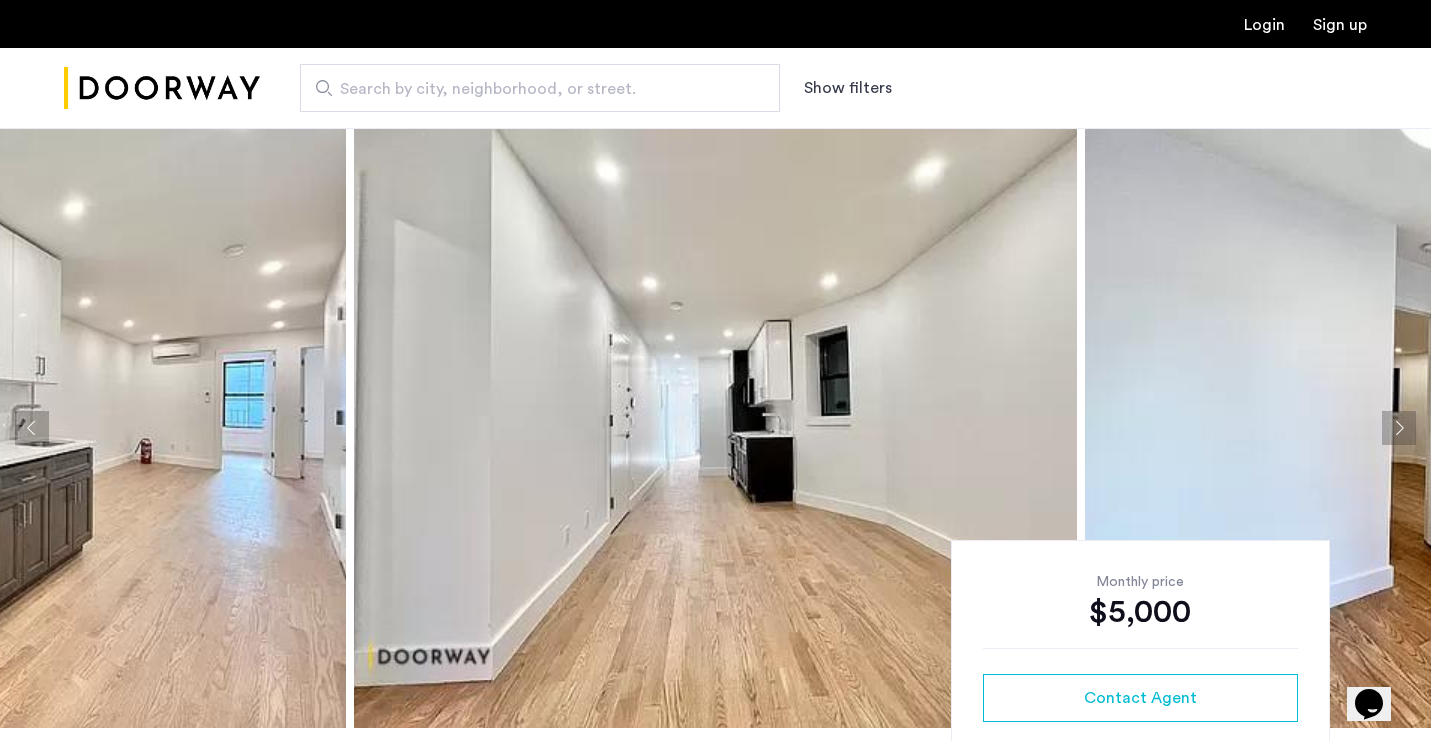 click 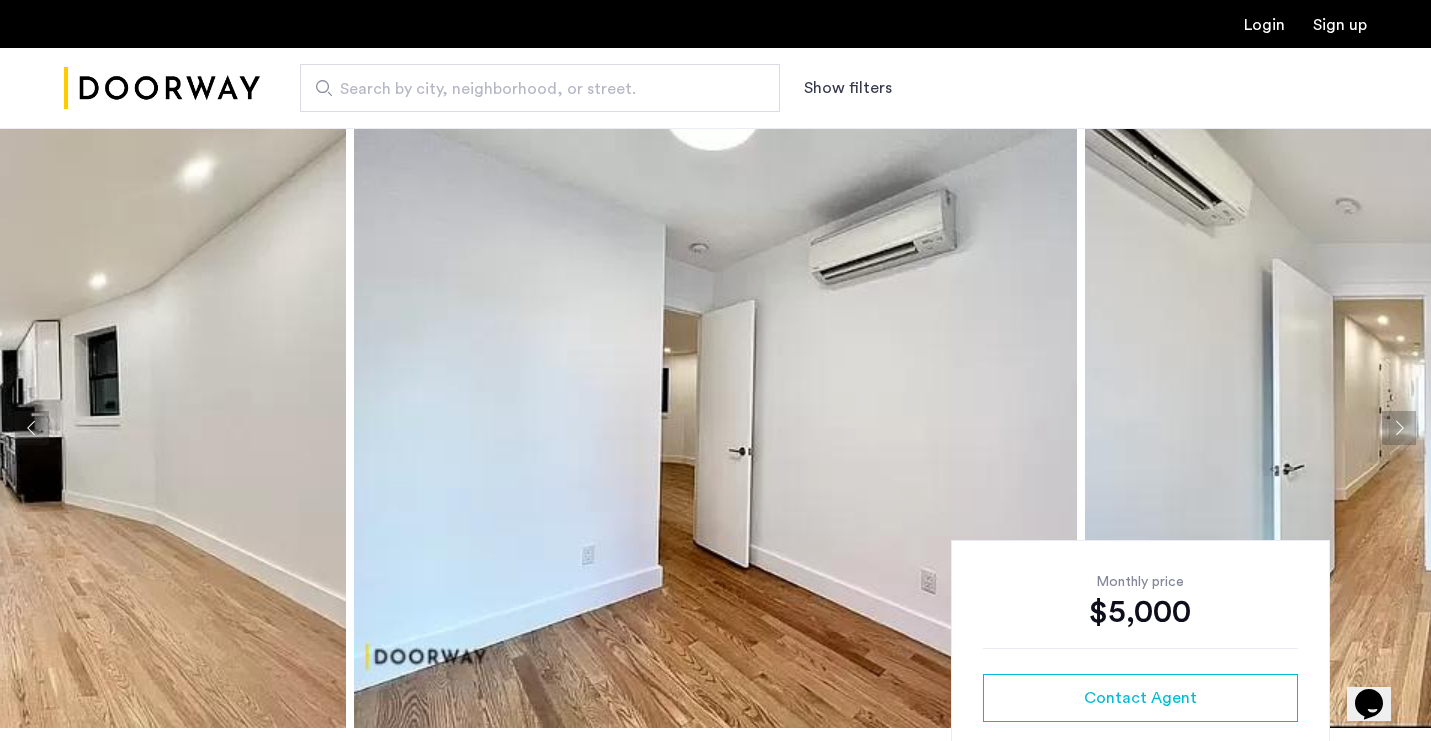 click 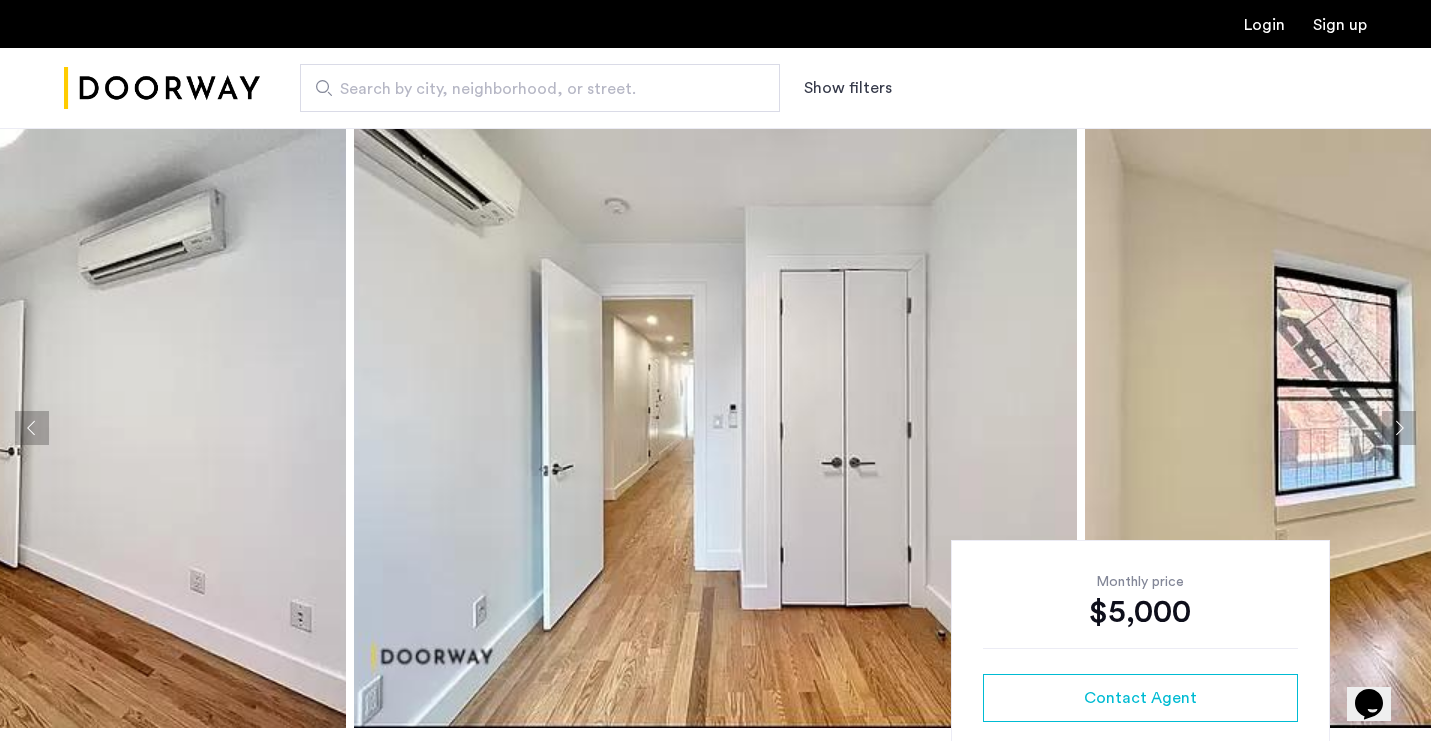 click 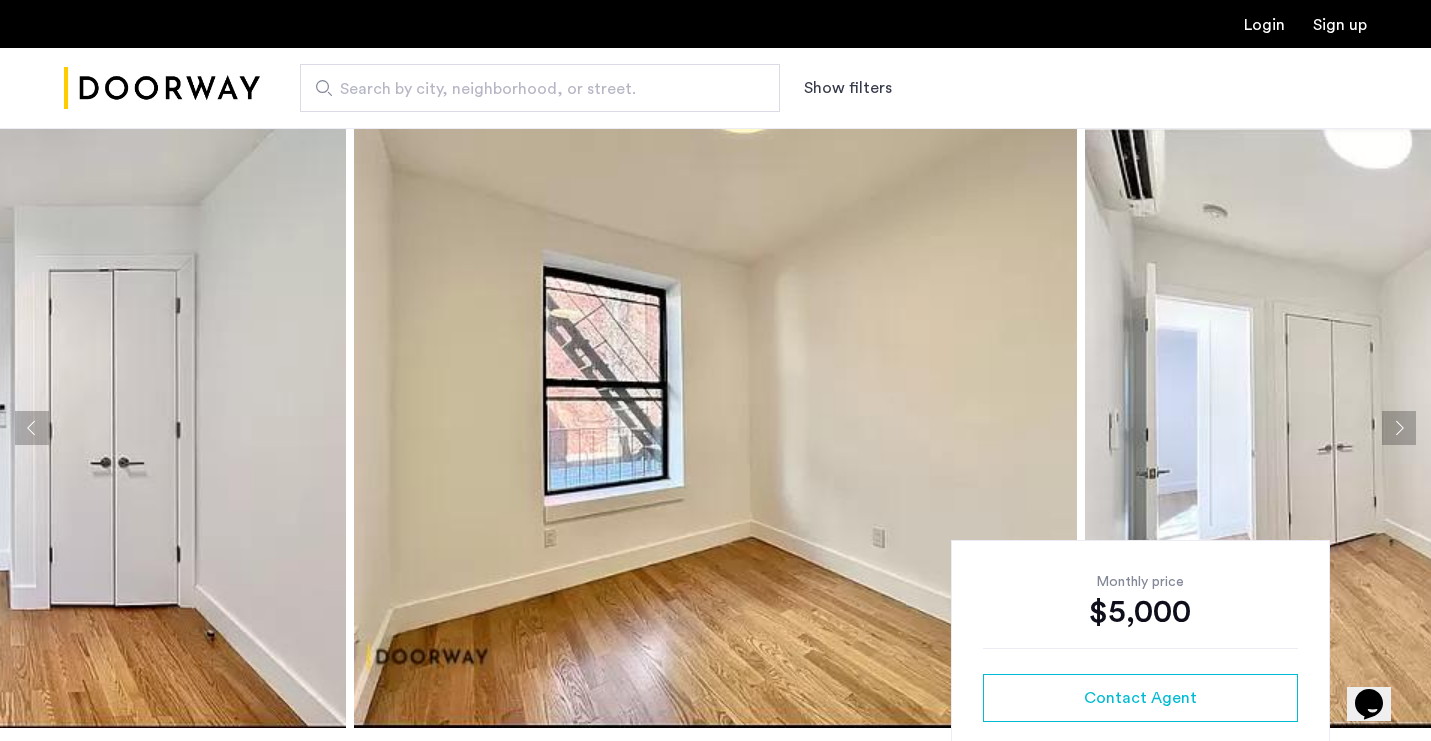 click 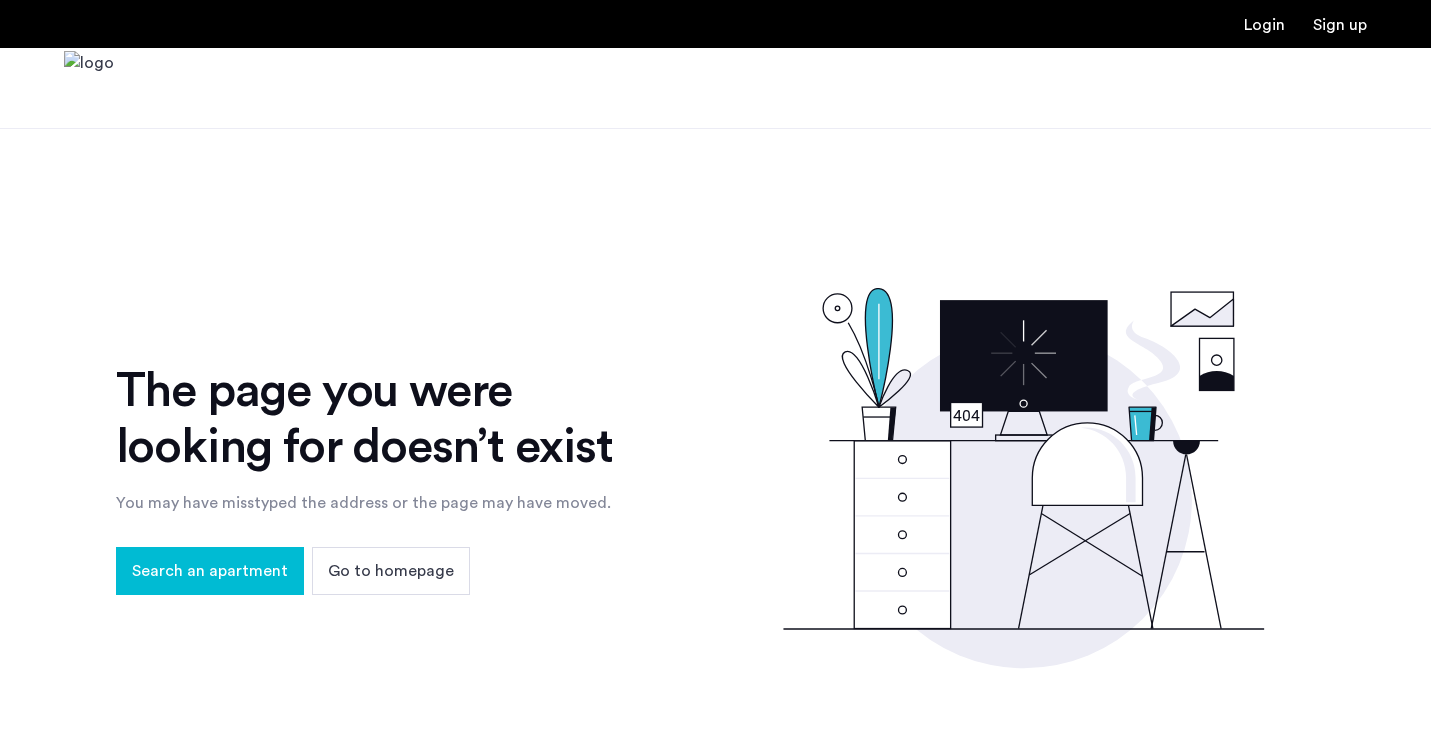 scroll, scrollTop: 0, scrollLeft: 0, axis: both 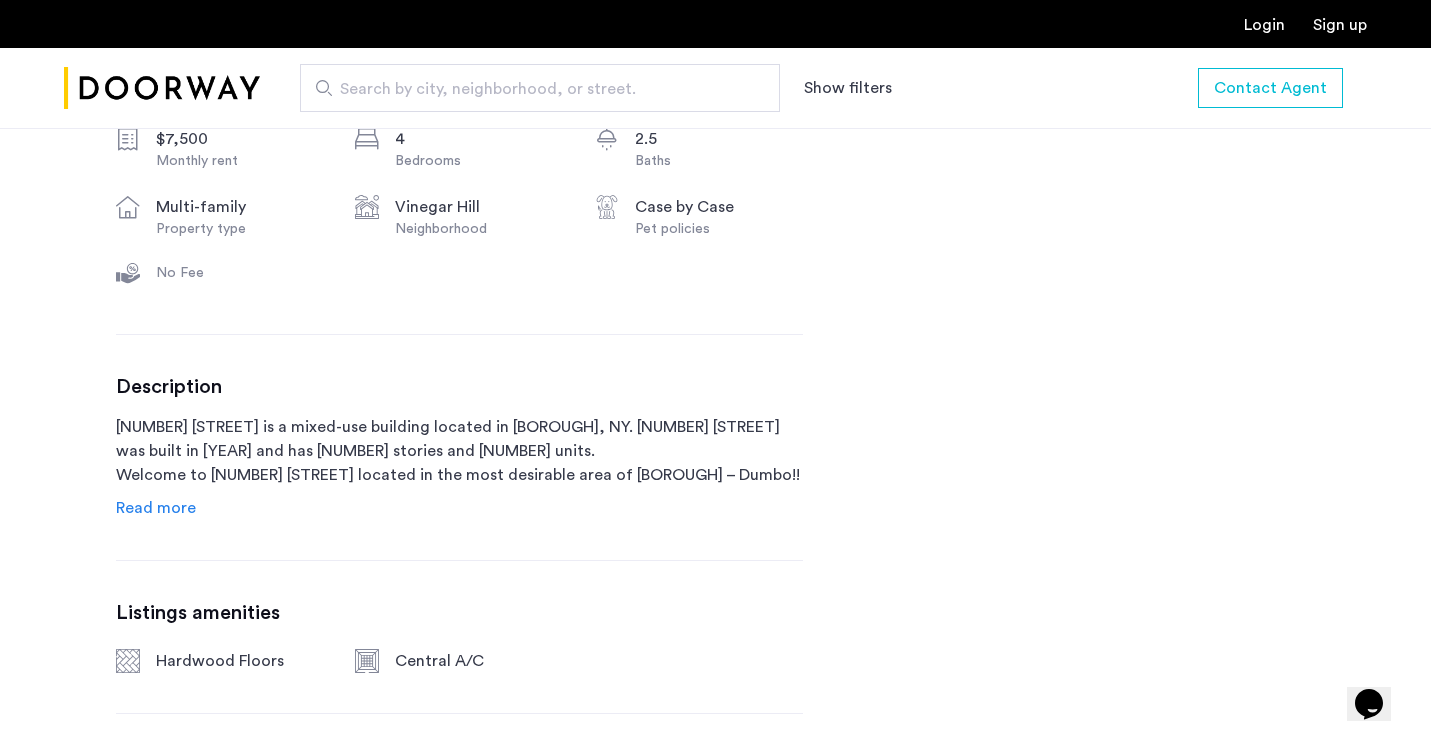 click on "Read more" 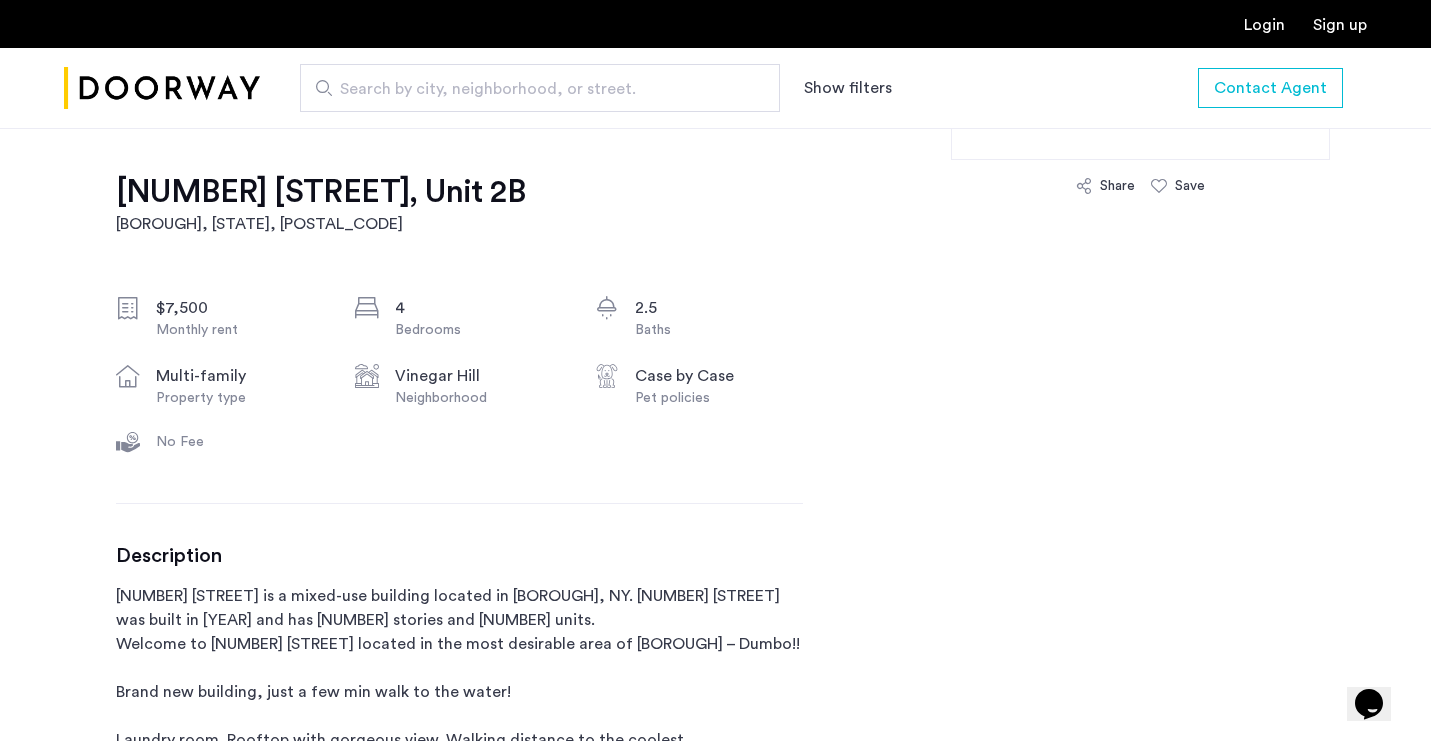 scroll, scrollTop: 414, scrollLeft: 0, axis: vertical 